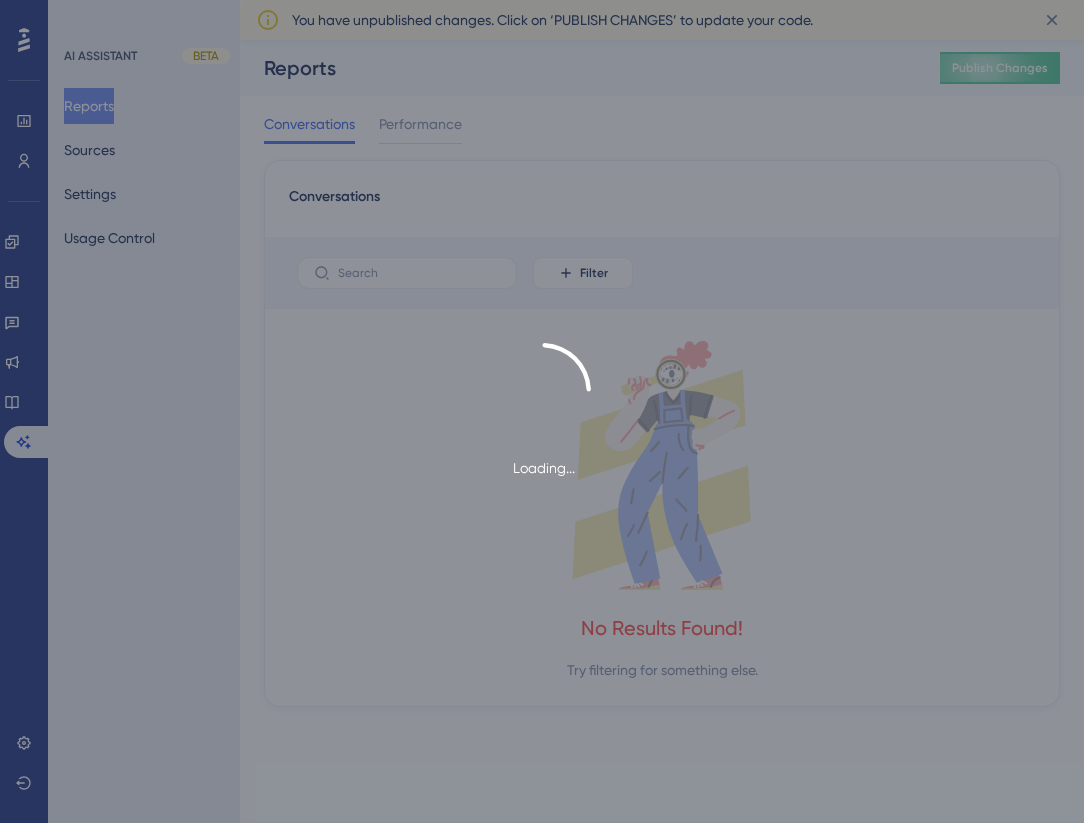 scroll, scrollTop: 0, scrollLeft: 0, axis: both 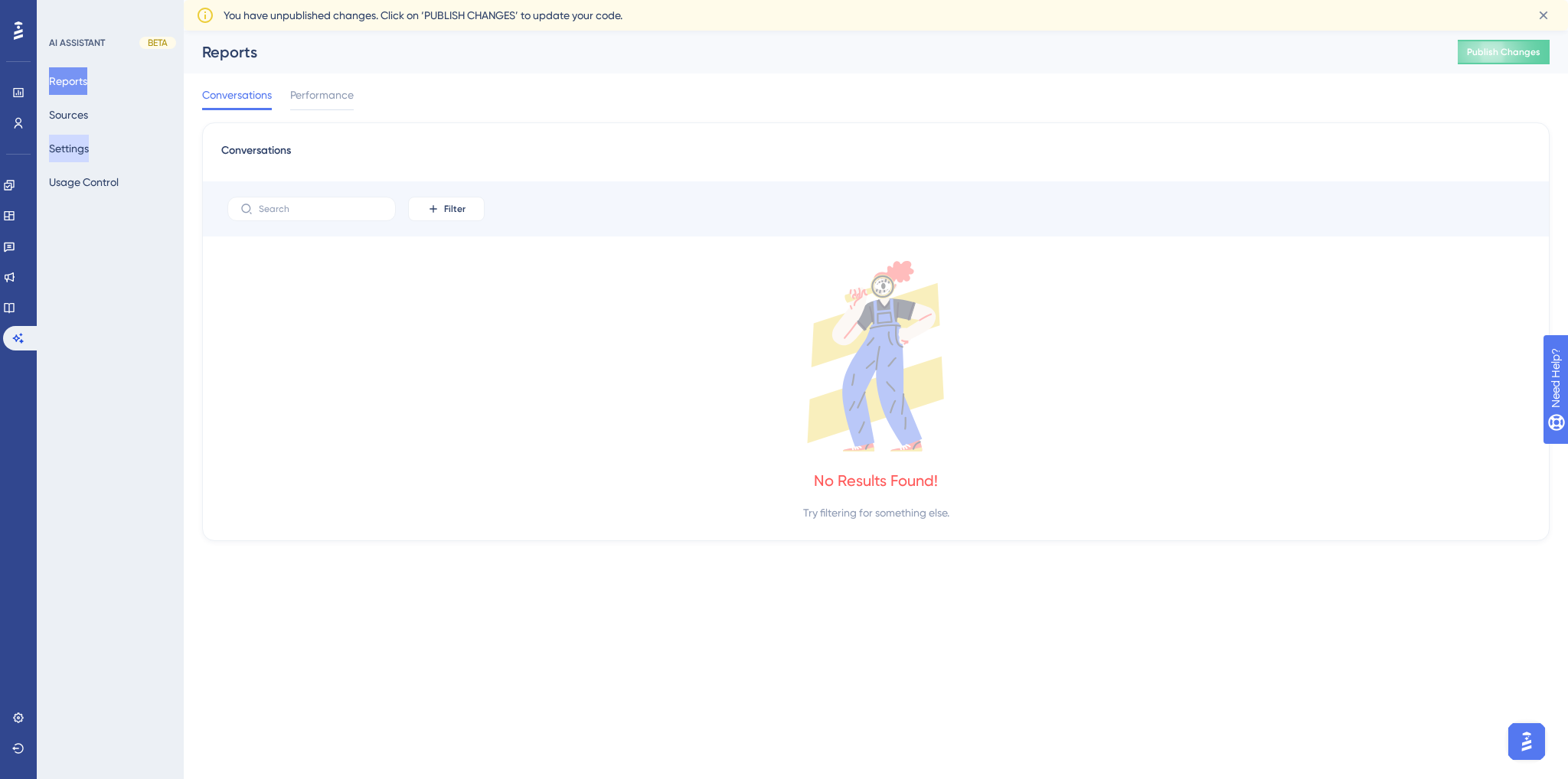 click on "Settings" at bounding box center (69, 148) 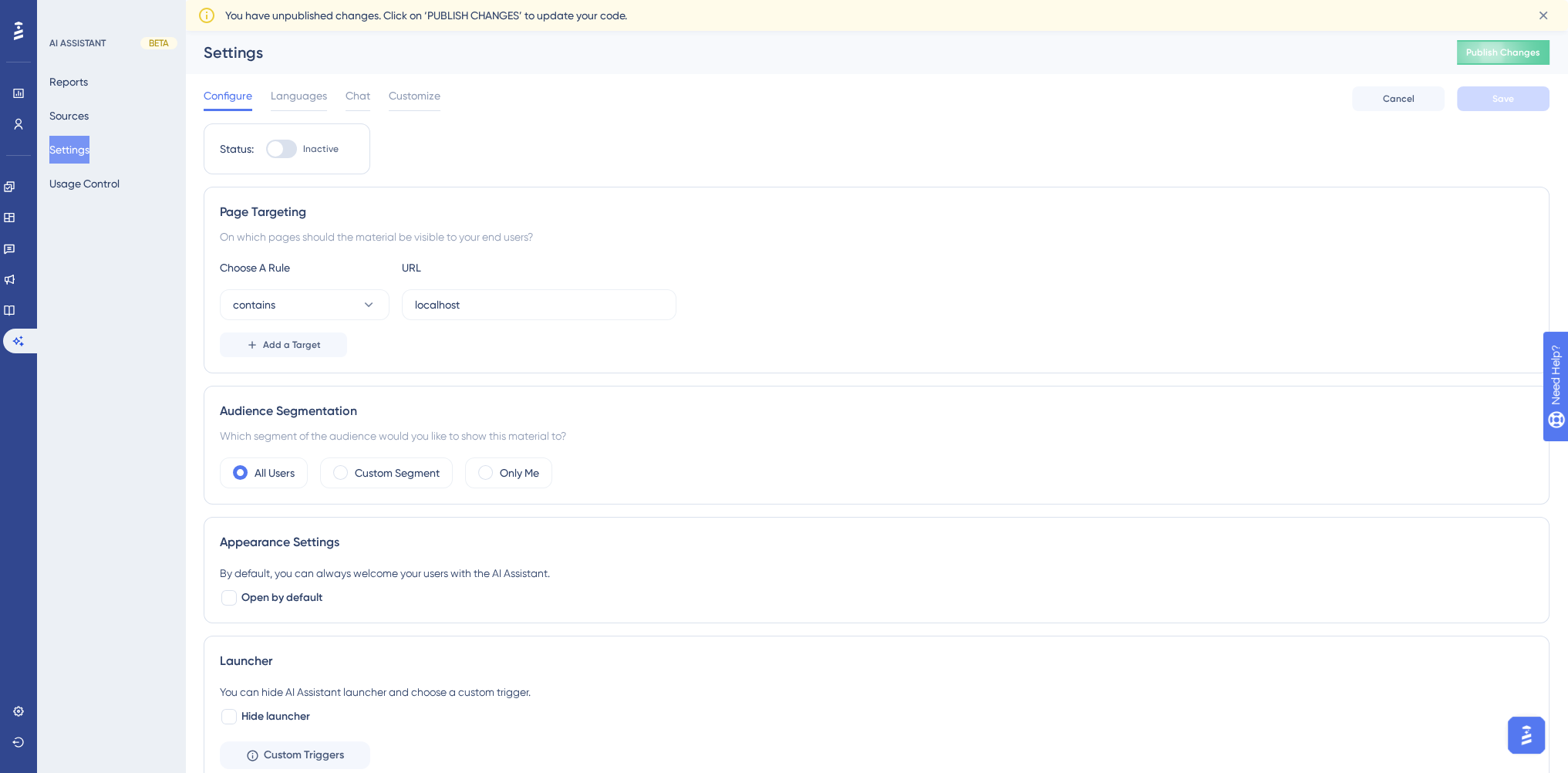 click at bounding box center [282, 149] 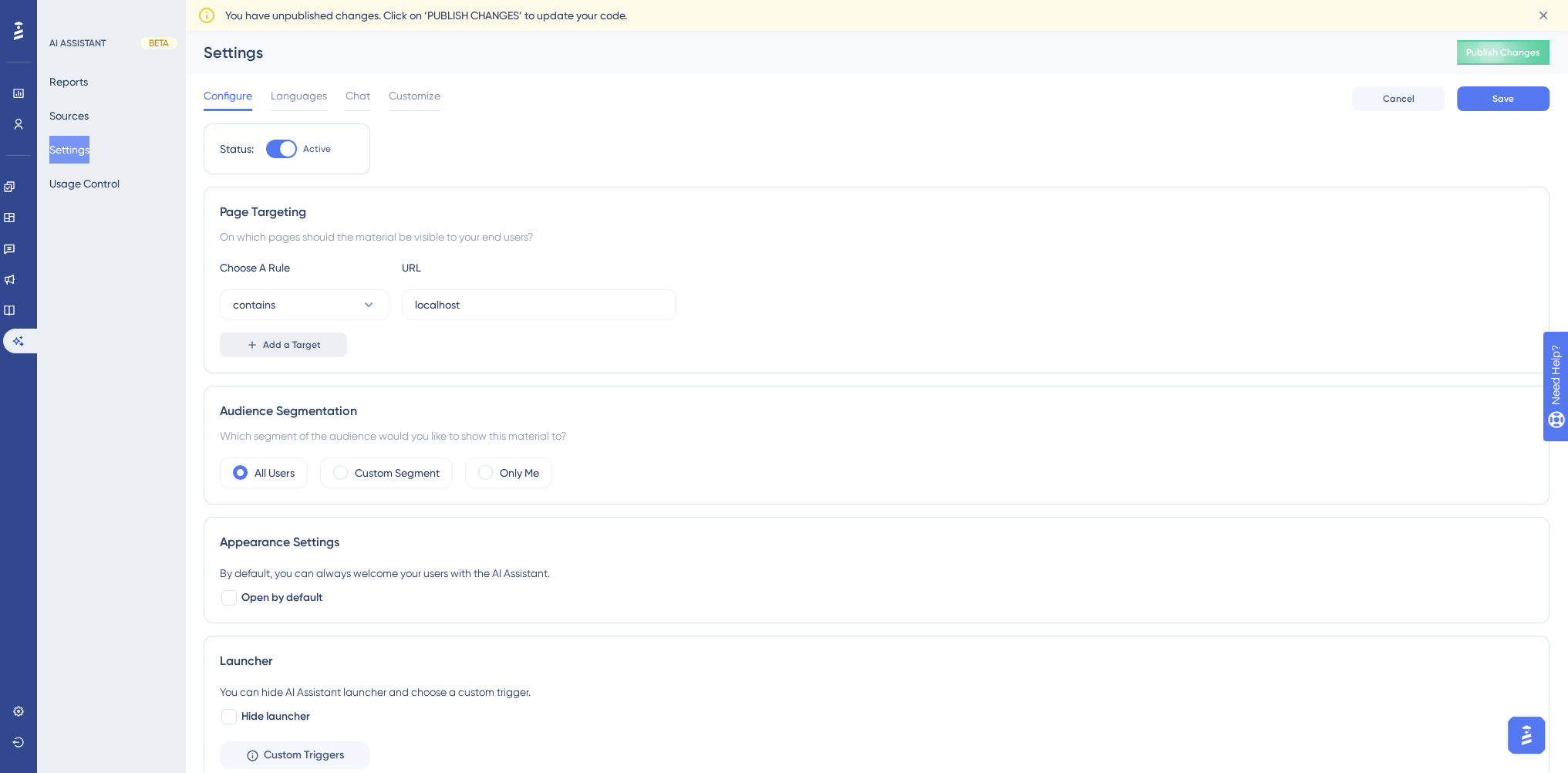 click on "Add a Target" at bounding box center [283, 345] 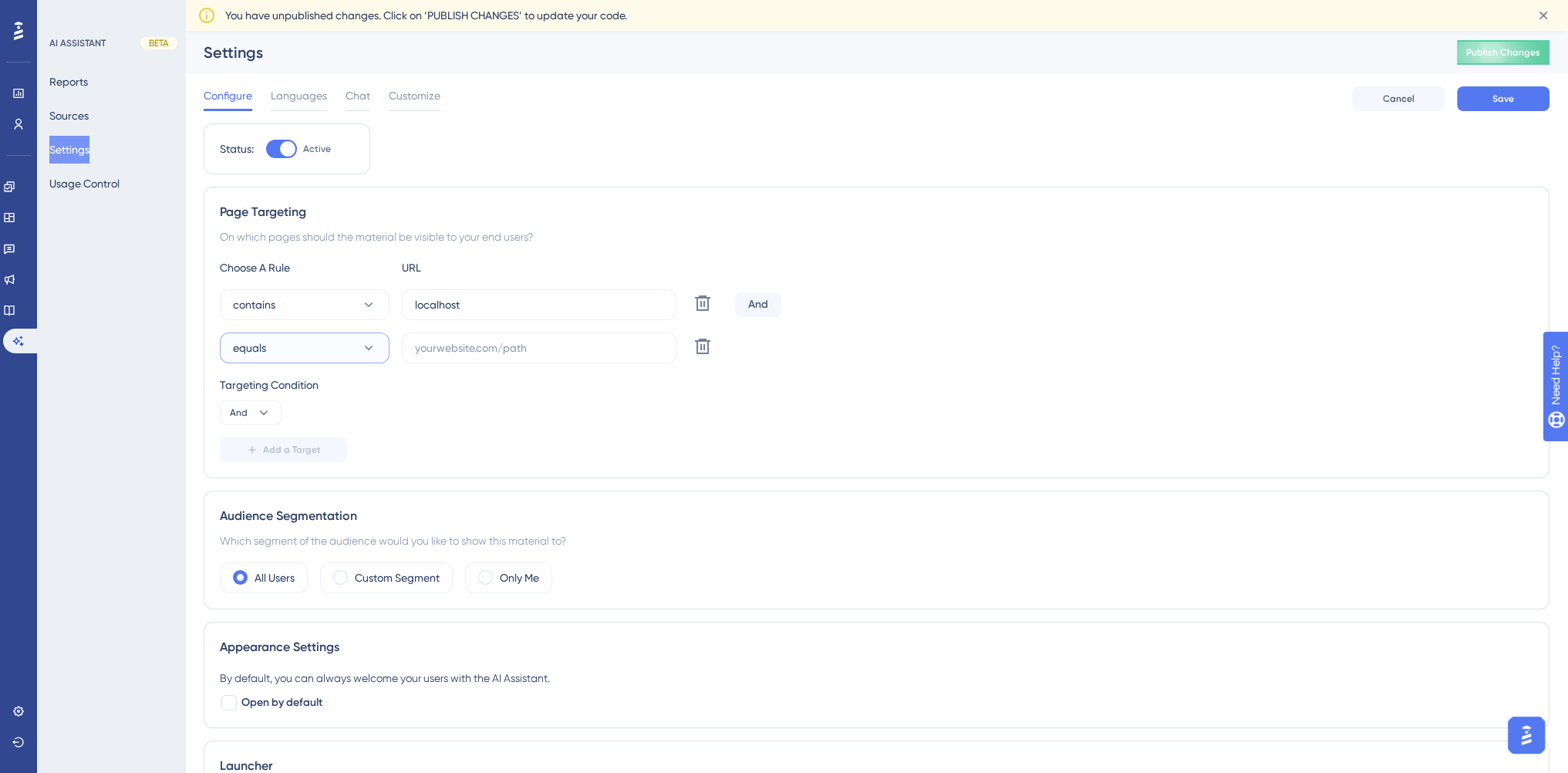 click on "equals" at bounding box center (305, 348) 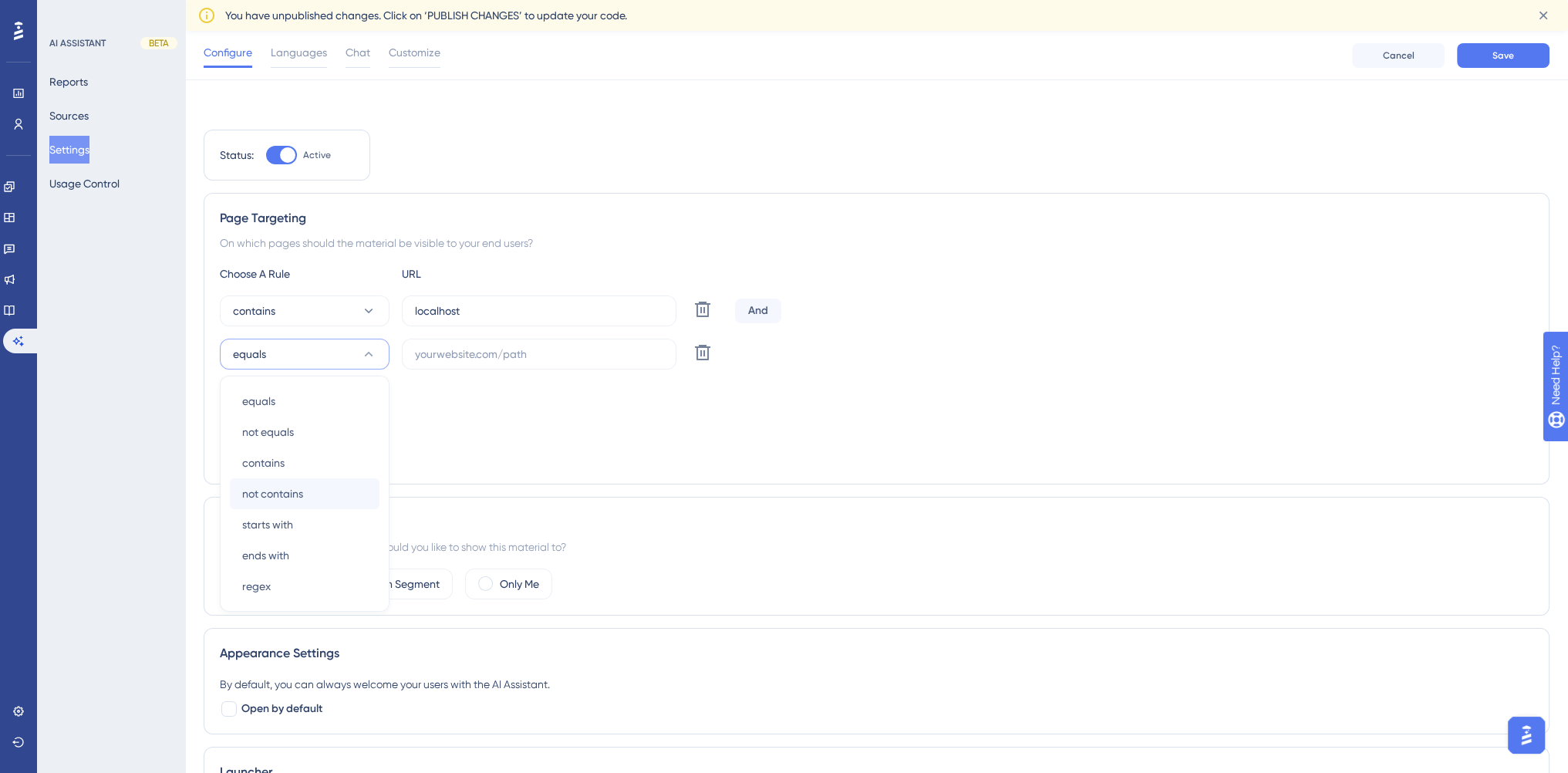 scroll, scrollTop: 98, scrollLeft: 0, axis: vertical 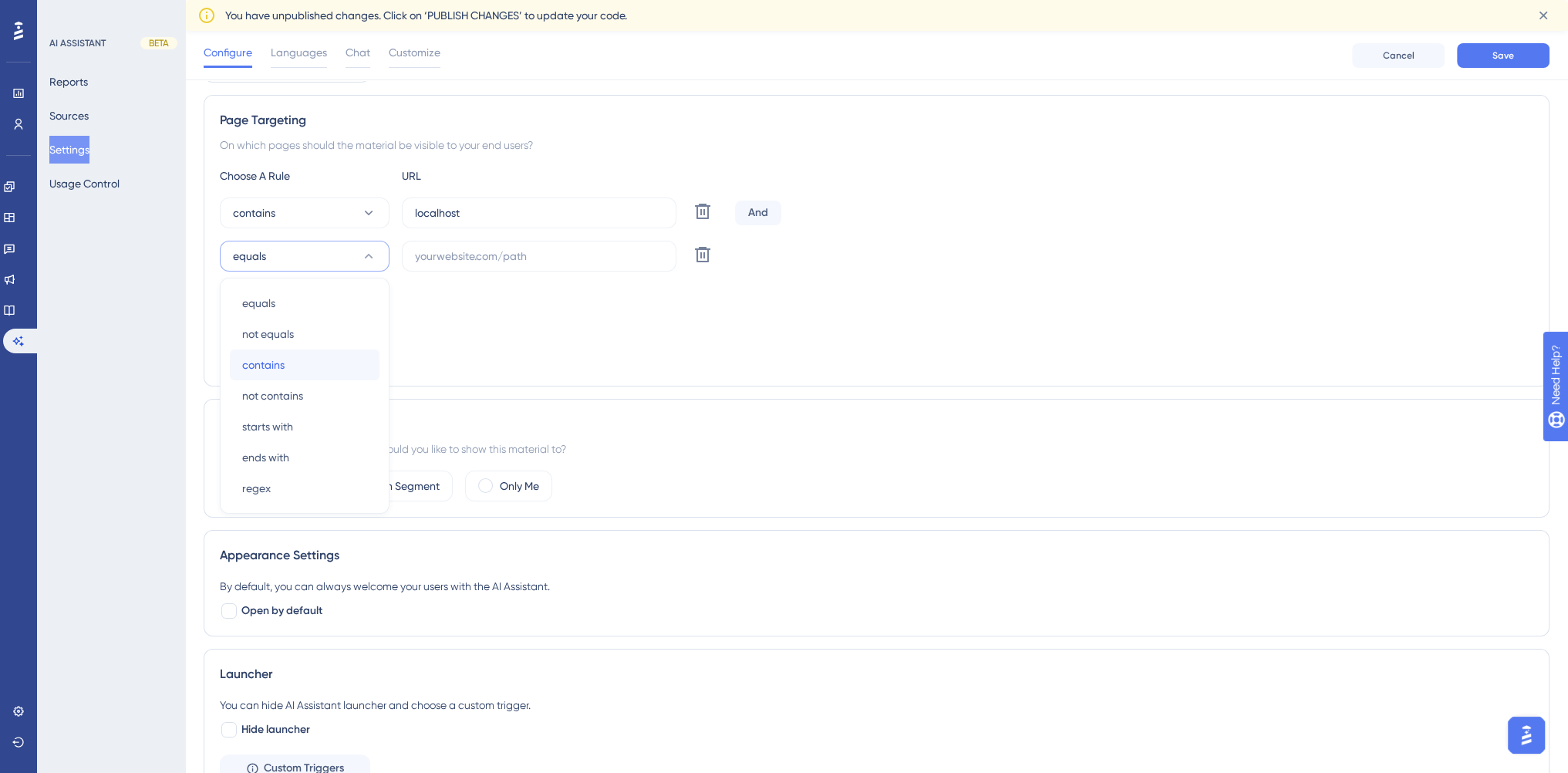 click on "contains contains" at bounding box center (305, 365) 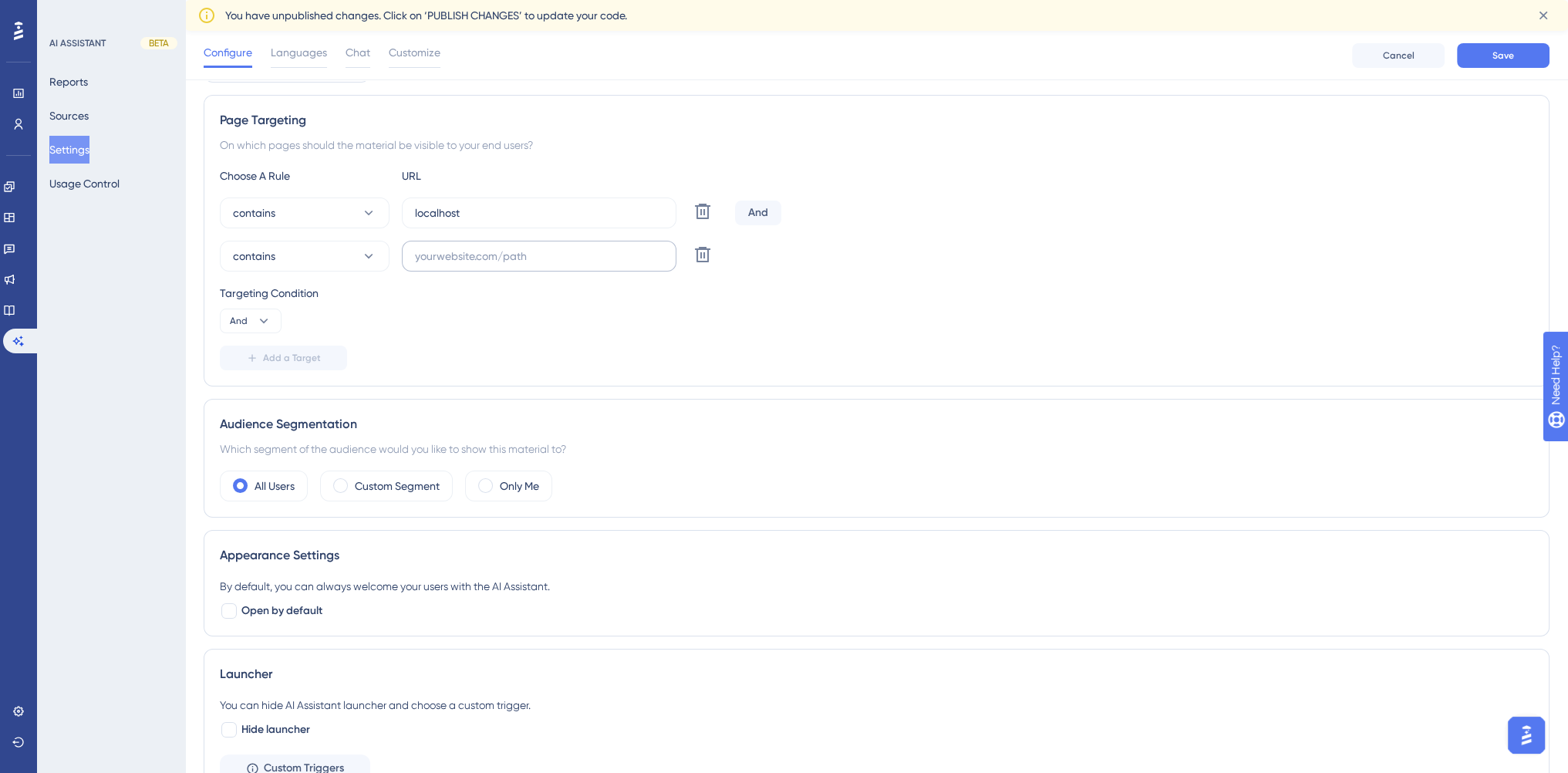 click at bounding box center (539, 256) 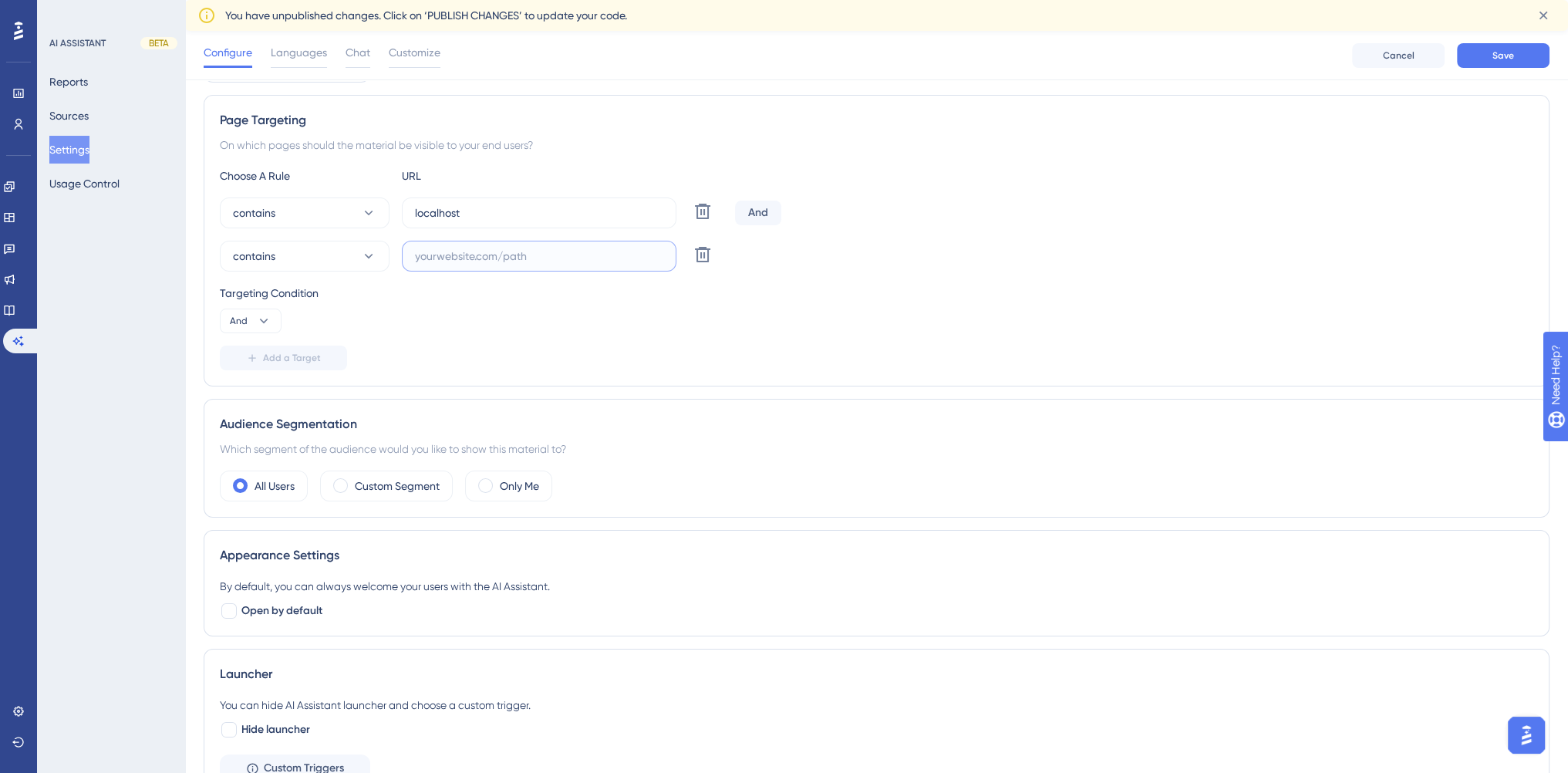 paste on "[URL][DOMAIN_NAME]" 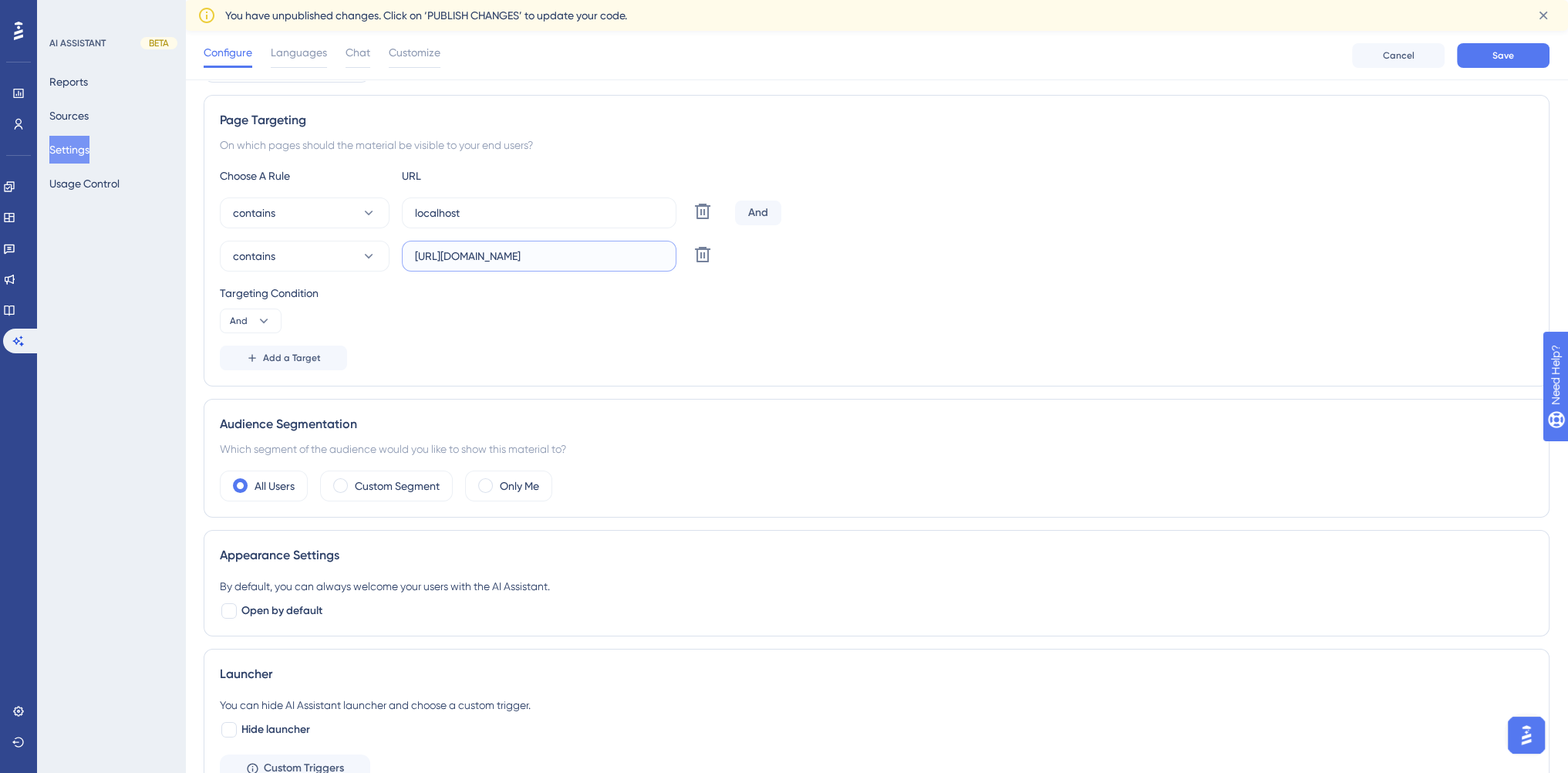 type on "[URL][DOMAIN_NAME]" 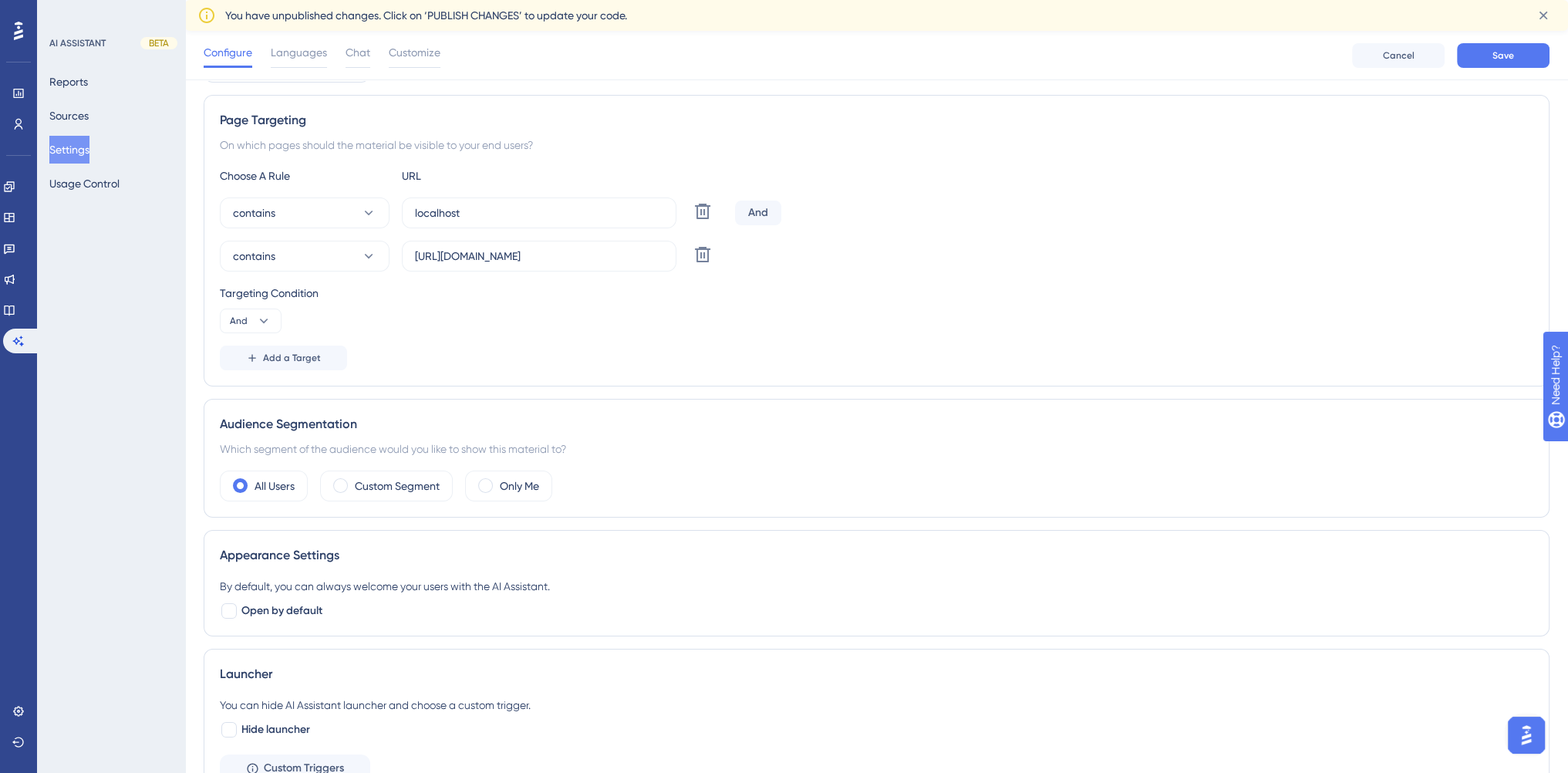 click on "And" at bounding box center [758, 213] 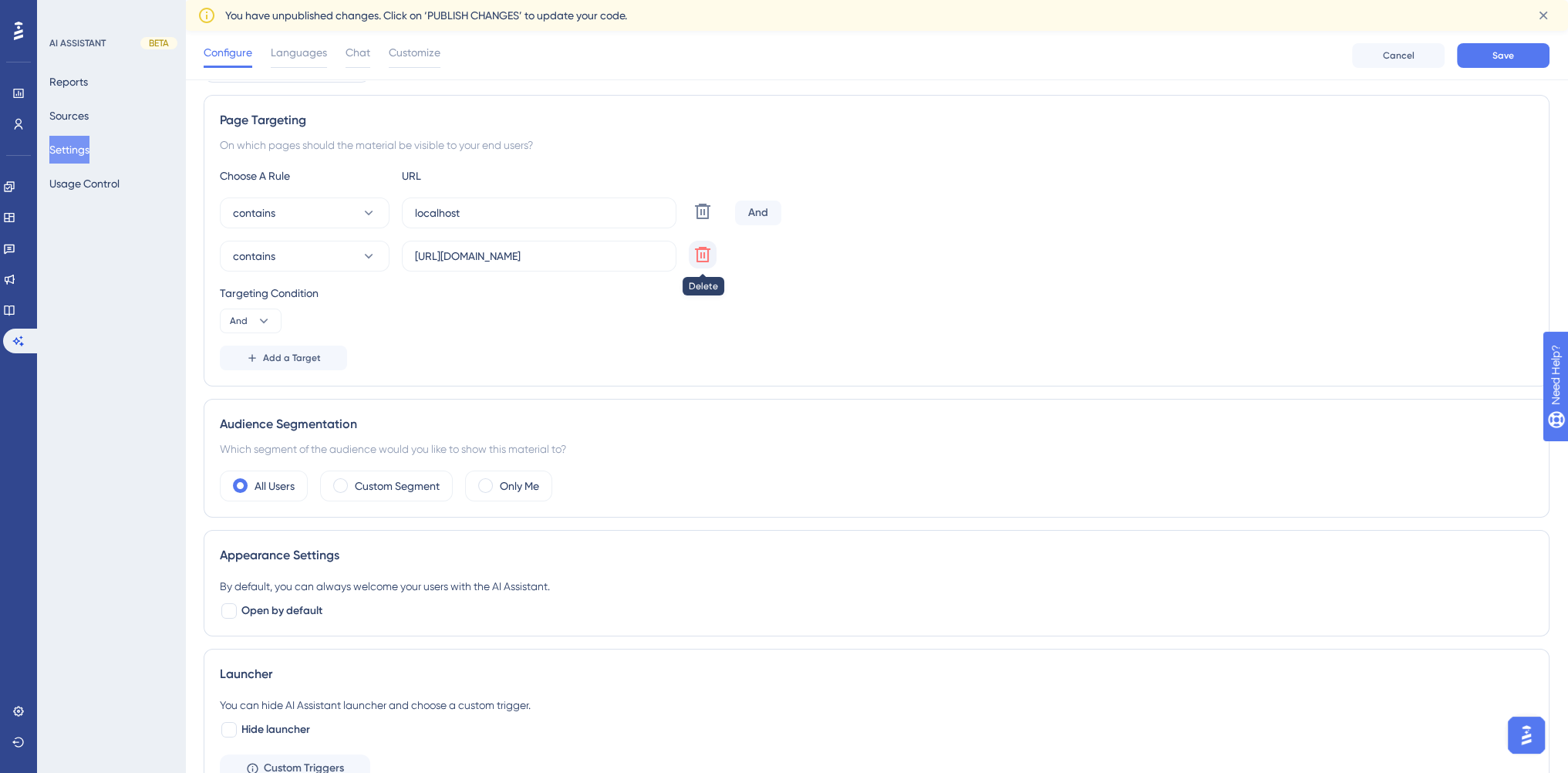 click 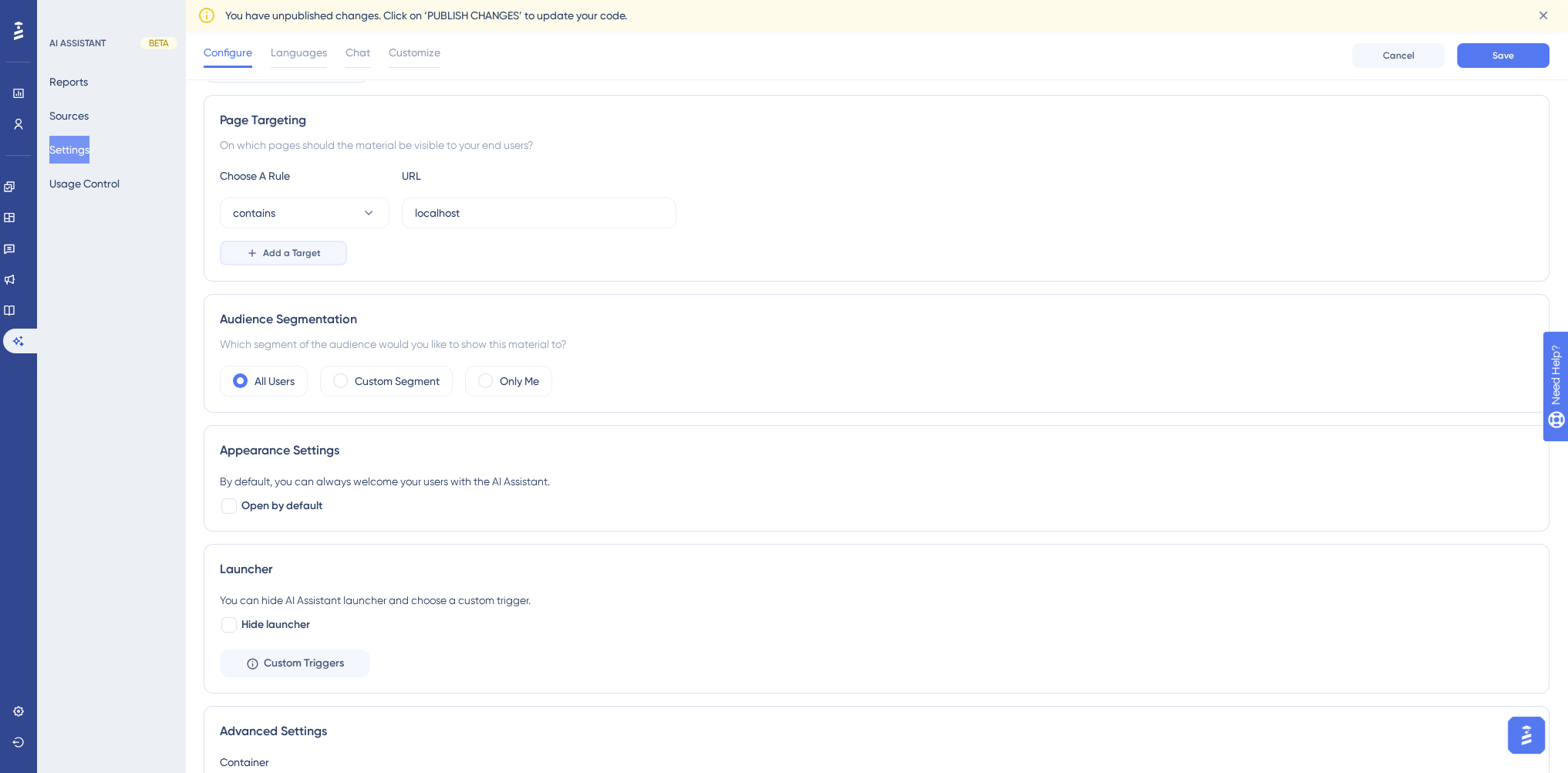 click on "Add a Target" at bounding box center [292, 253] 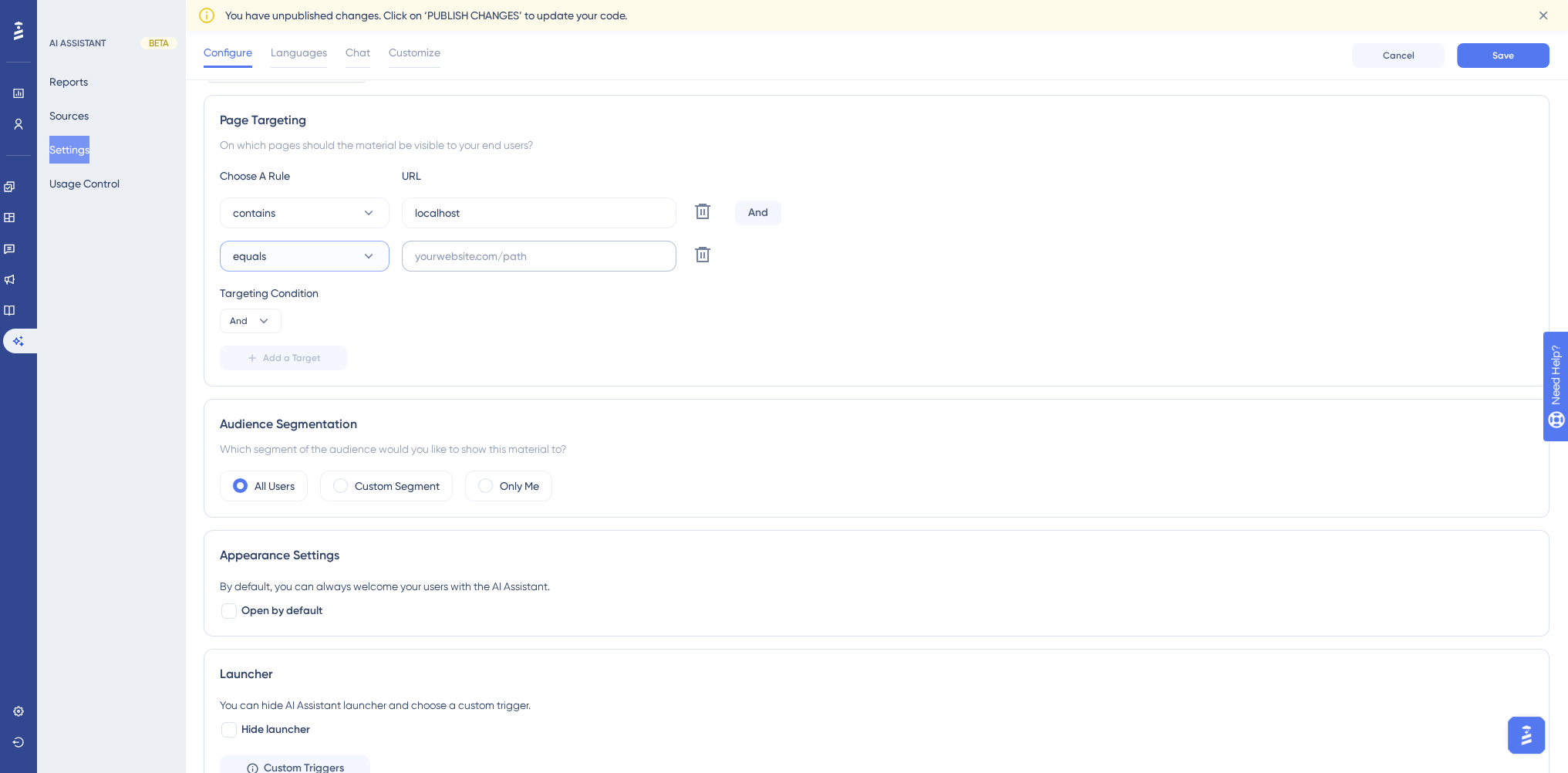drag, startPoint x: 355, startPoint y: 254, endPoint x: 497, endPoint y: 265, distance: 142.4254 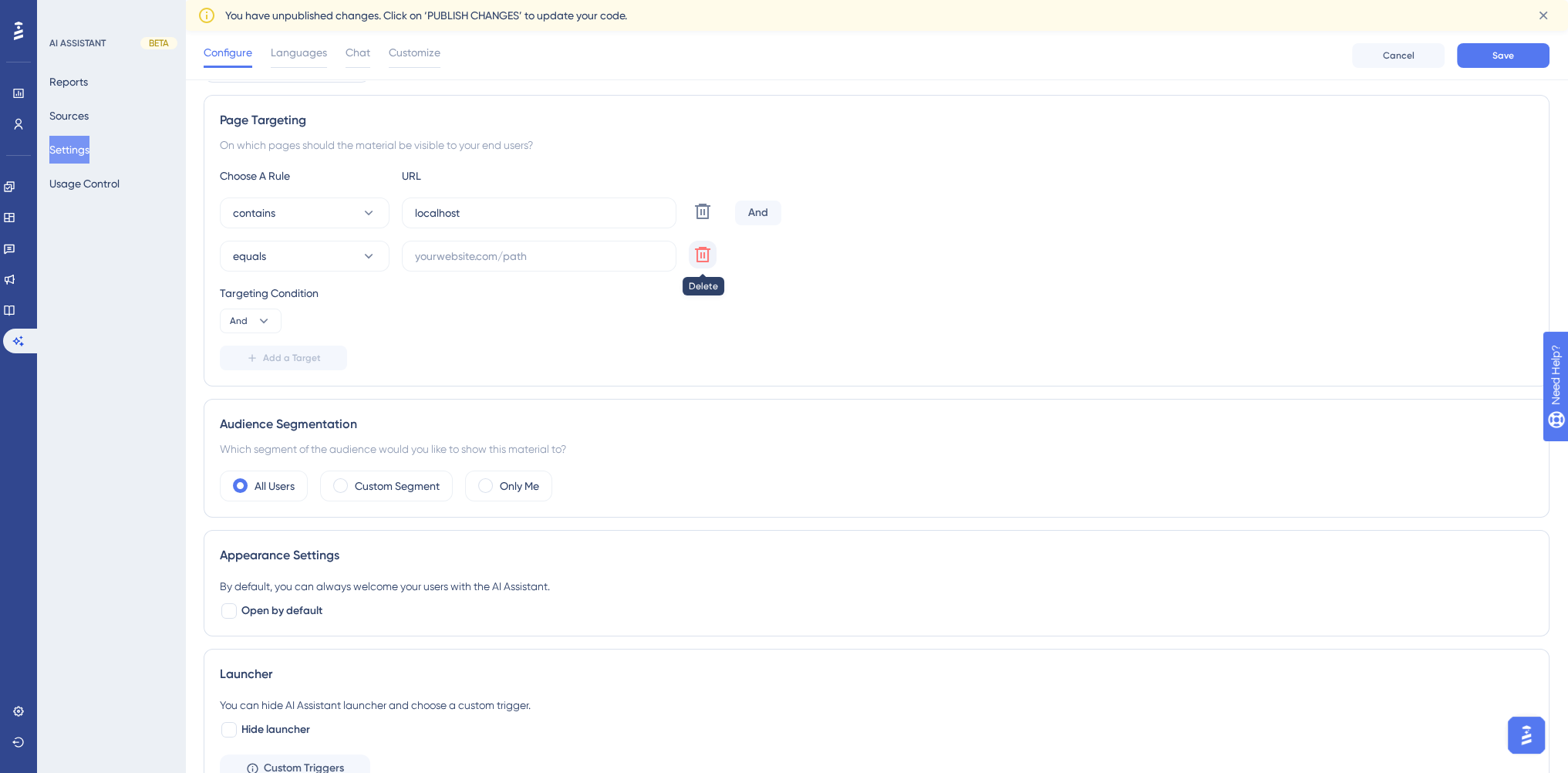 click 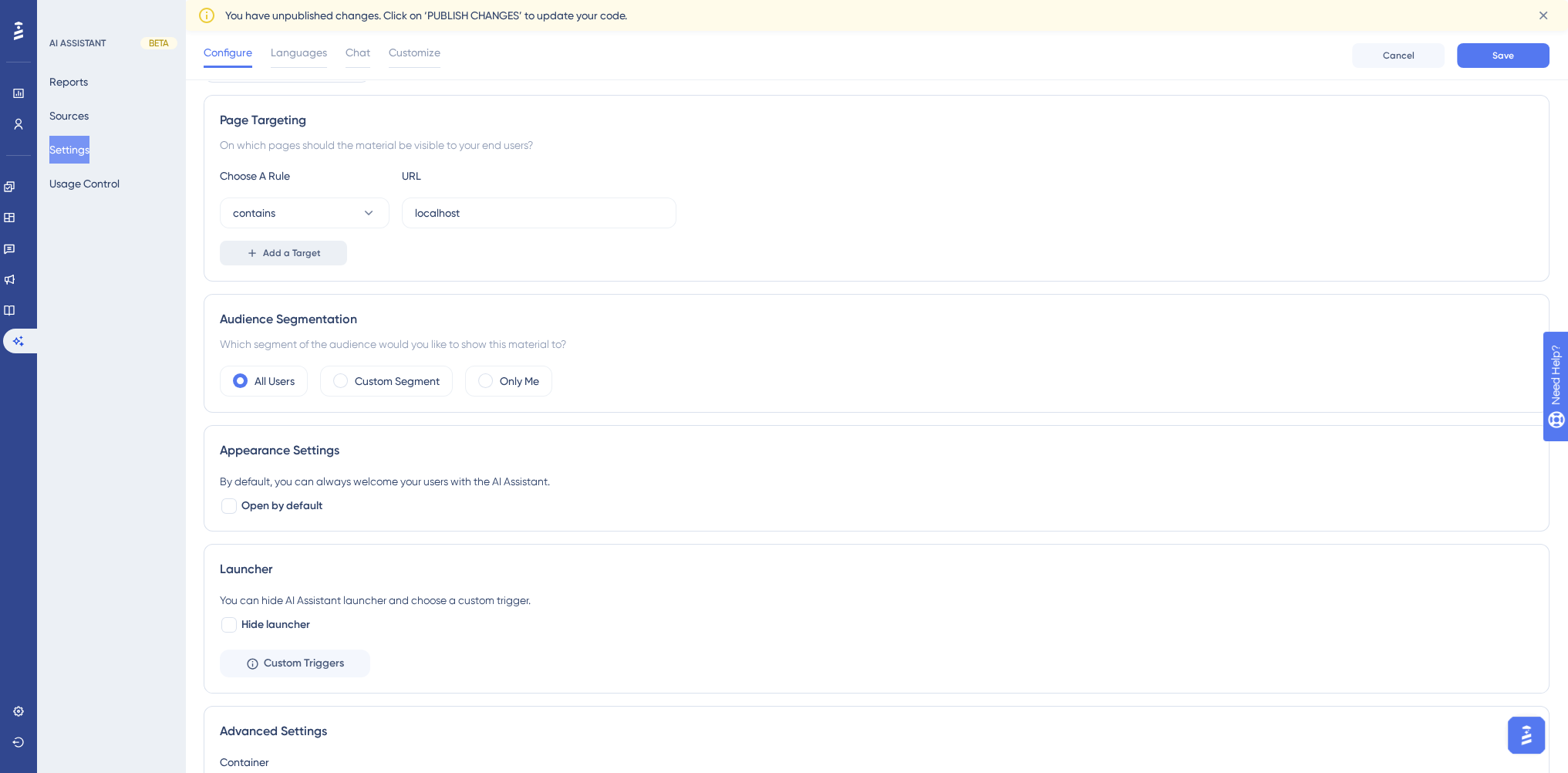 click on "Add a Target" at bounding box center [283, 253] 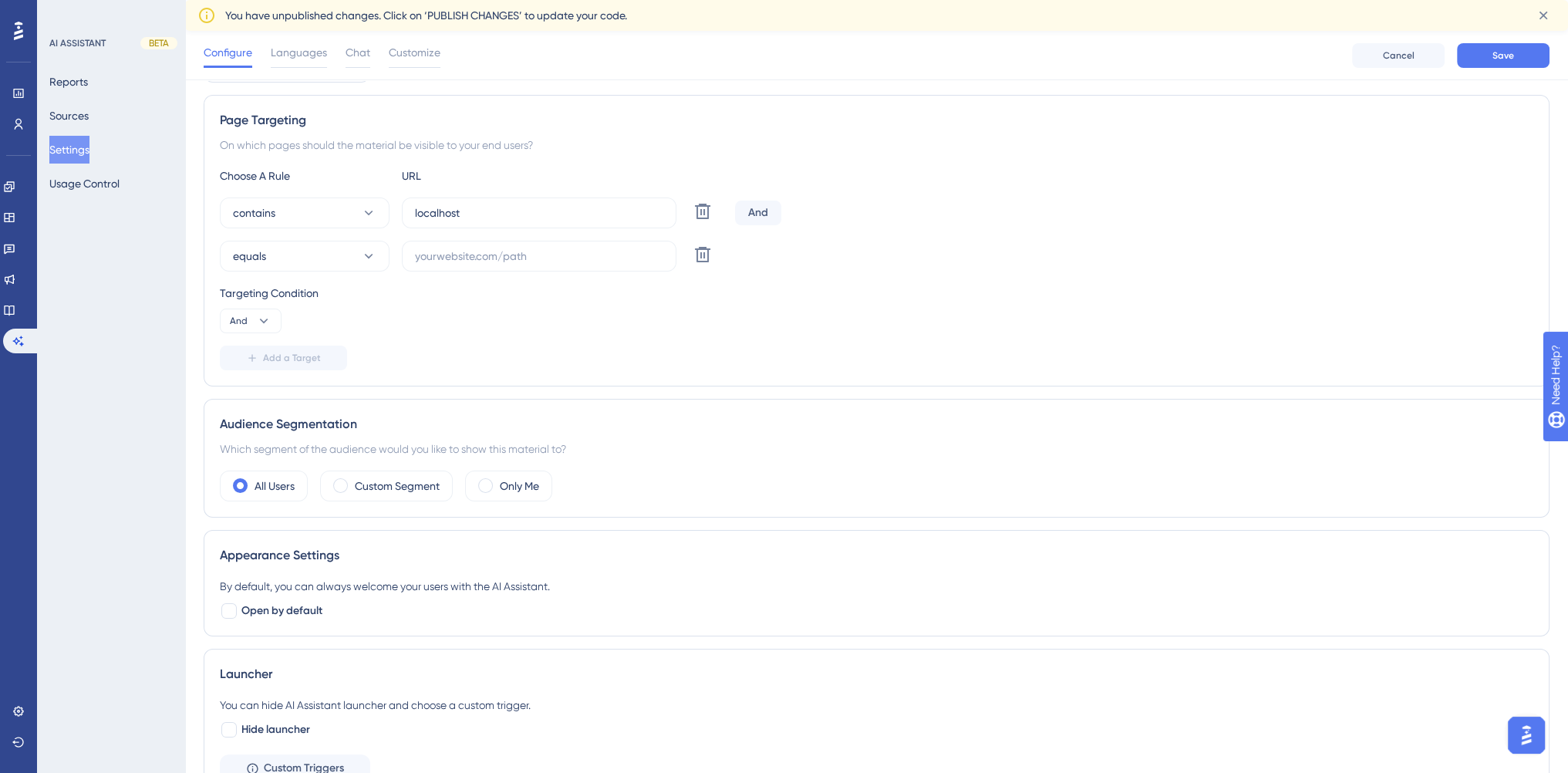 click on "And" at bounding box center (758, 213) 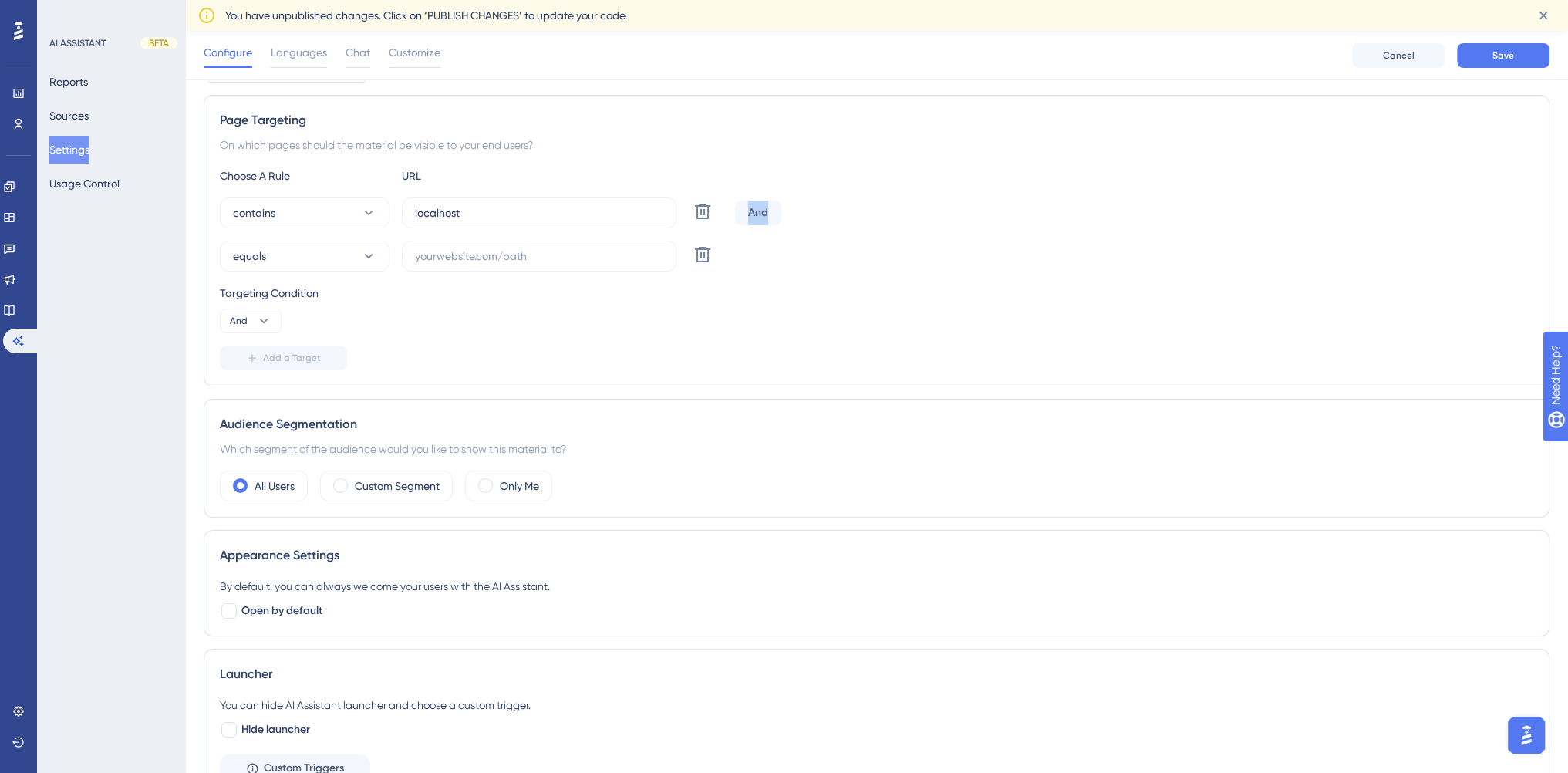 click on "And" at bounding box center (758, 213) 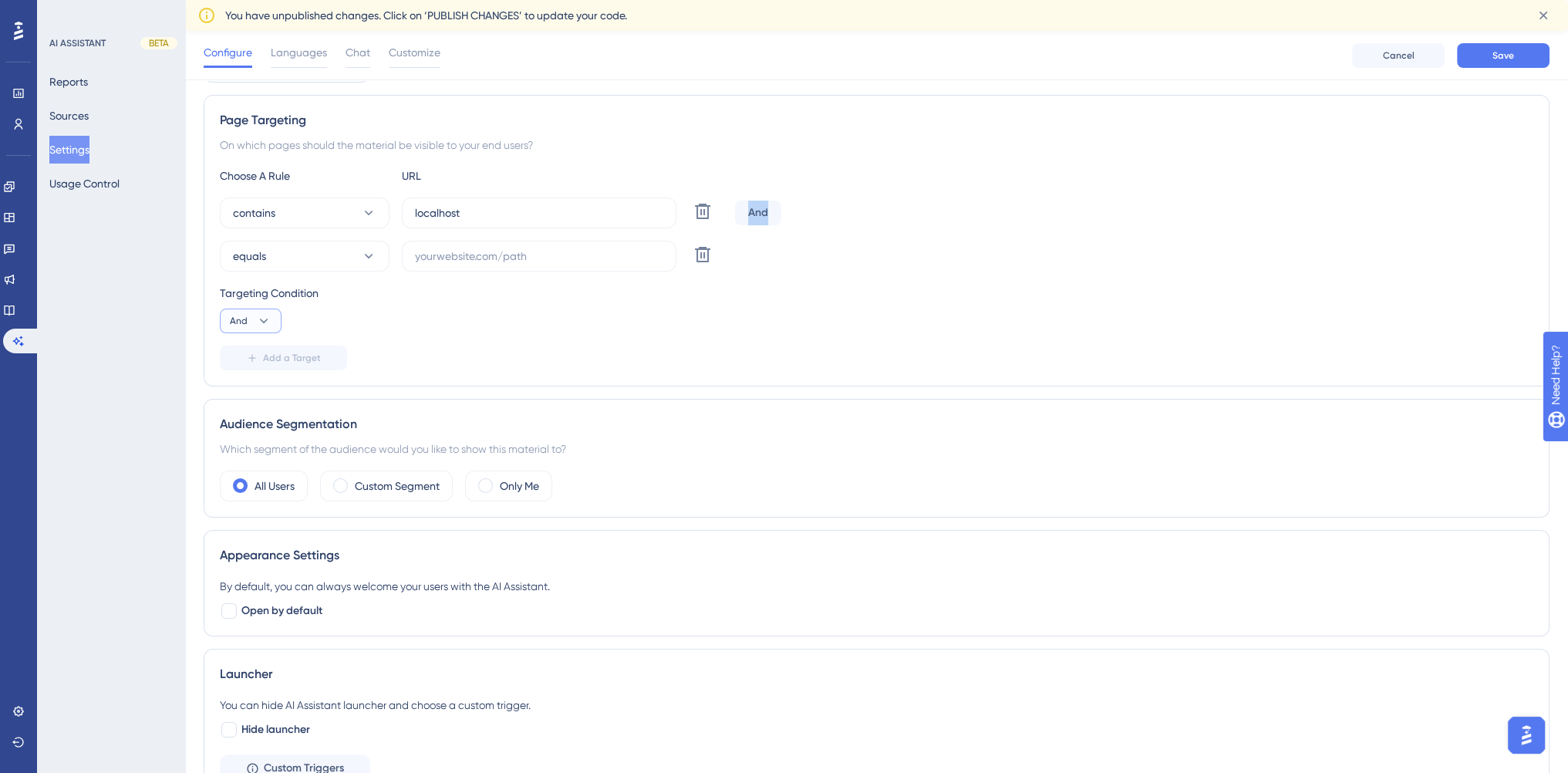 click 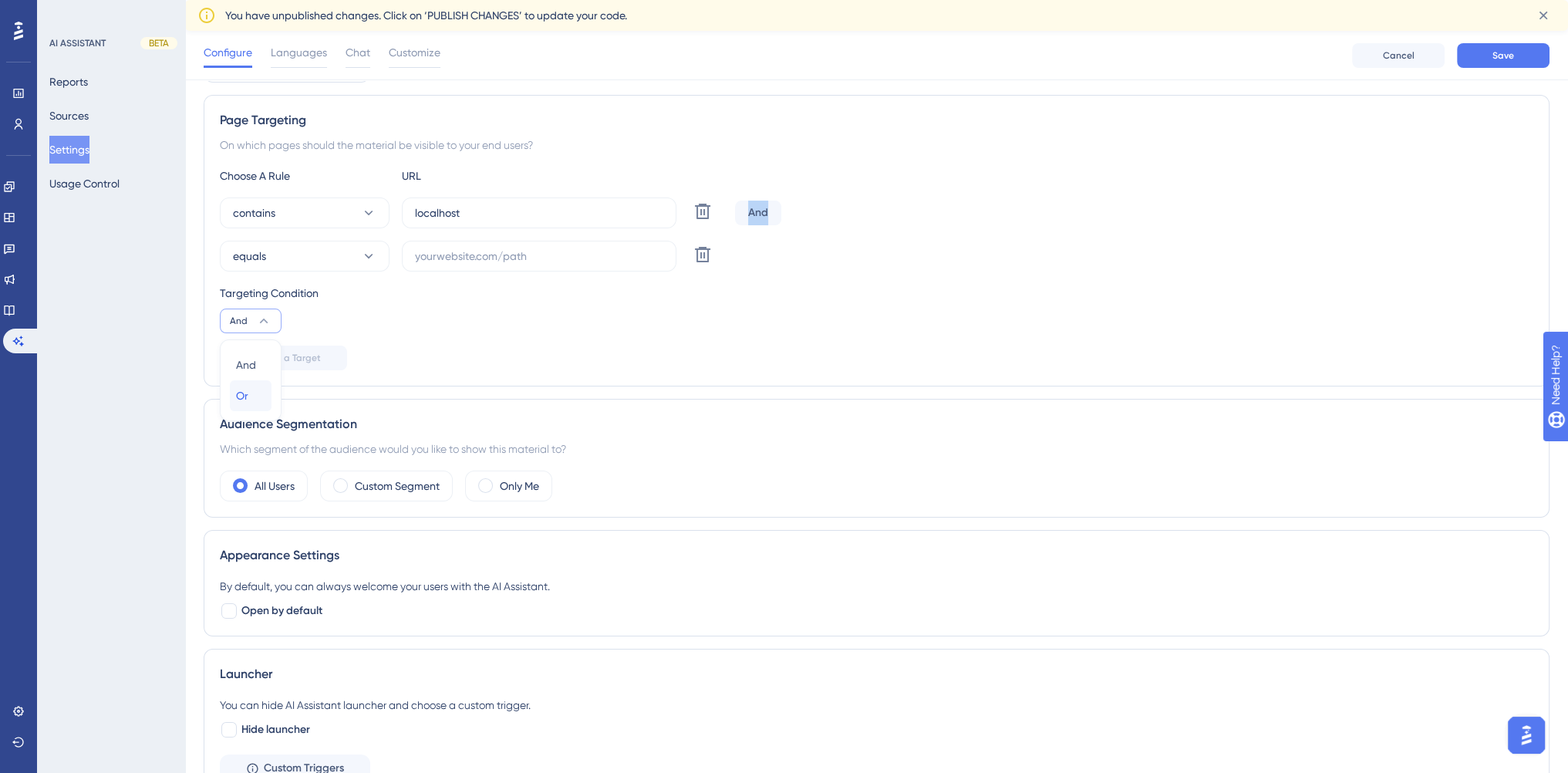 click on "Or" at bounding box center (242, 396) 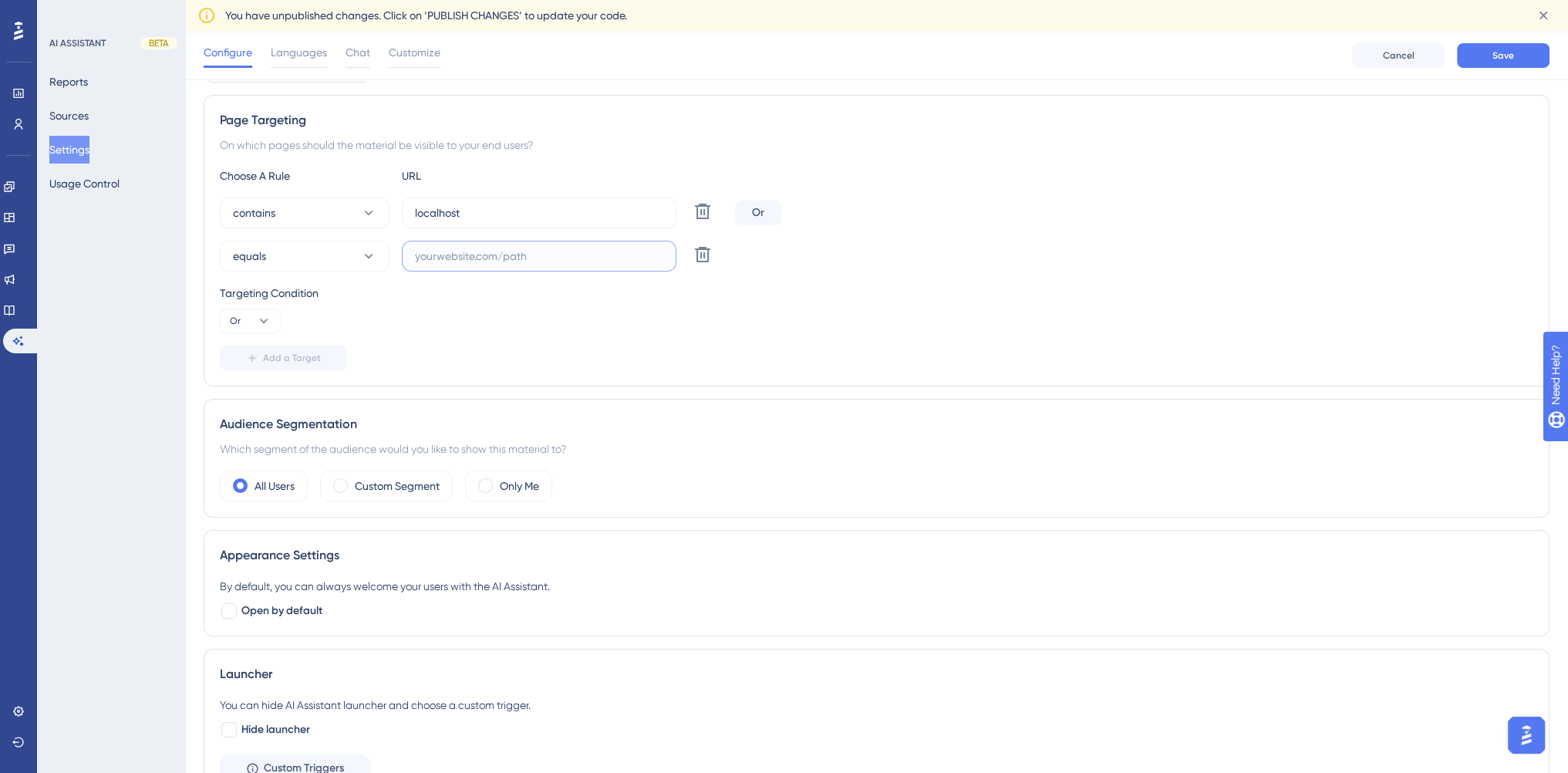 click at bounding box center [539, 256] 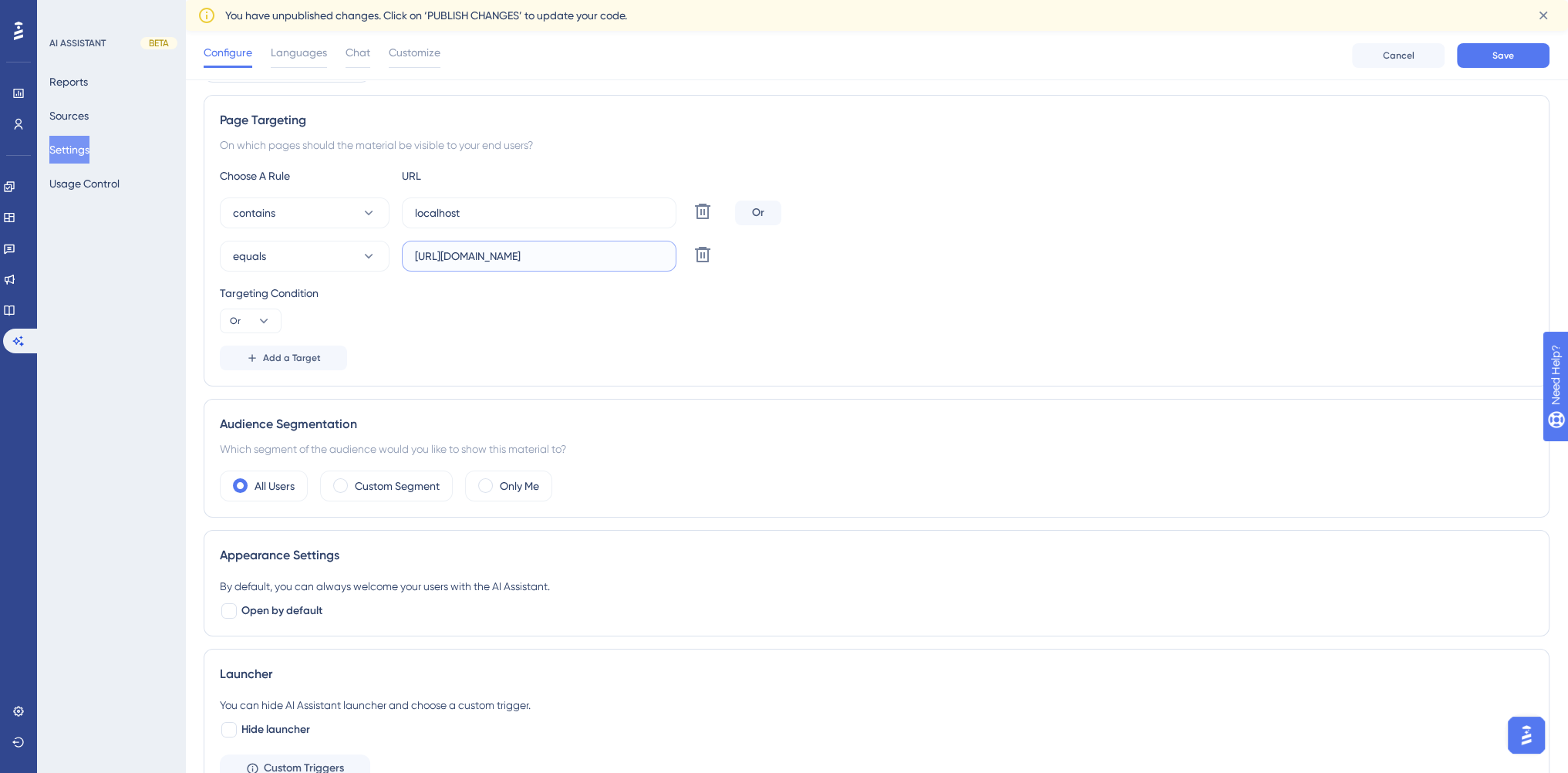 type on "[URL][DOMAIN_NAME]" 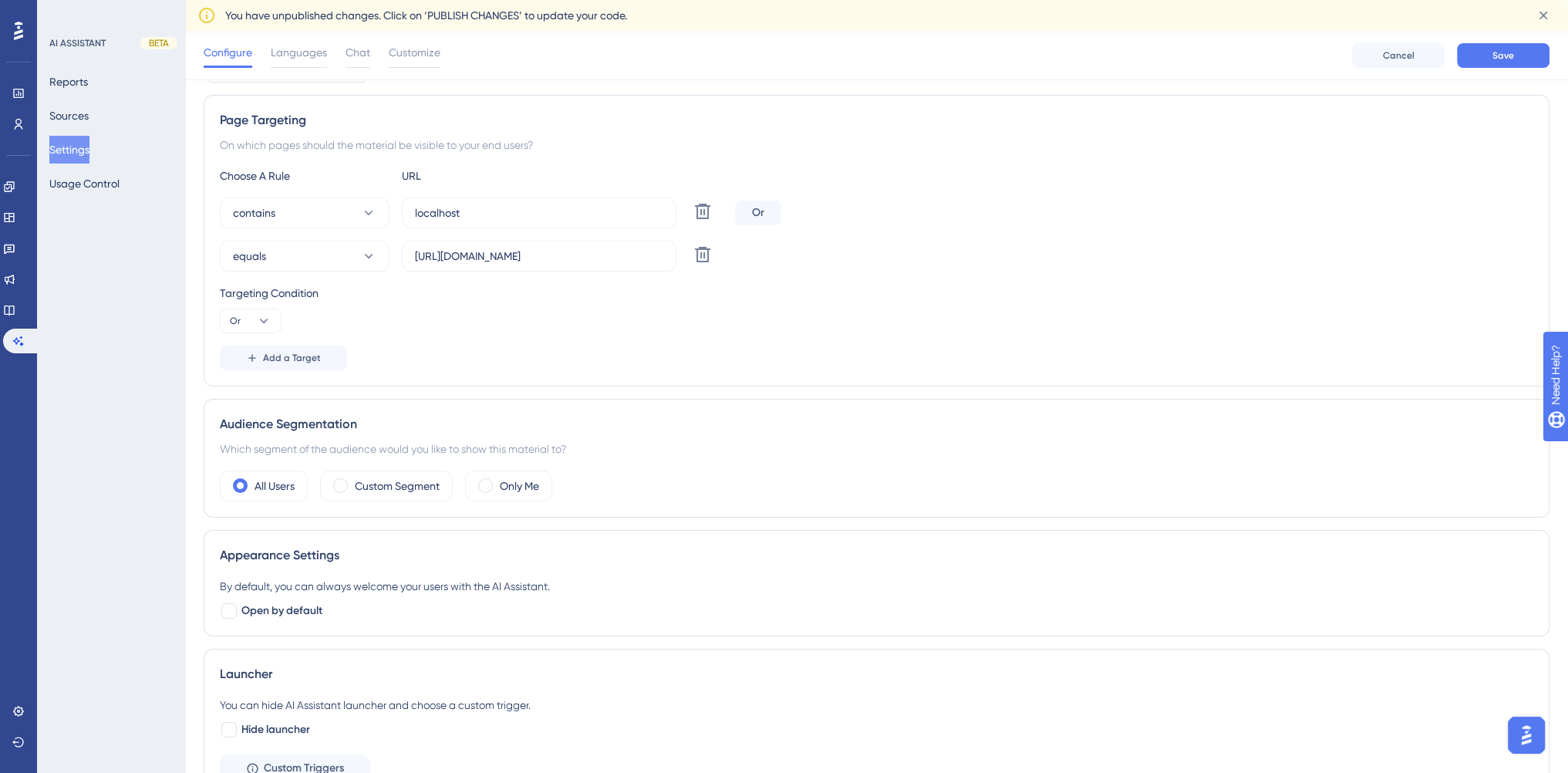 click on "Add a Target" at bounding box center [292, 358] 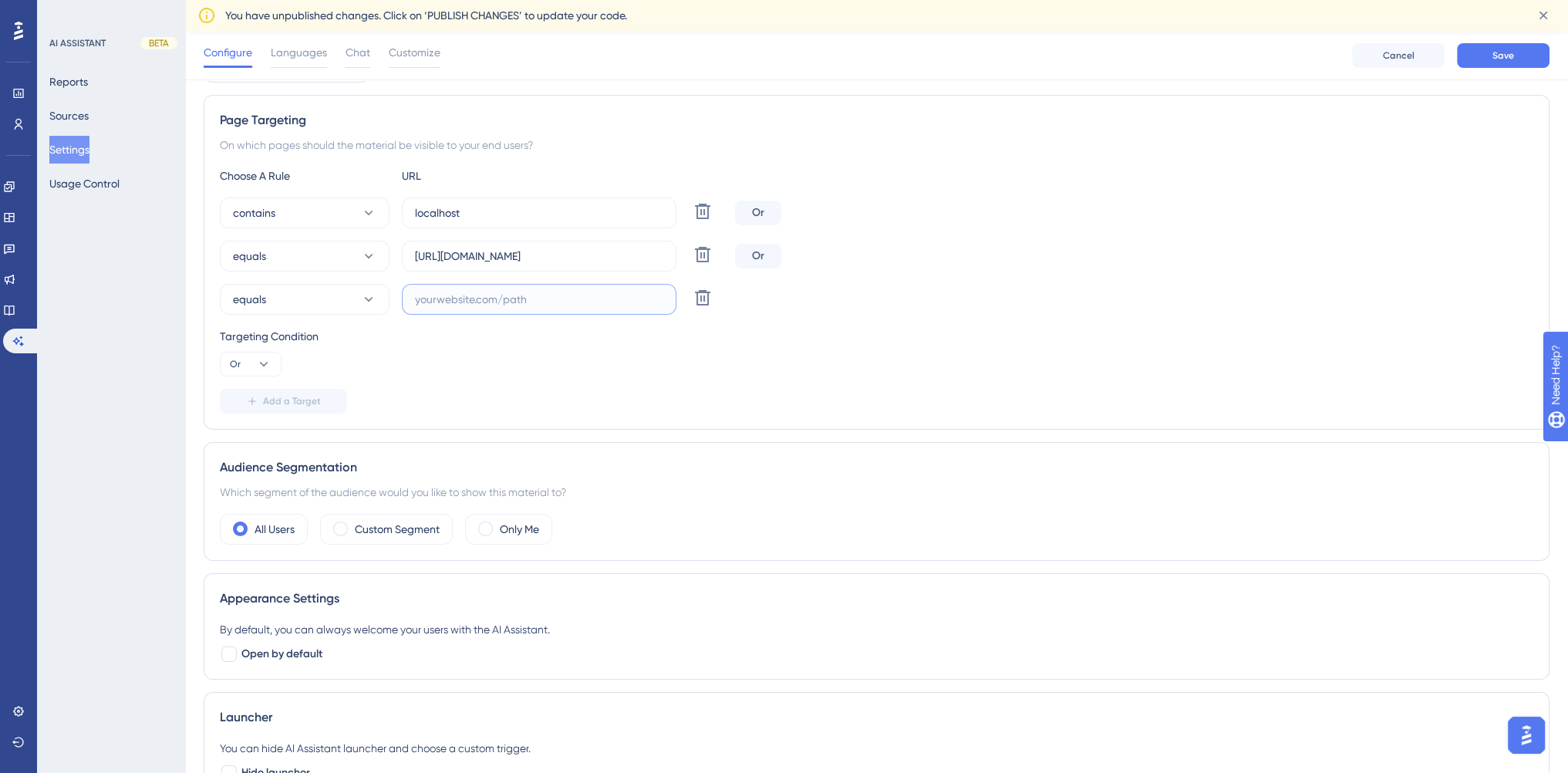 click at bounding box center [539, 299] 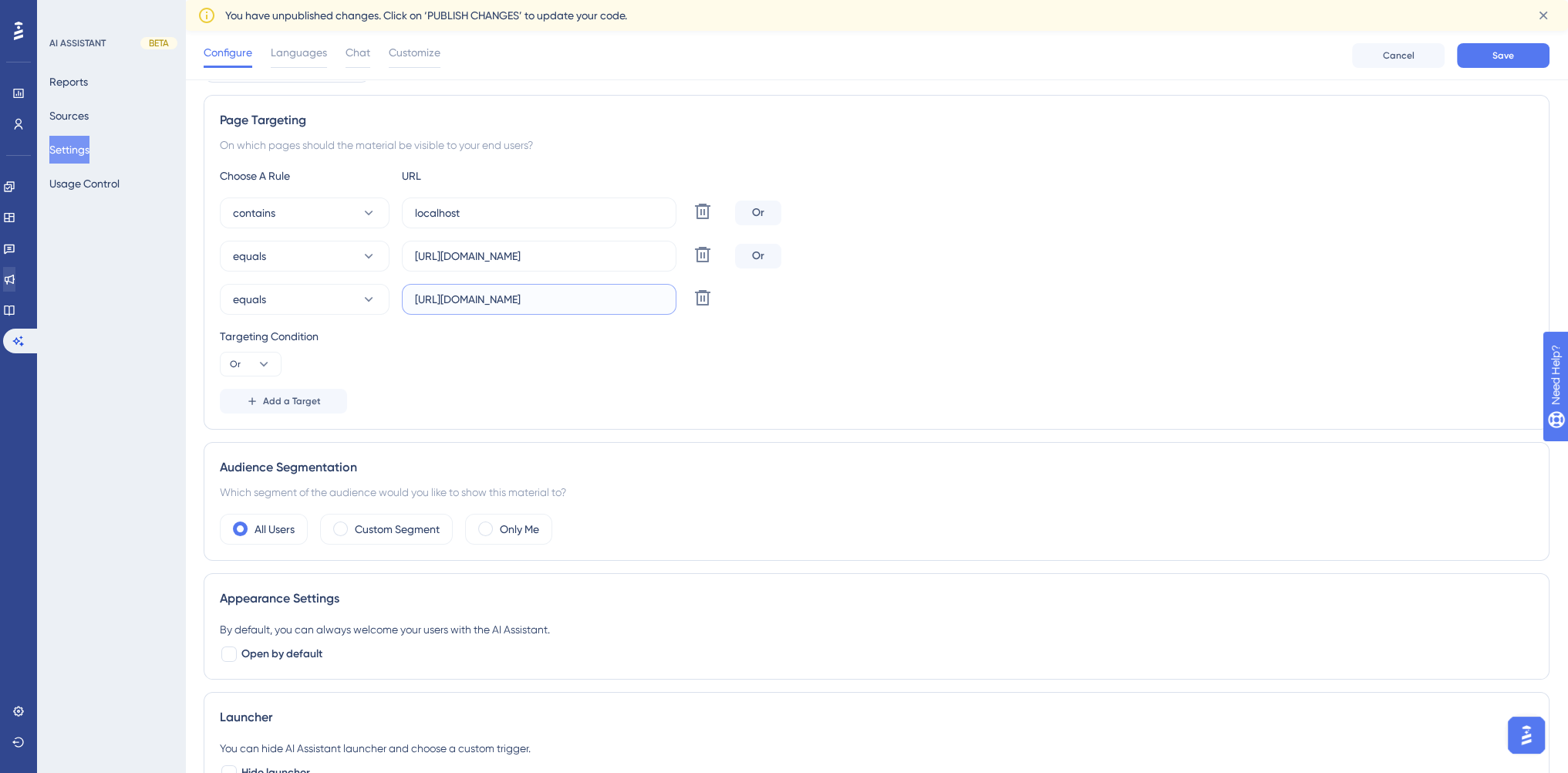 type on "[URL][DOMAIN_NAME]" 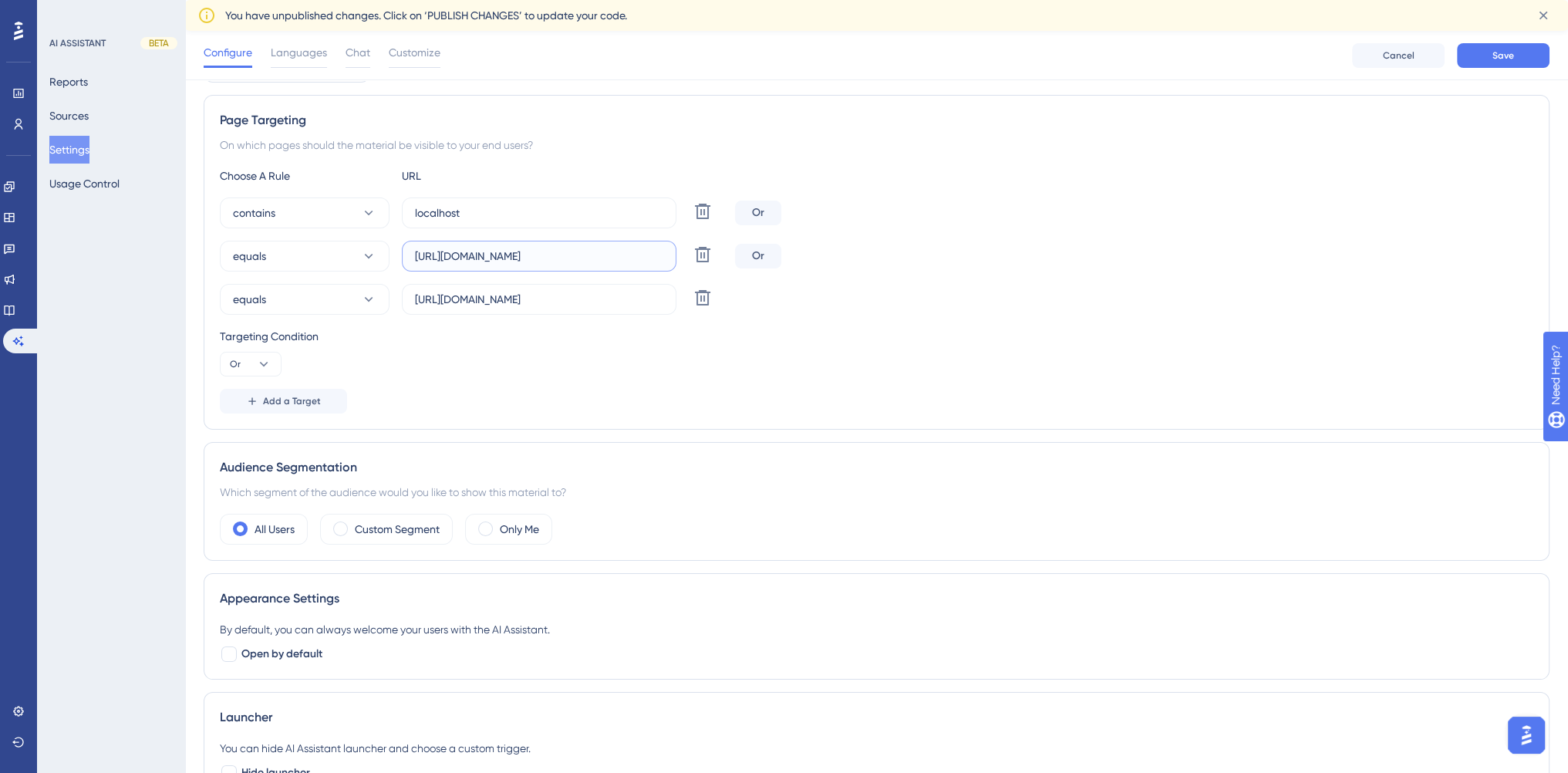drag, startPoint x: 580, startPoint y: 257, endPoint x: 402, endPoint y: 253, distance: 178.04494 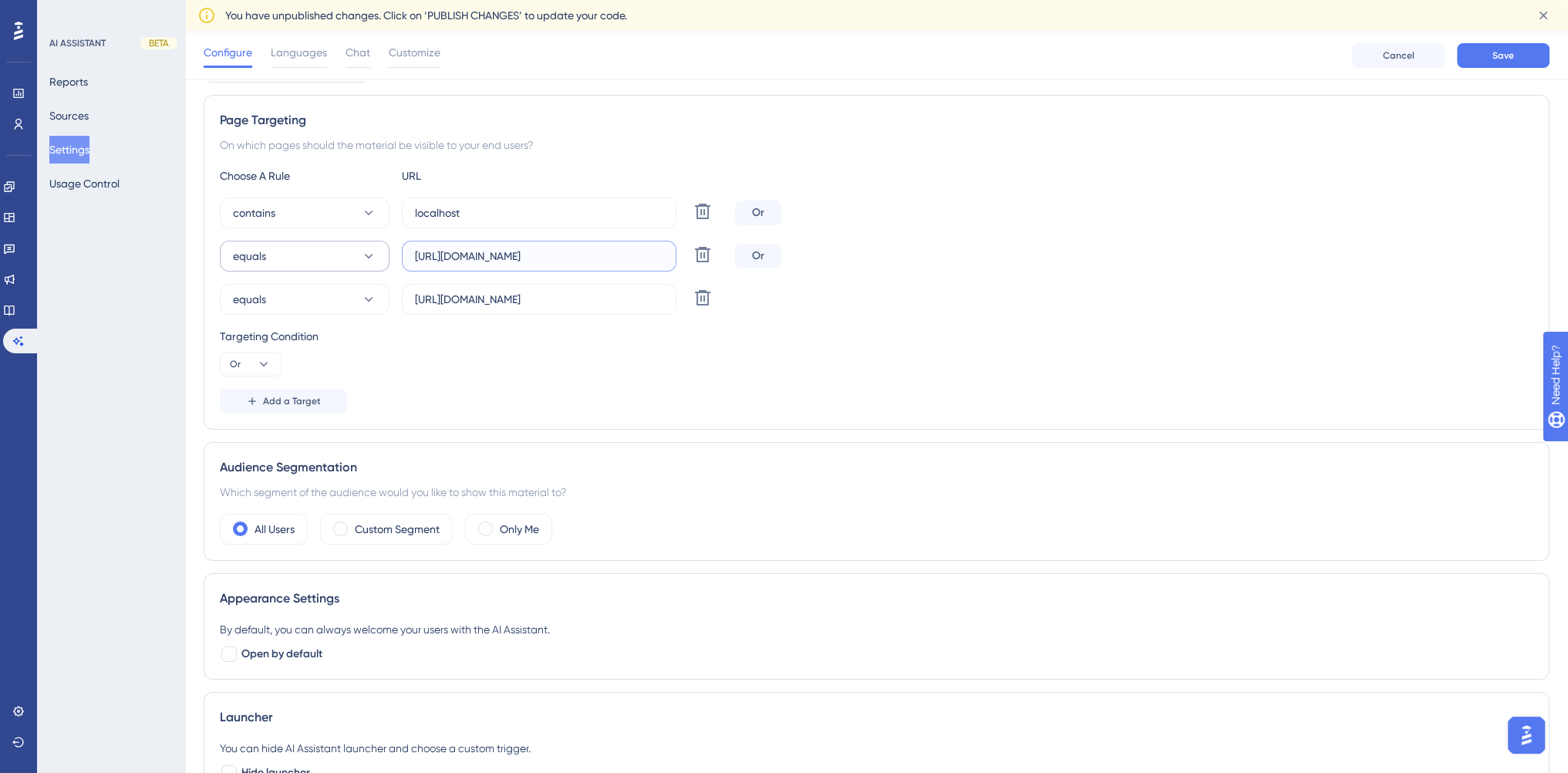 drag, startPoint x: 584, startPoint y: 254, endPoint x: 269, endPoint y: 241, distance: 315.268 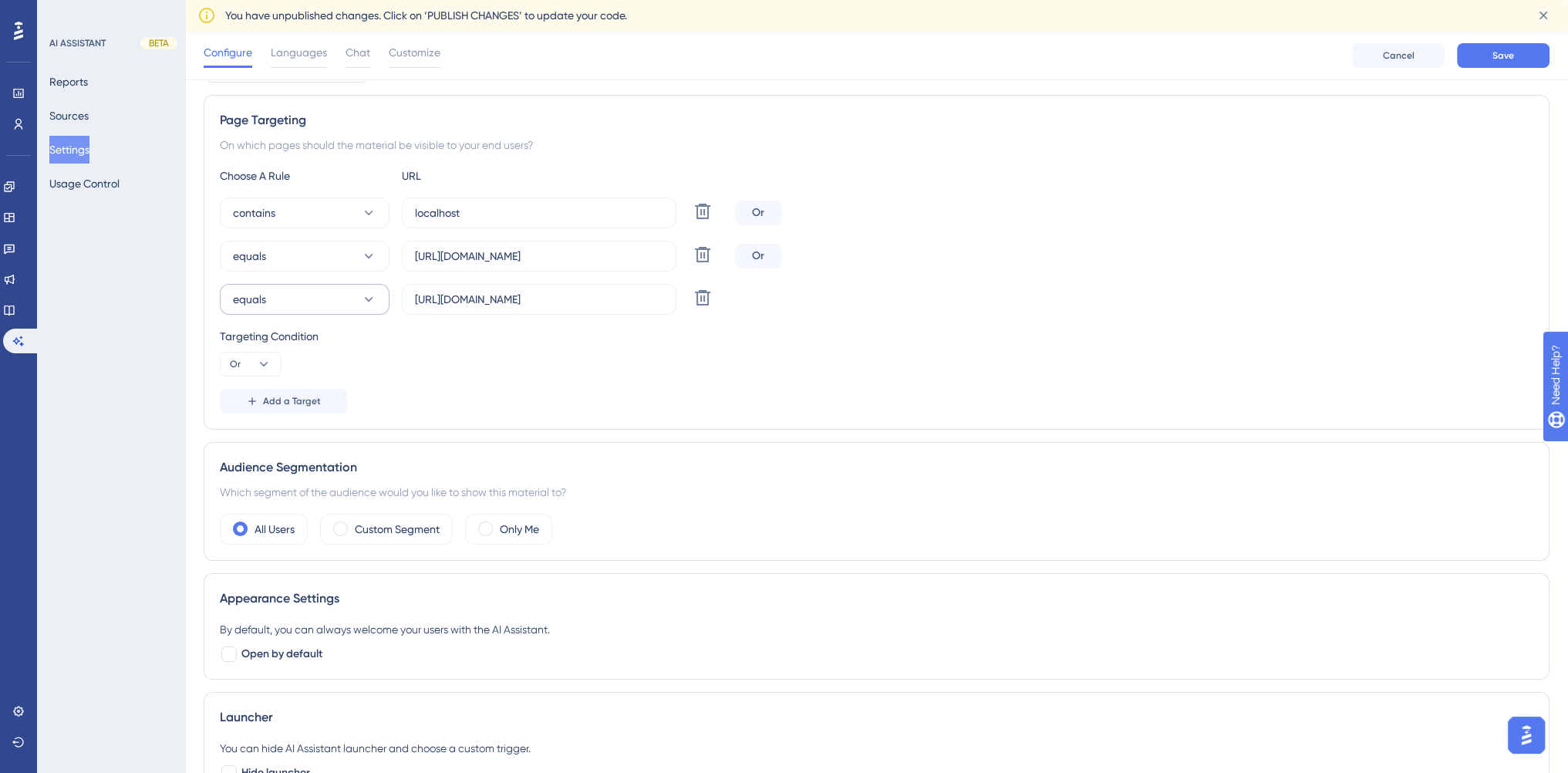 drag, startPoint x: 586, startPoint y: 307, endPoint x: 374, endPoint y: 303, distance: 212.03773 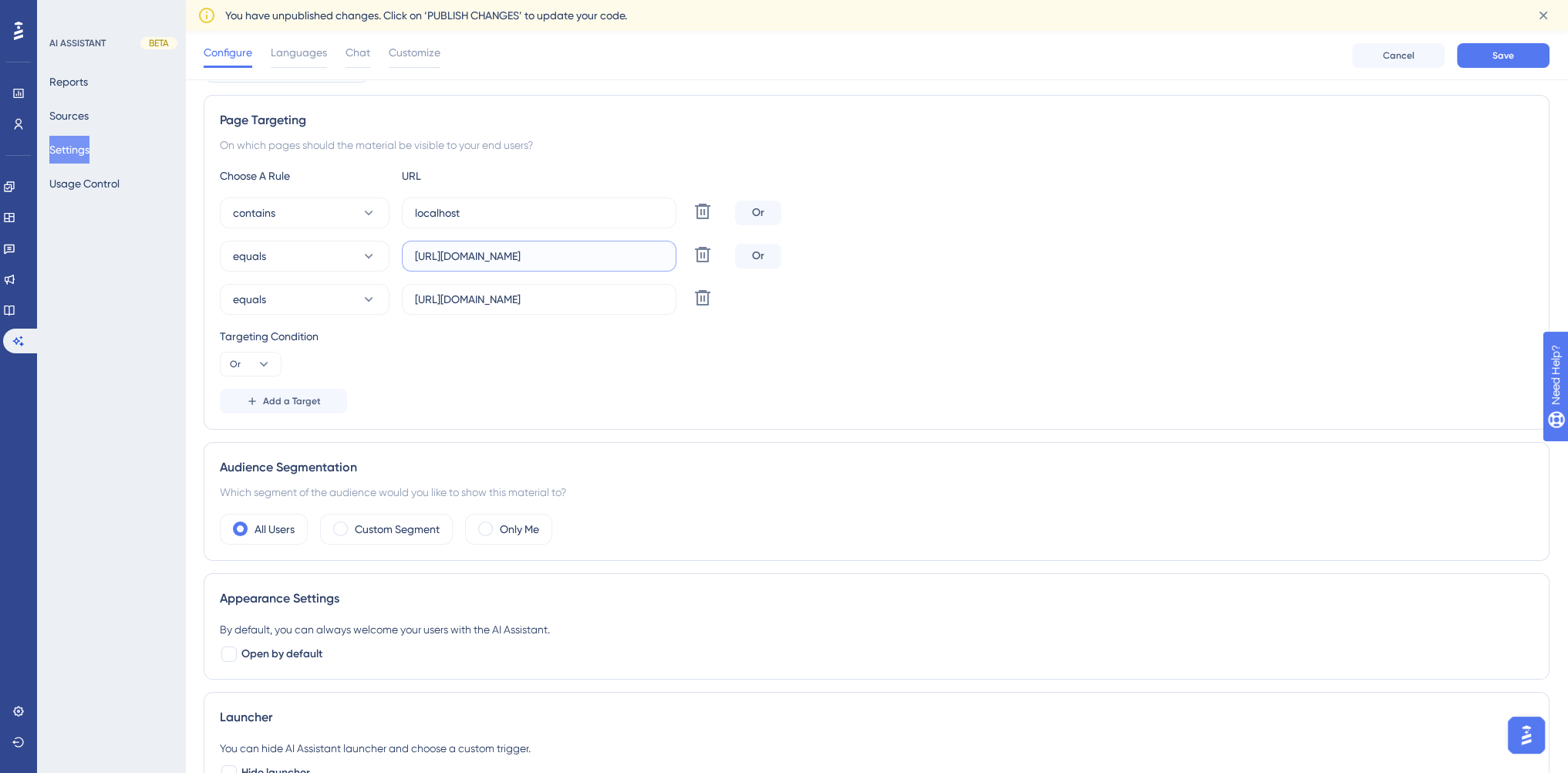 drag, startPoint x: 501, startPoint y: 251, endPoint x: 574, endPoint y: 277, distance: 77.49194 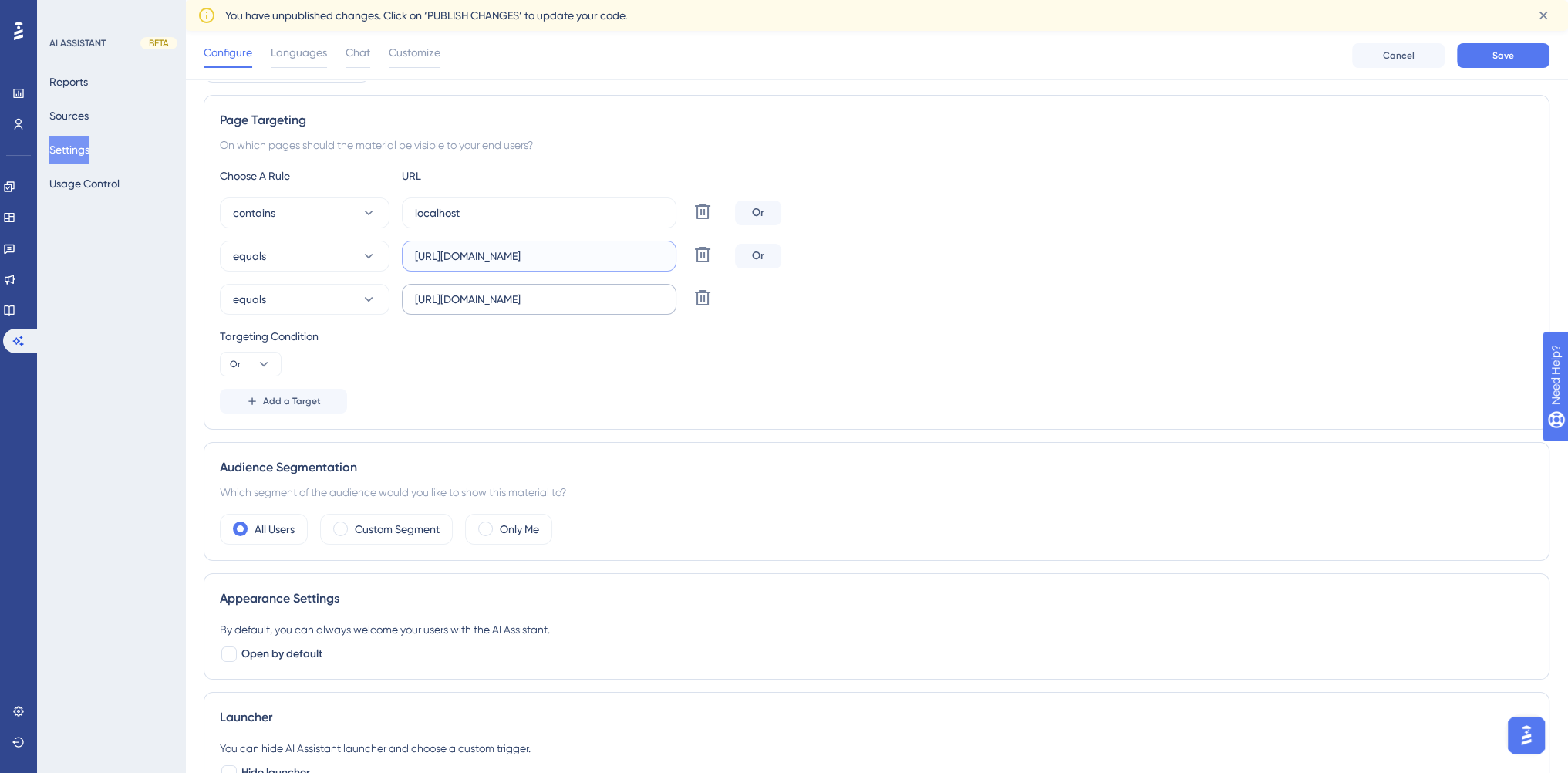 type on "[URL][DOMAIN_NAME]" 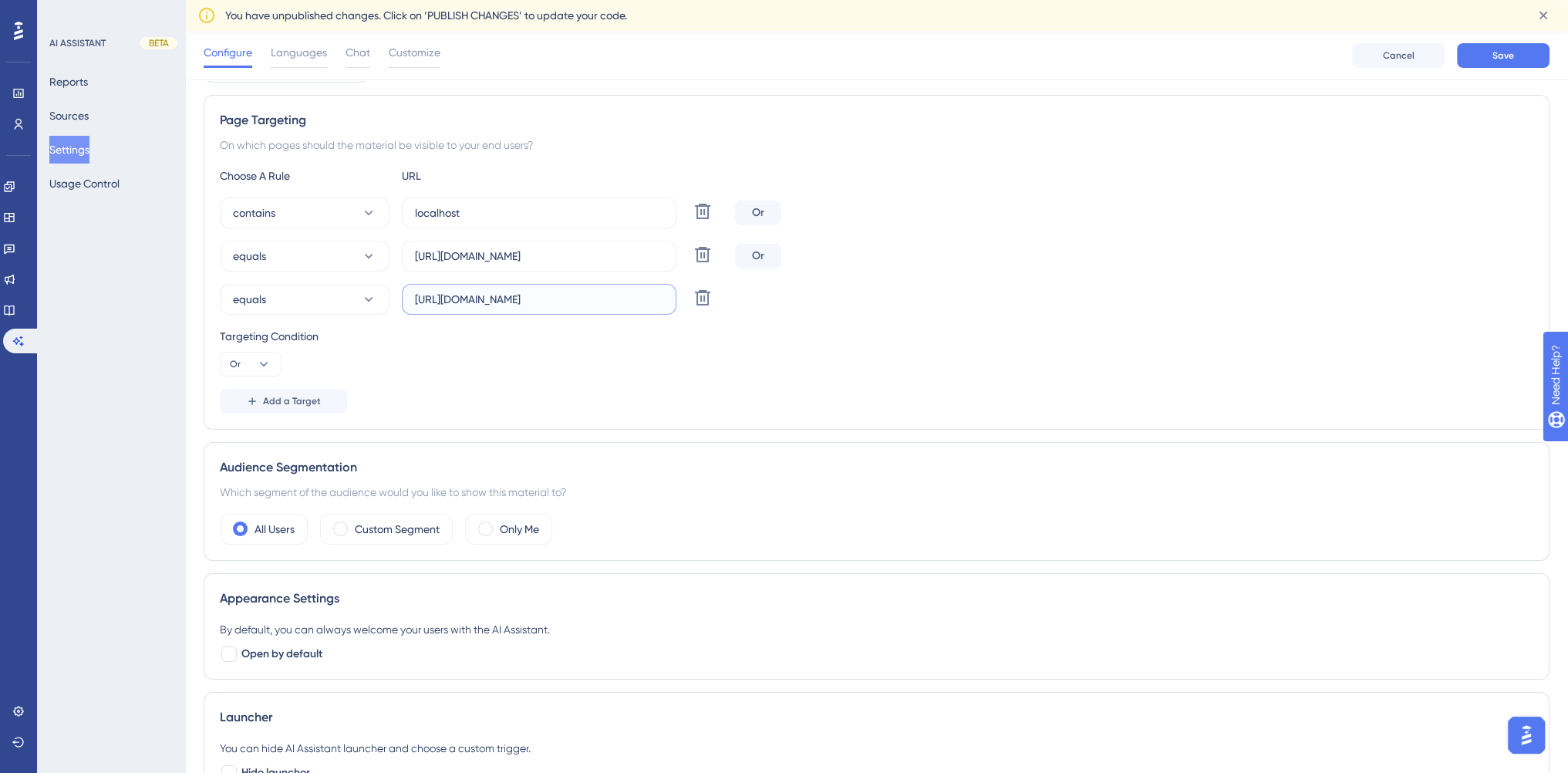 click on "[URL][DOMAIN_NAME]" at bounding box center (539, 299) 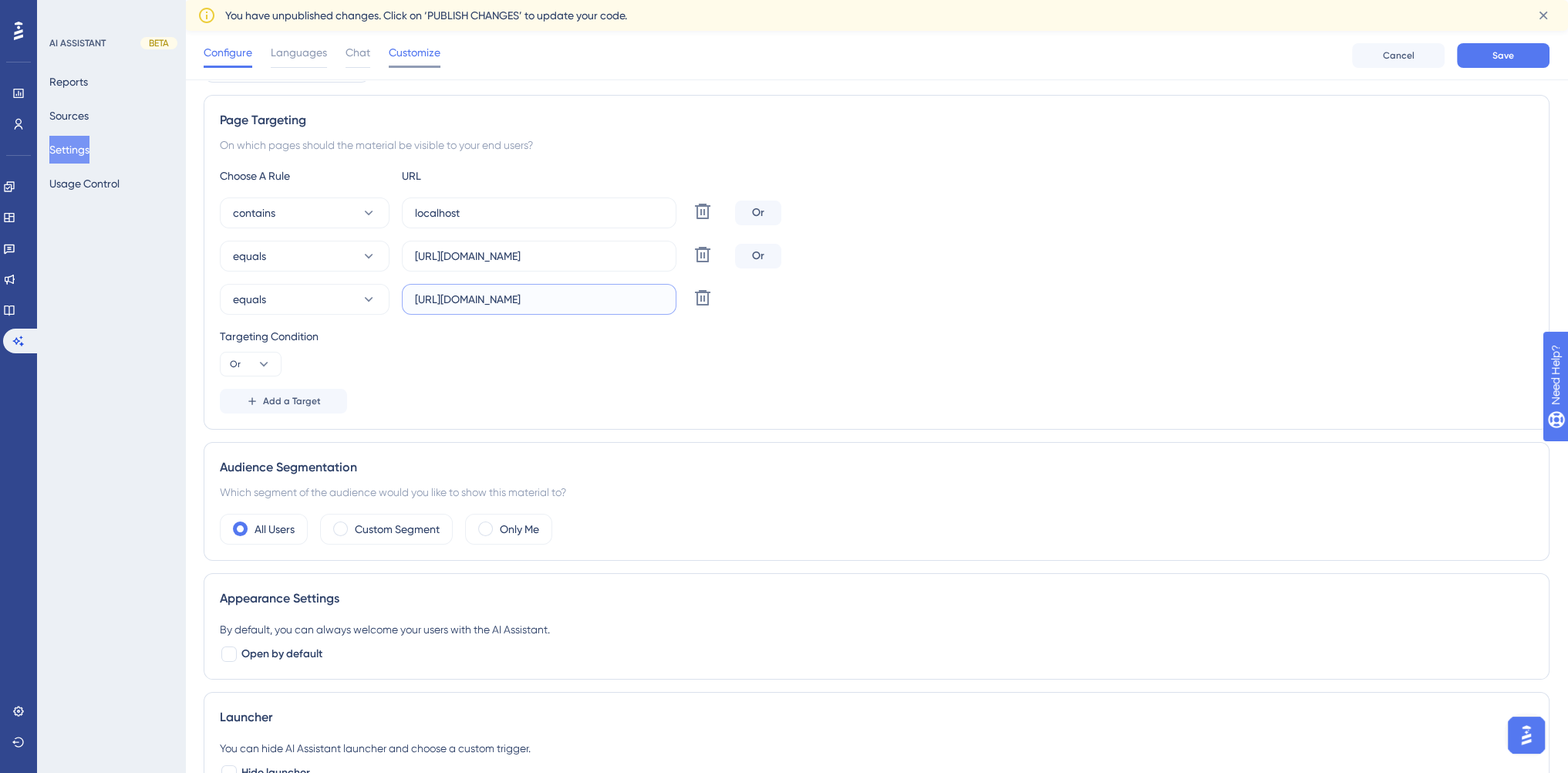 type on "[URL][DOMAIN_NAME]" 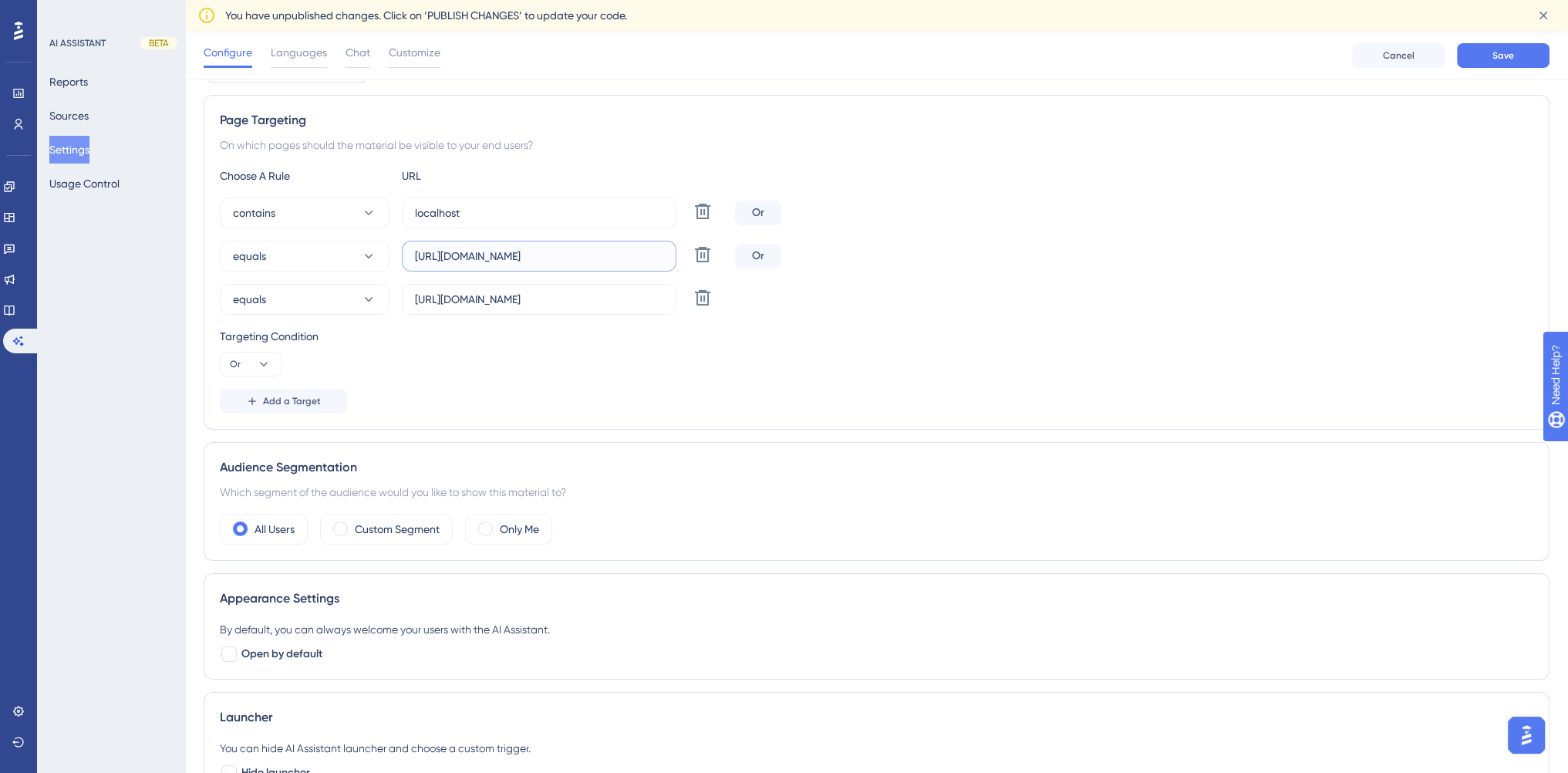 drag, startPoint x: 595, startPoint y: 251, endPoint x: 262, endPoint y: 234, distance: 333.43365 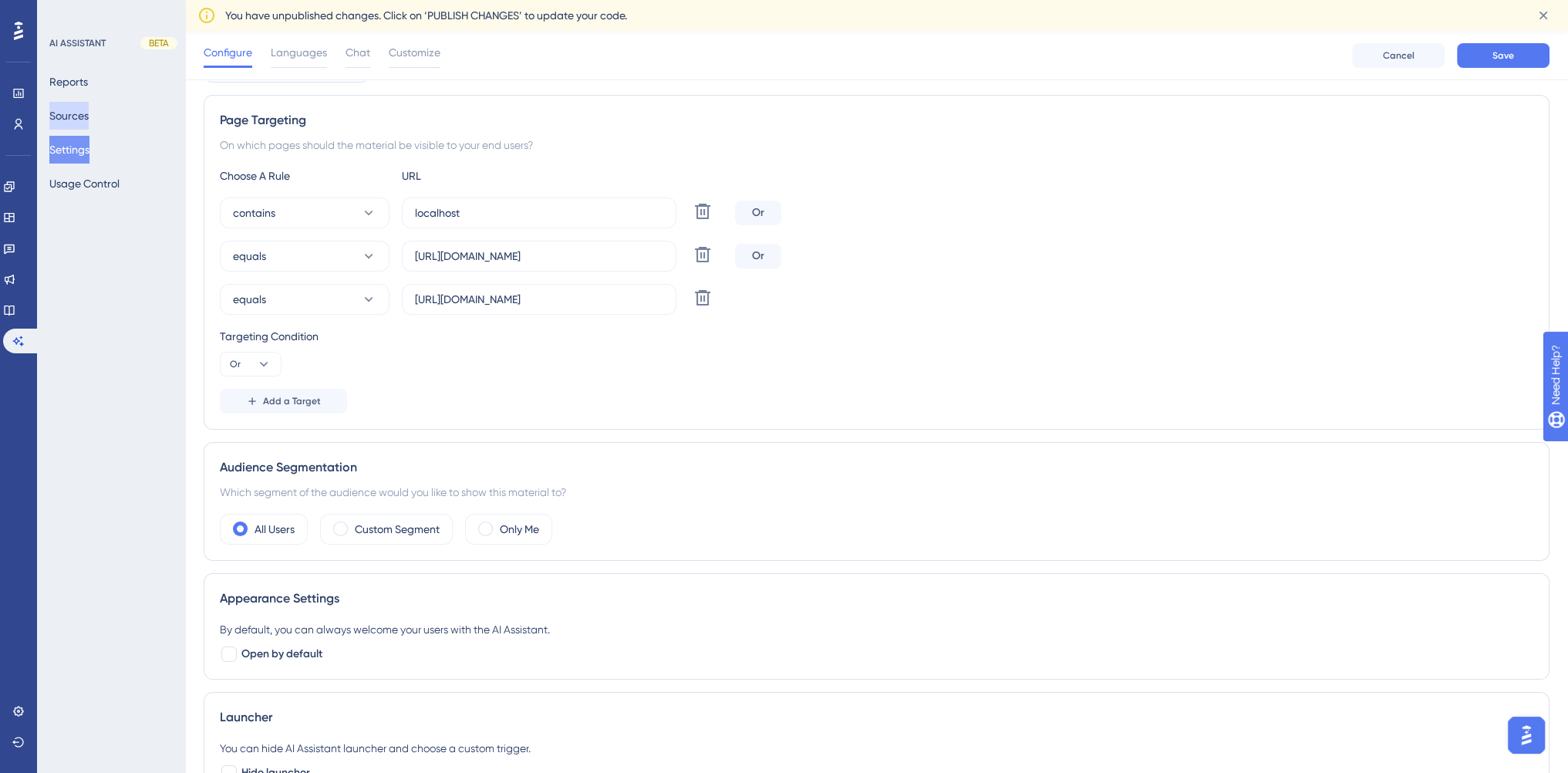 click on "Sources" at bounding box center (69, 116) 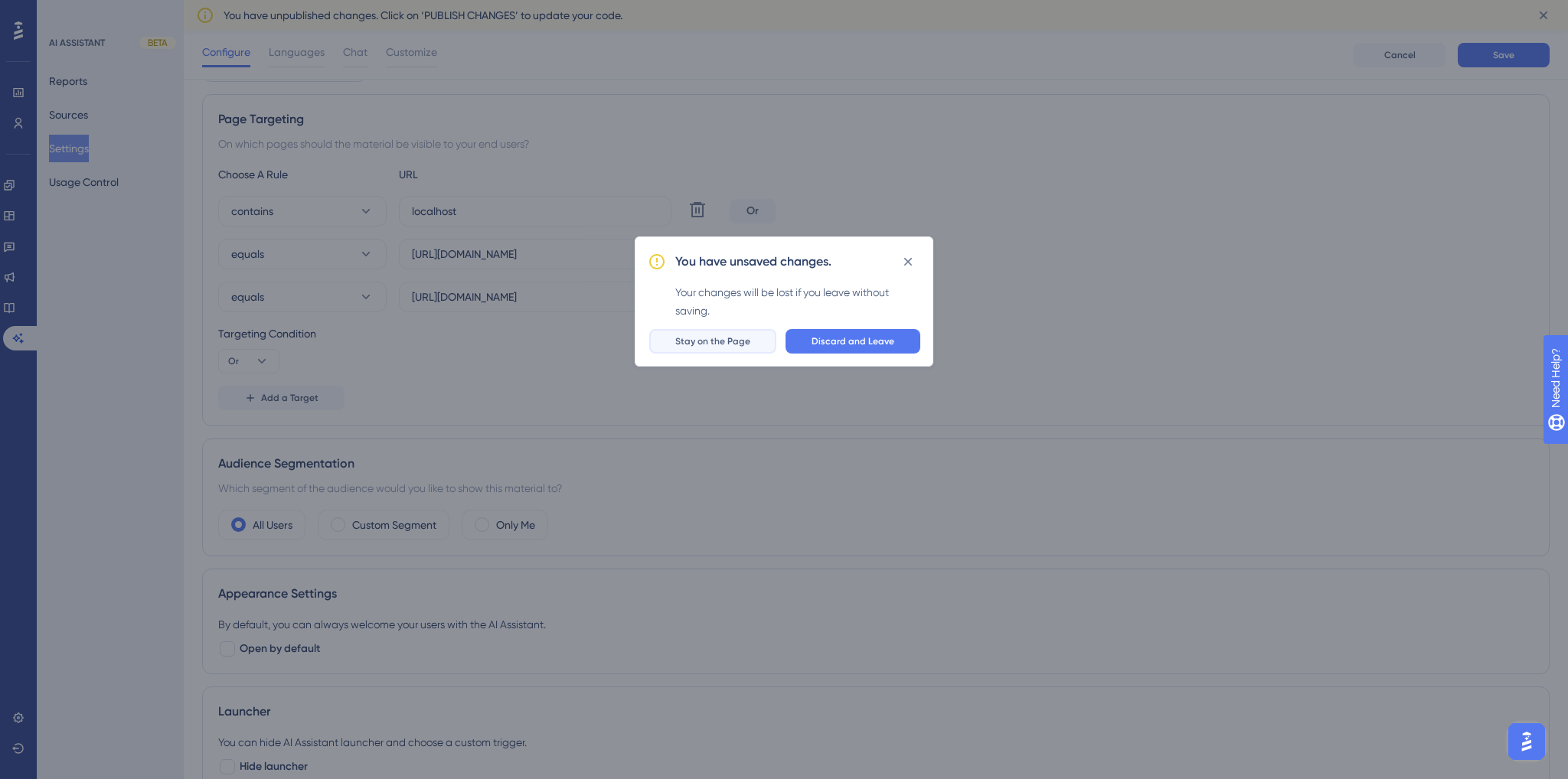 click on "Stay on the Page" at bounding box center (713, 341) 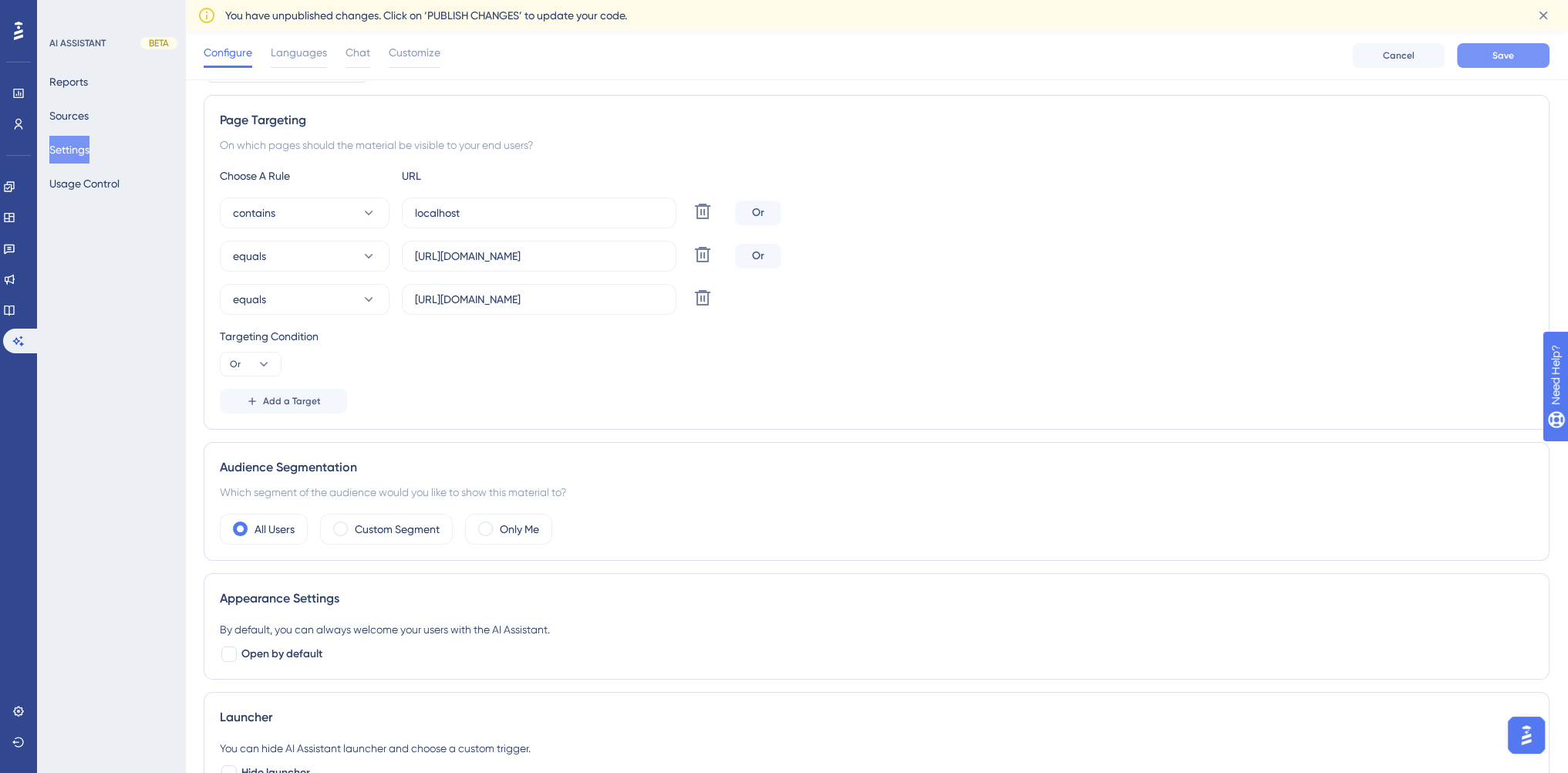 click on "Save" at bounding box center (1503, 56) 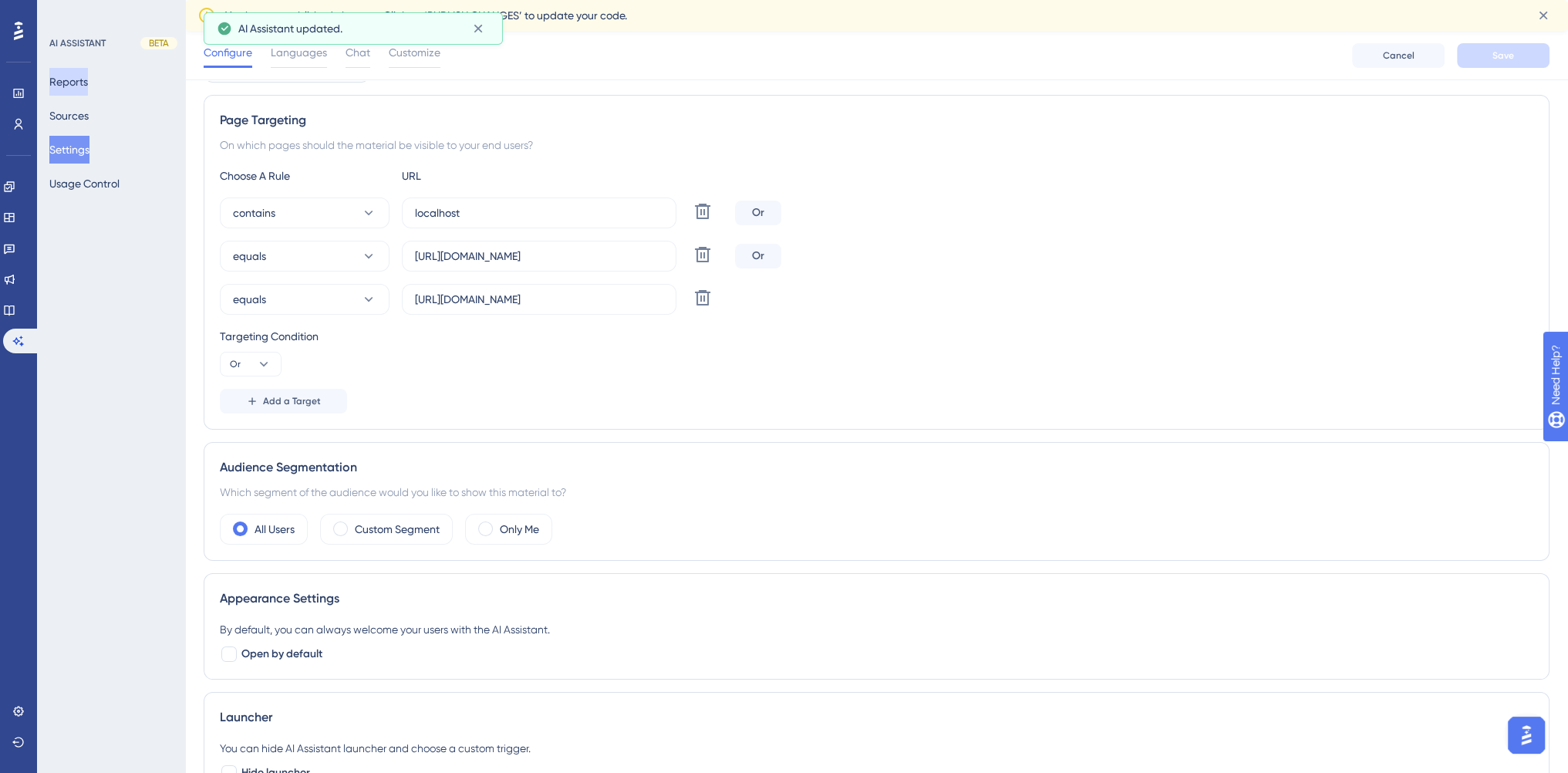 click on "Reports" at bounding box center [69, 82] 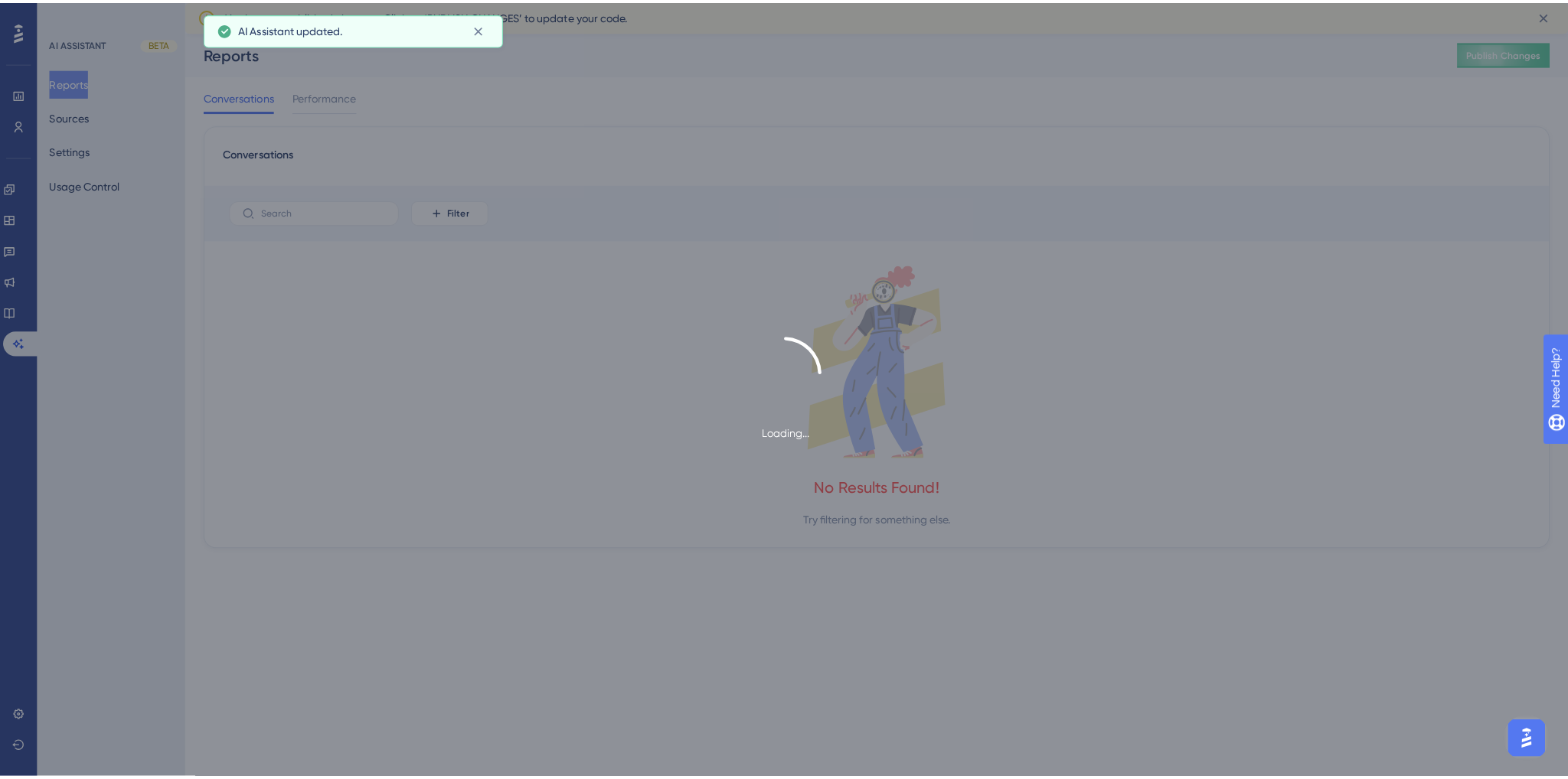 scroll, scrollTop: 0, scrollLeft: 0, axis: both 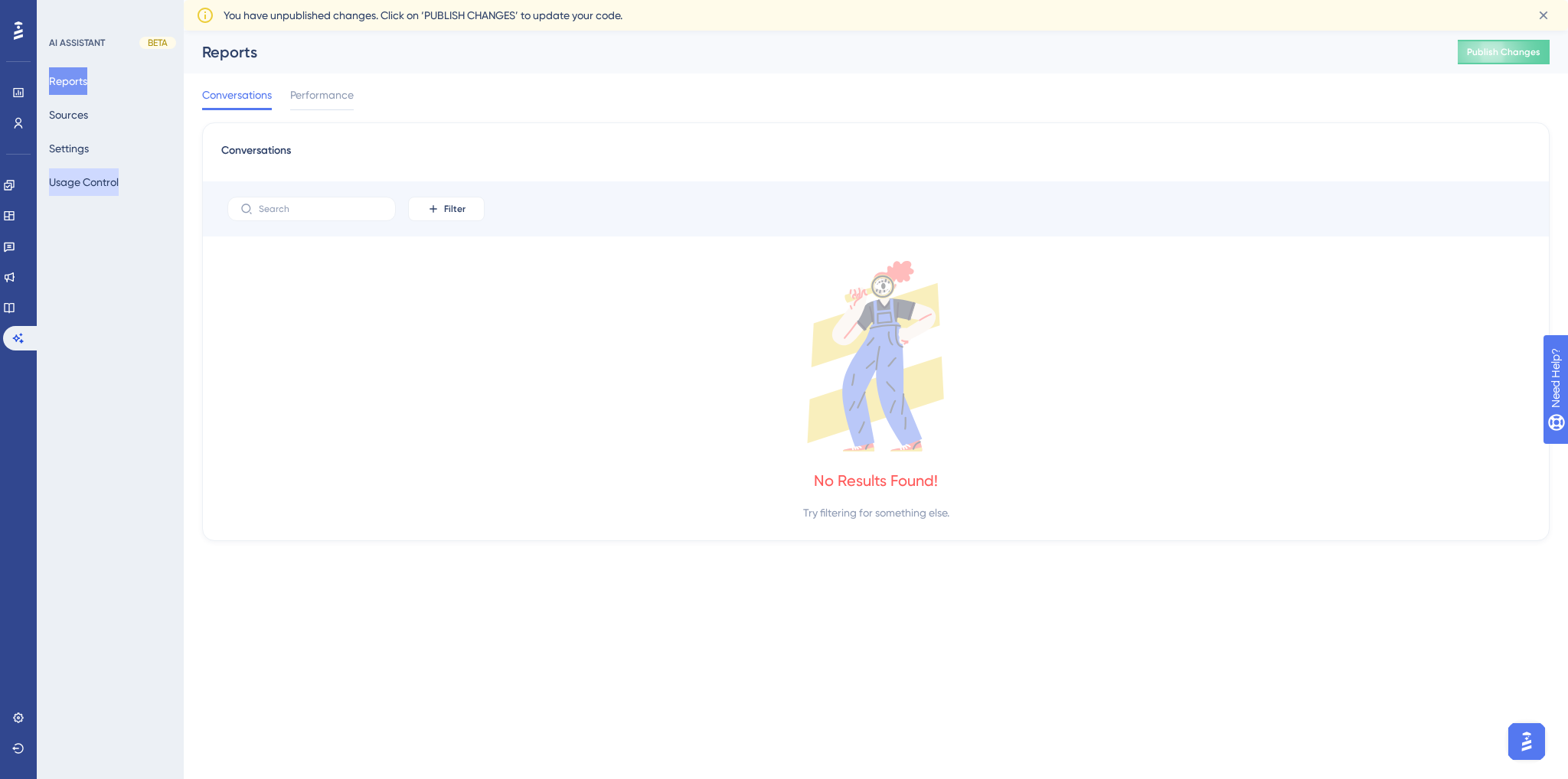 click on "Usage Control" at bounding box center (83, 182) 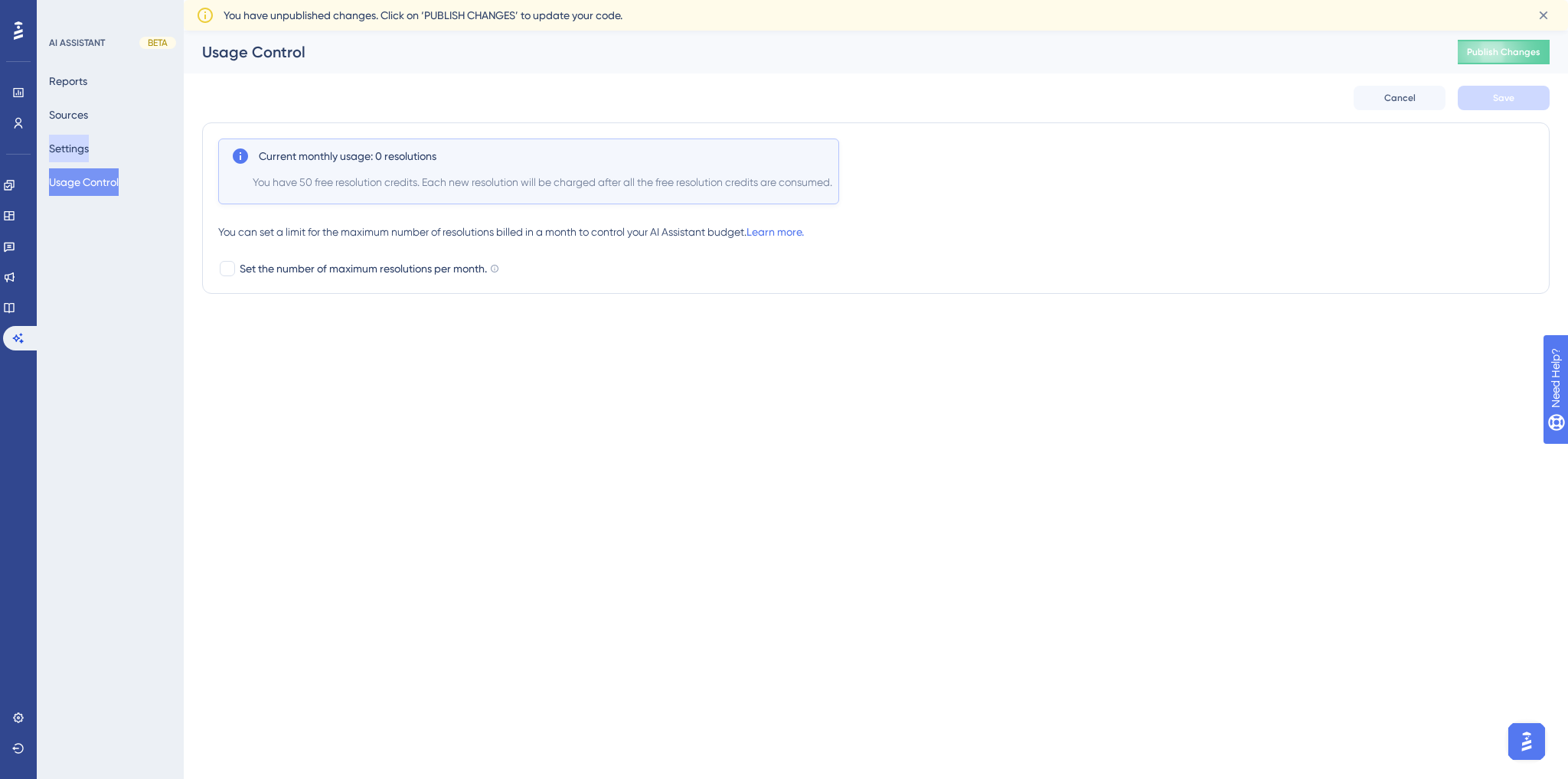 click on "Settings" at bounding box center [69, 148] 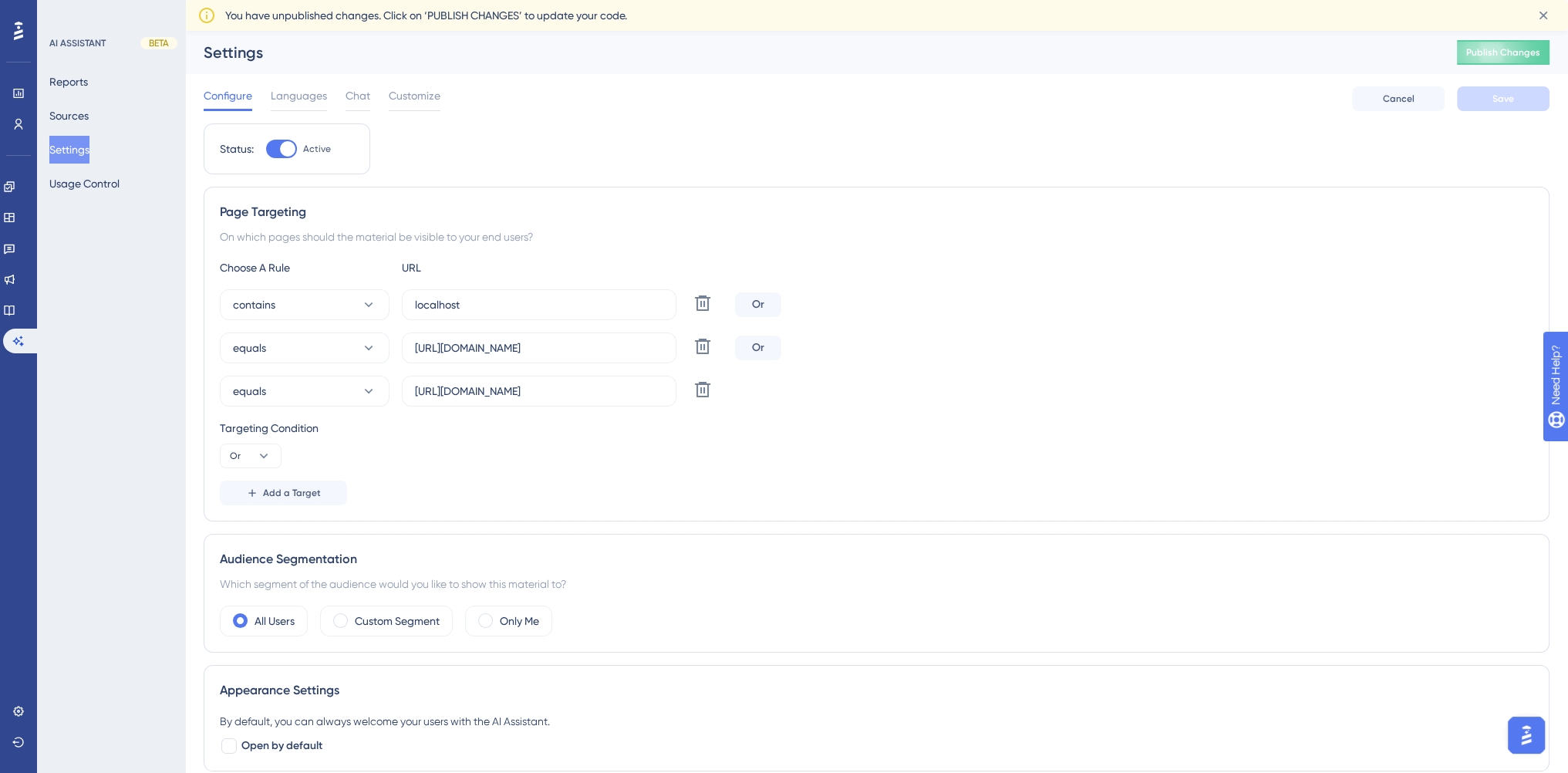 click on "Reports Sources Settings Usage Control" at bounding box center (112, 133) 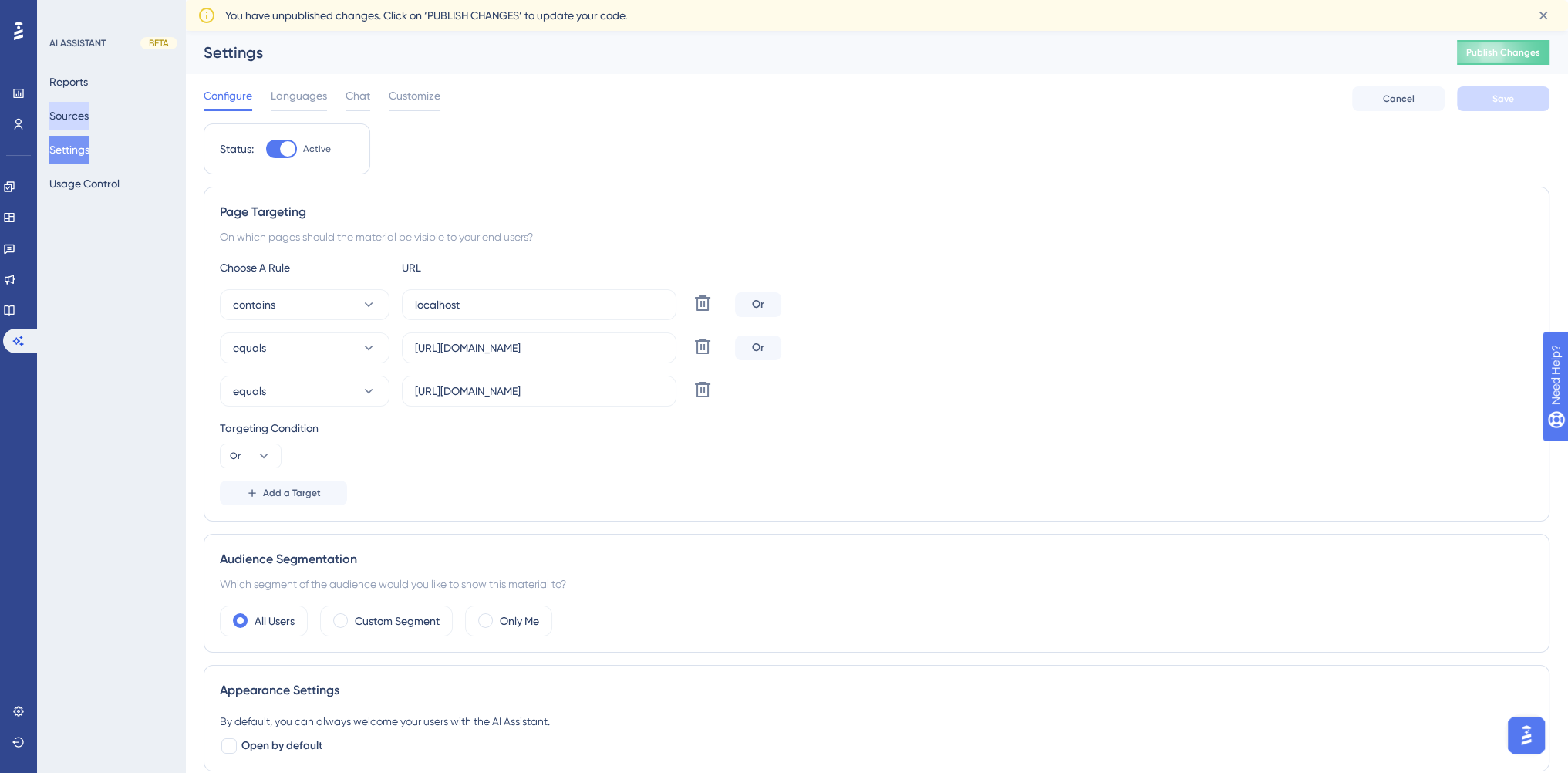 click on "Sources" at bounding box center (69, 116) 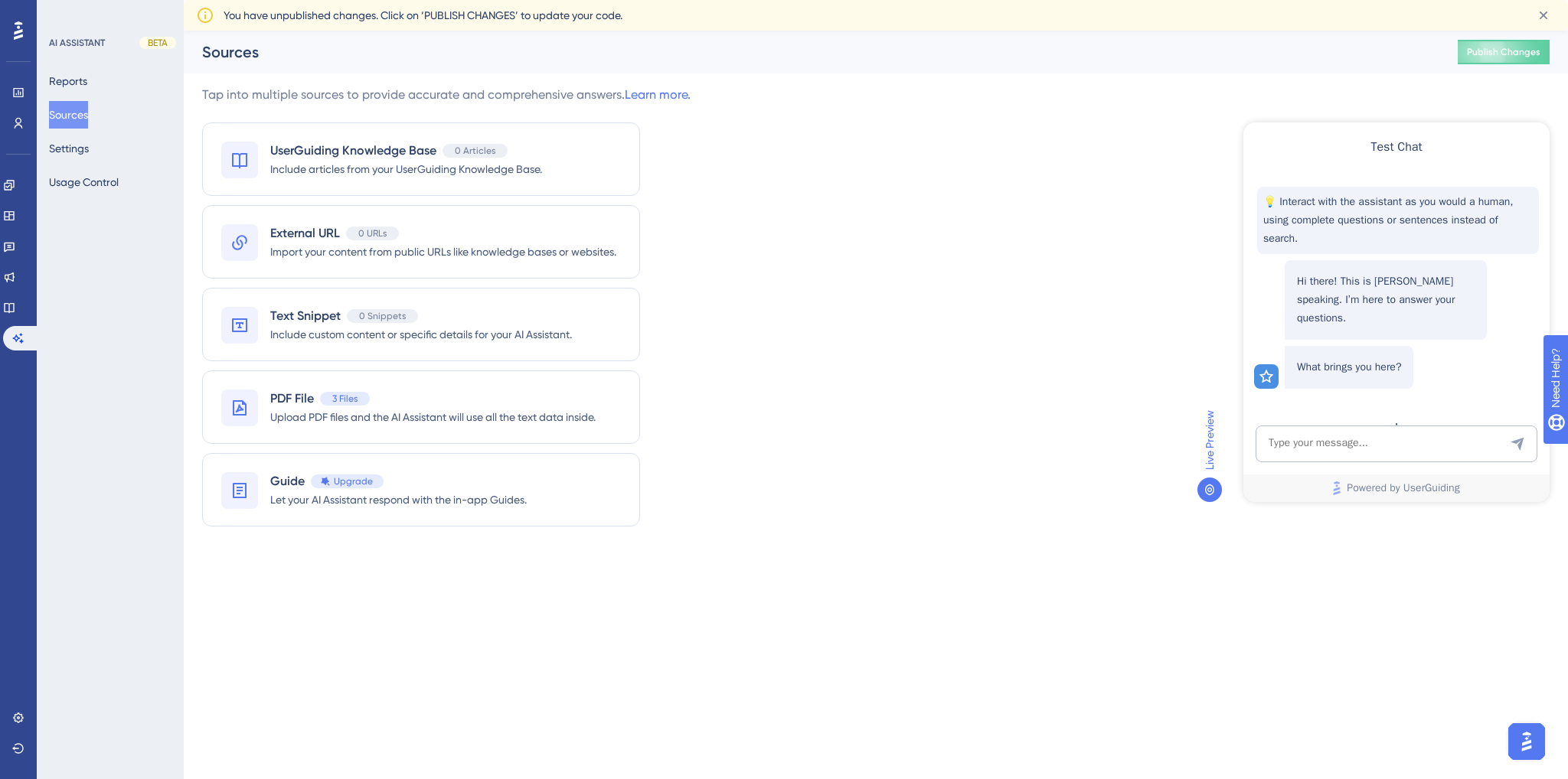 scroll, scrollTop: 0, scrollLeft: 0, axis: both 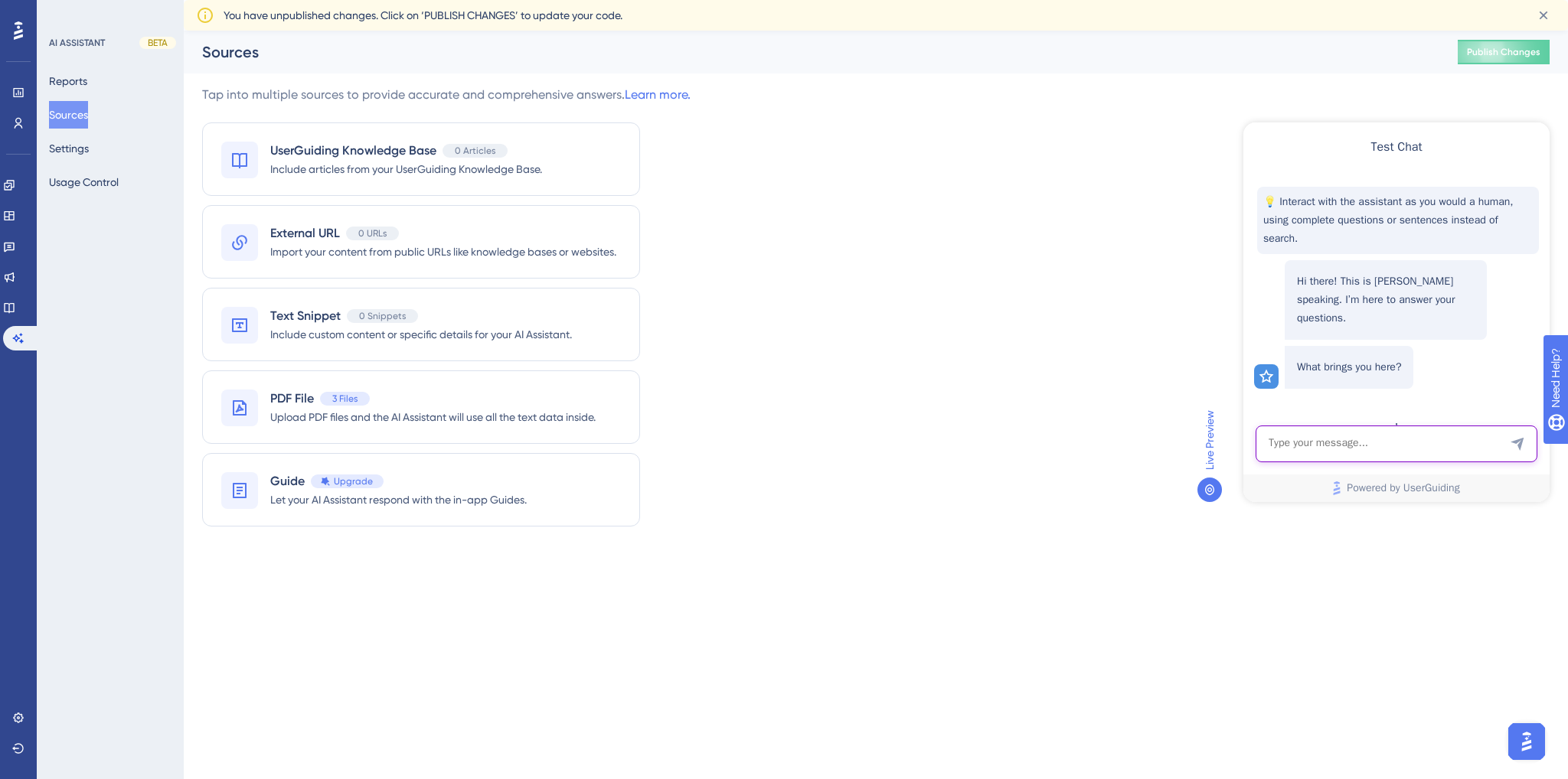click at bounding box center [1396, 444] 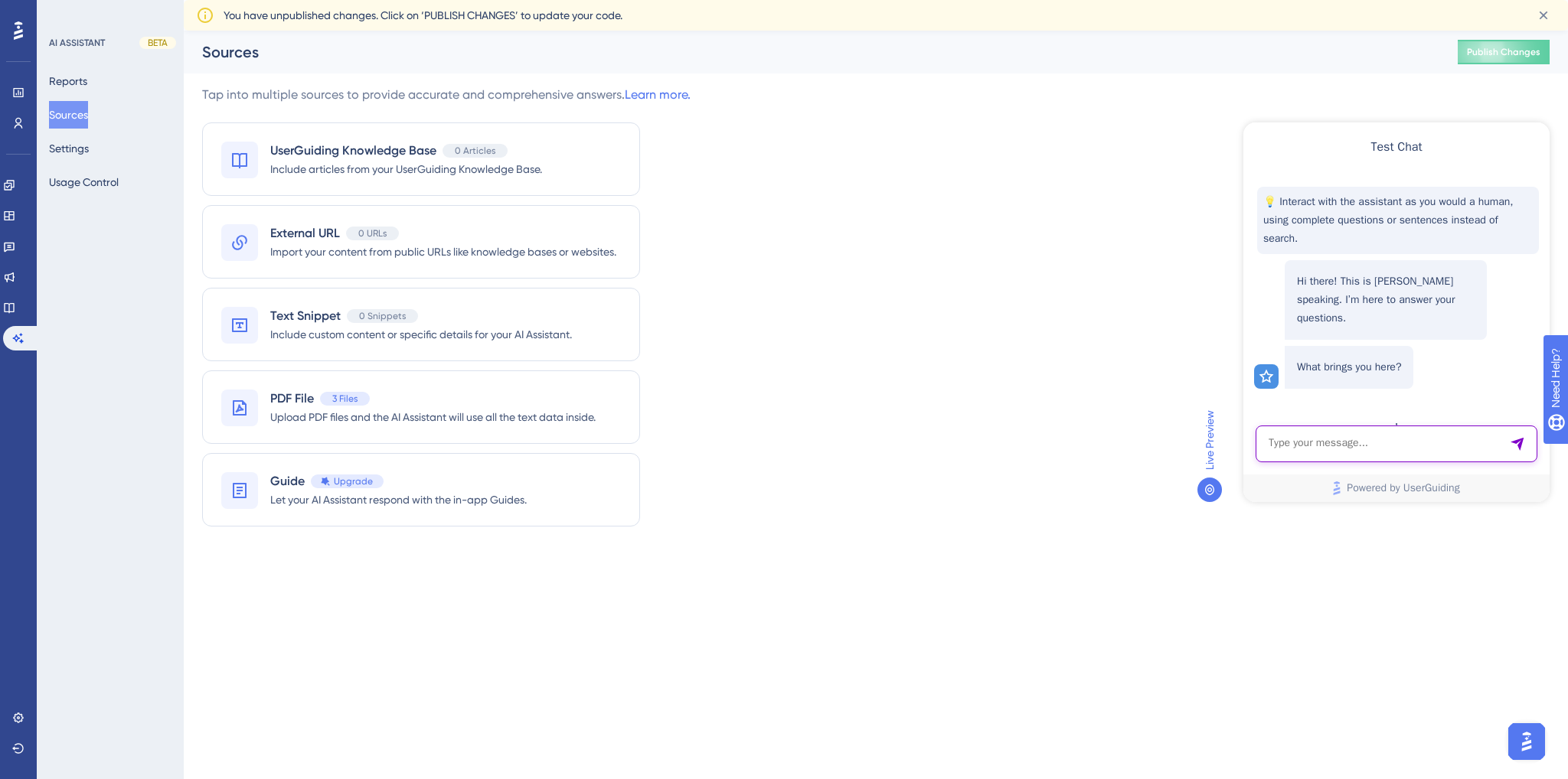 click at bounding box center (1396, 444) 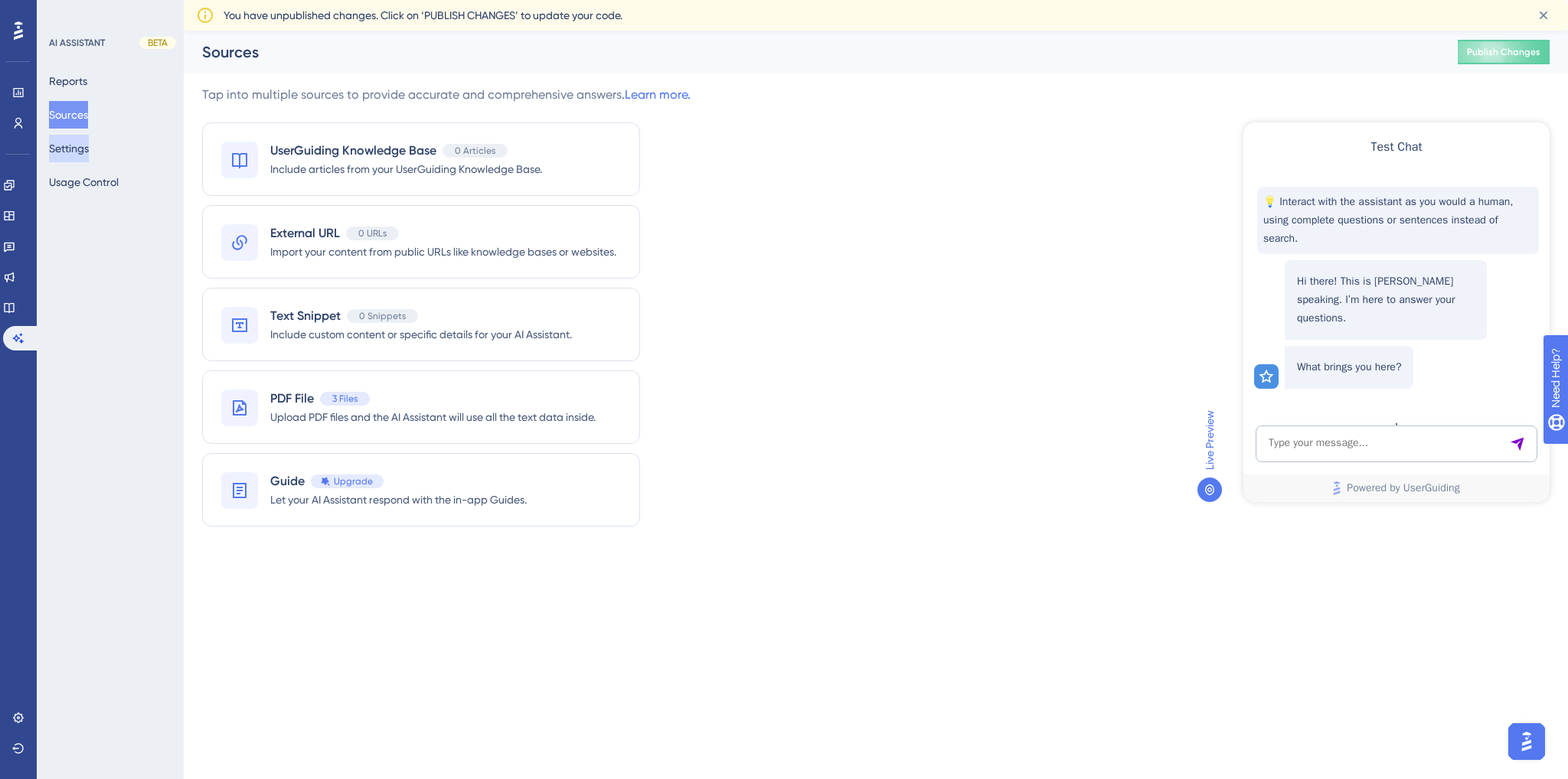 click on "Settings" at bounding box center [69, 148] 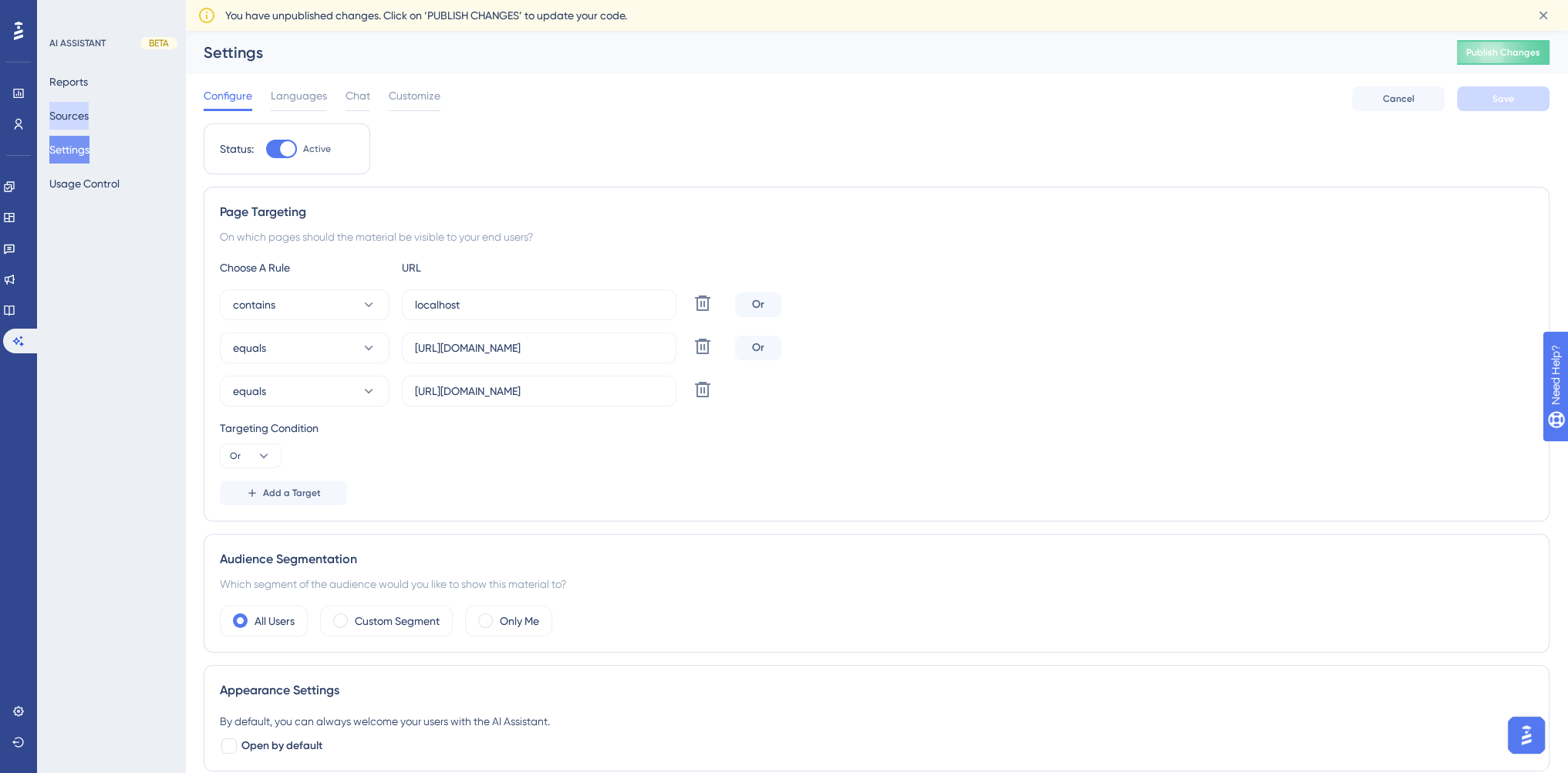click on "Sources" at bounding box center (69, 116) 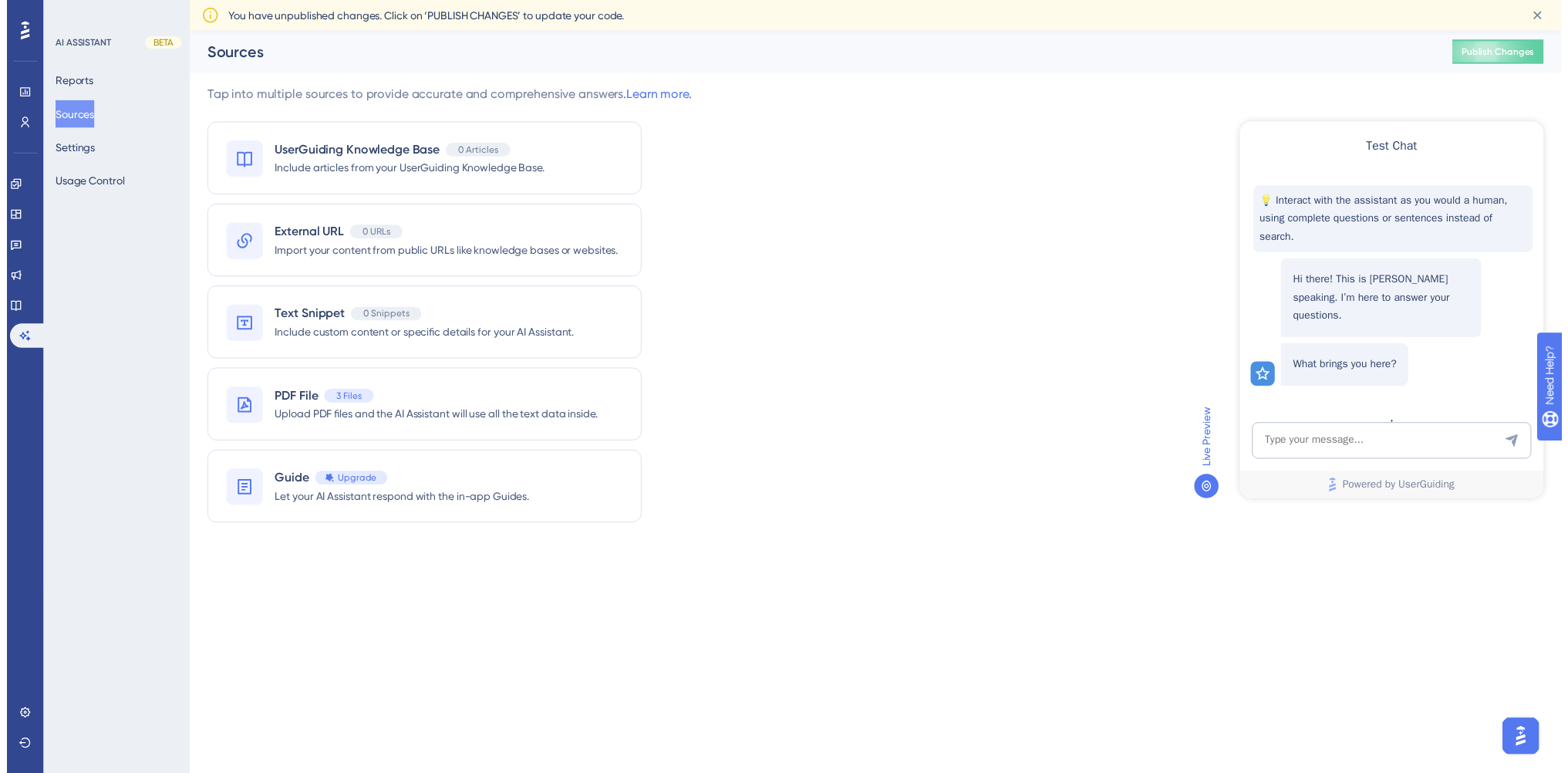 scroll, scrollTop: 0, scrollLeft: 0, axis: both 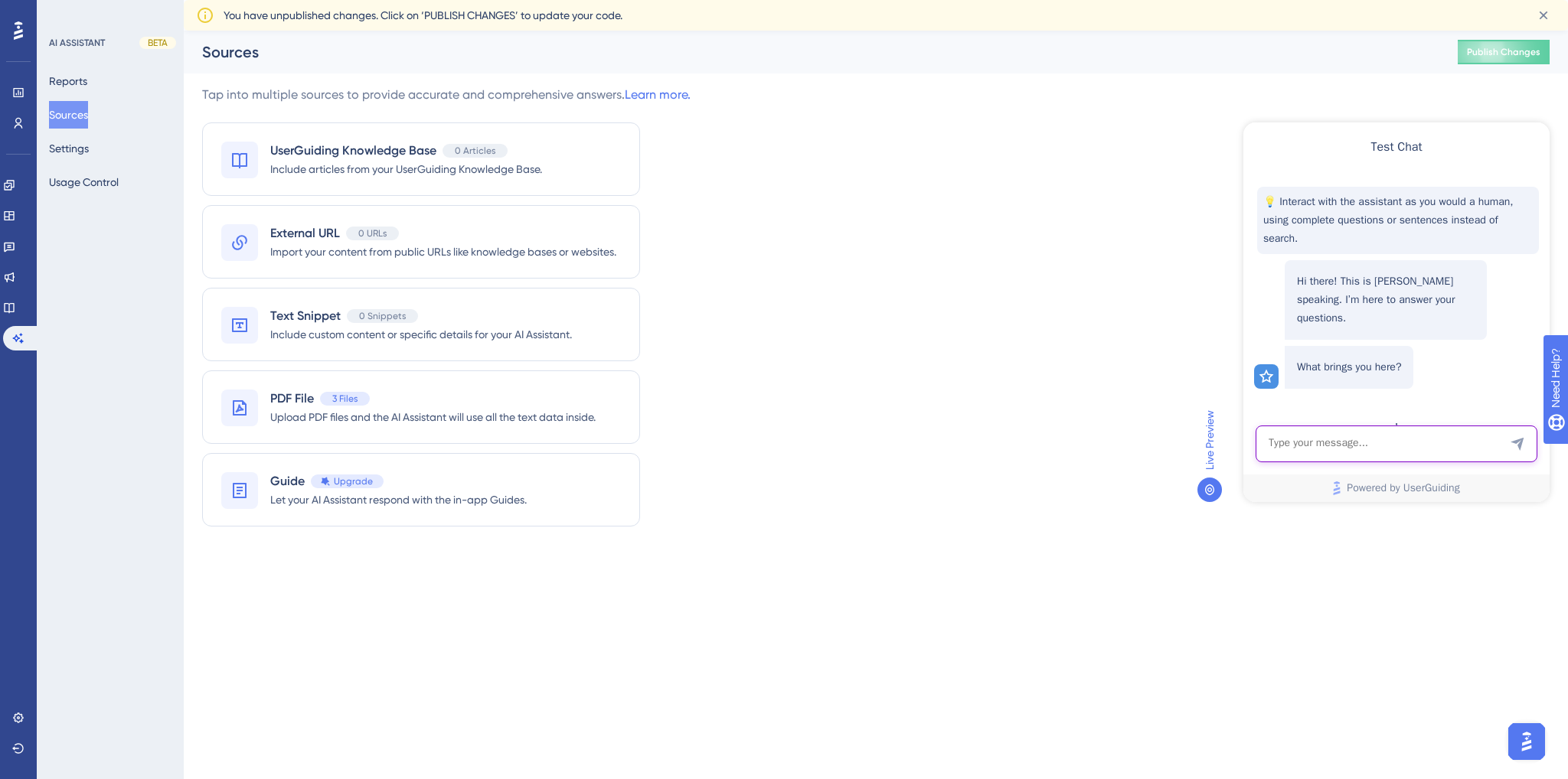 click at bounding box center (1396, 444) 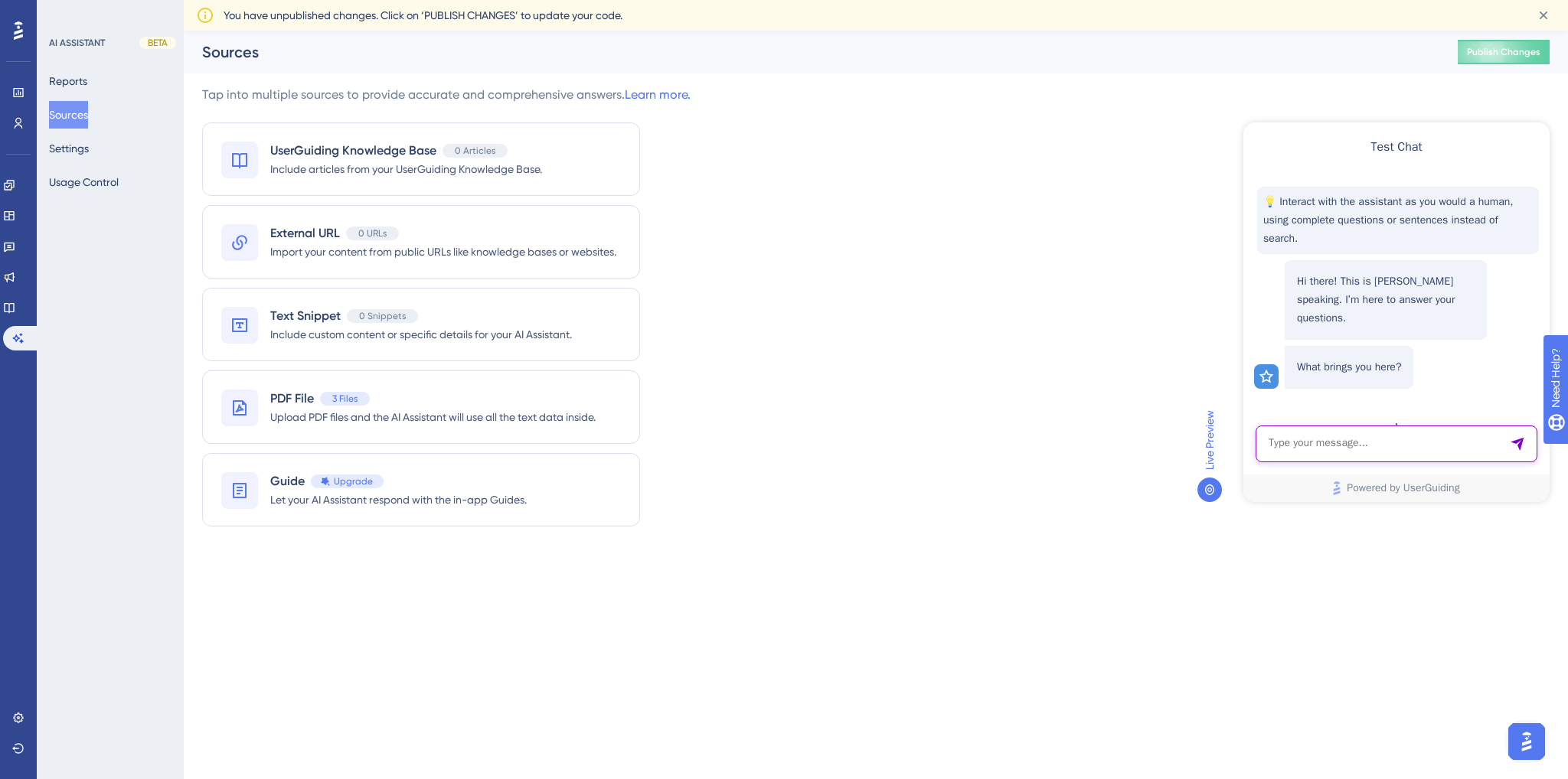 click at bounding box center [1396, 444] 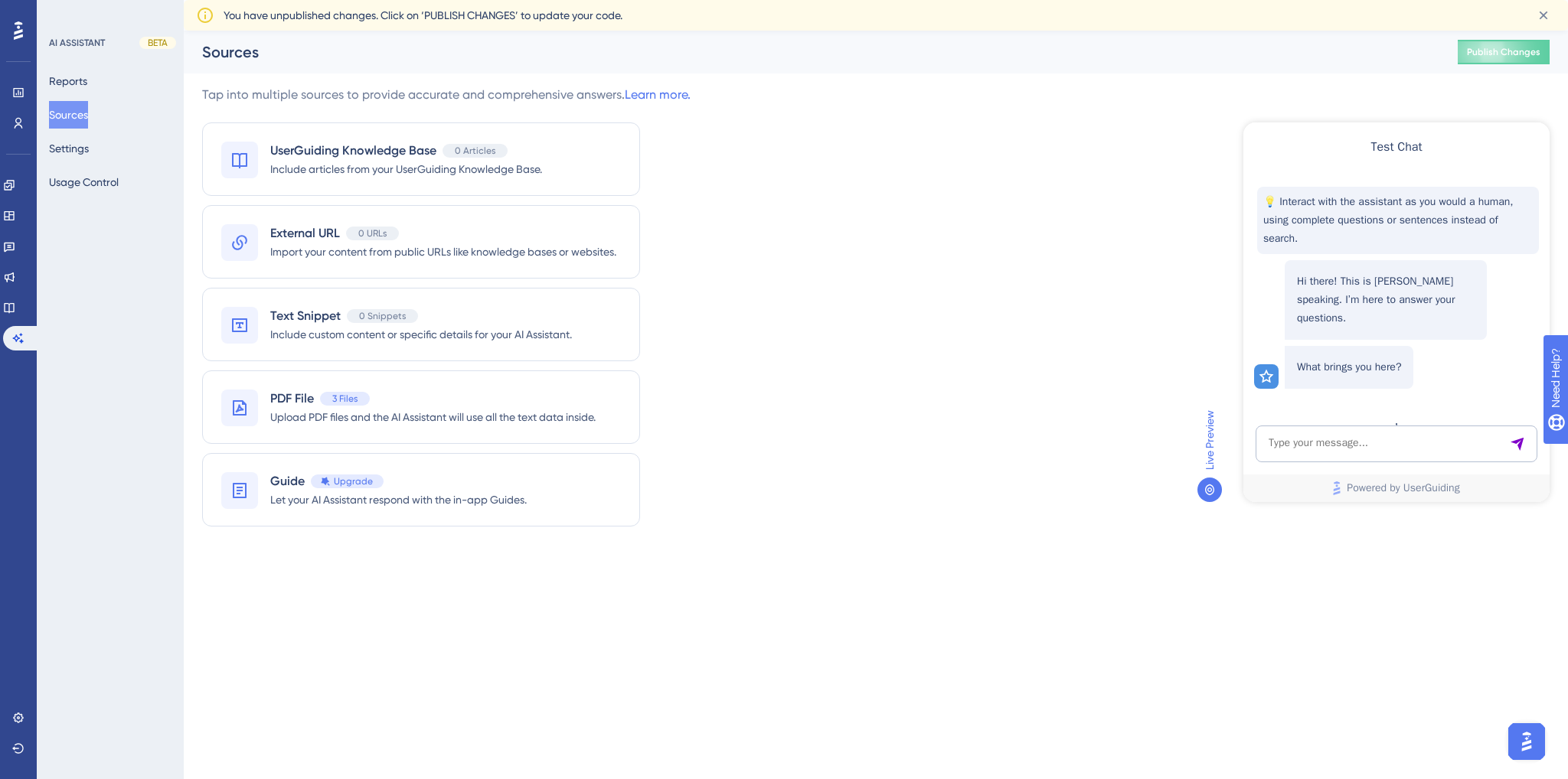 click on "Reports Sources Settings Usage Control" at bounding box center [111, 132] 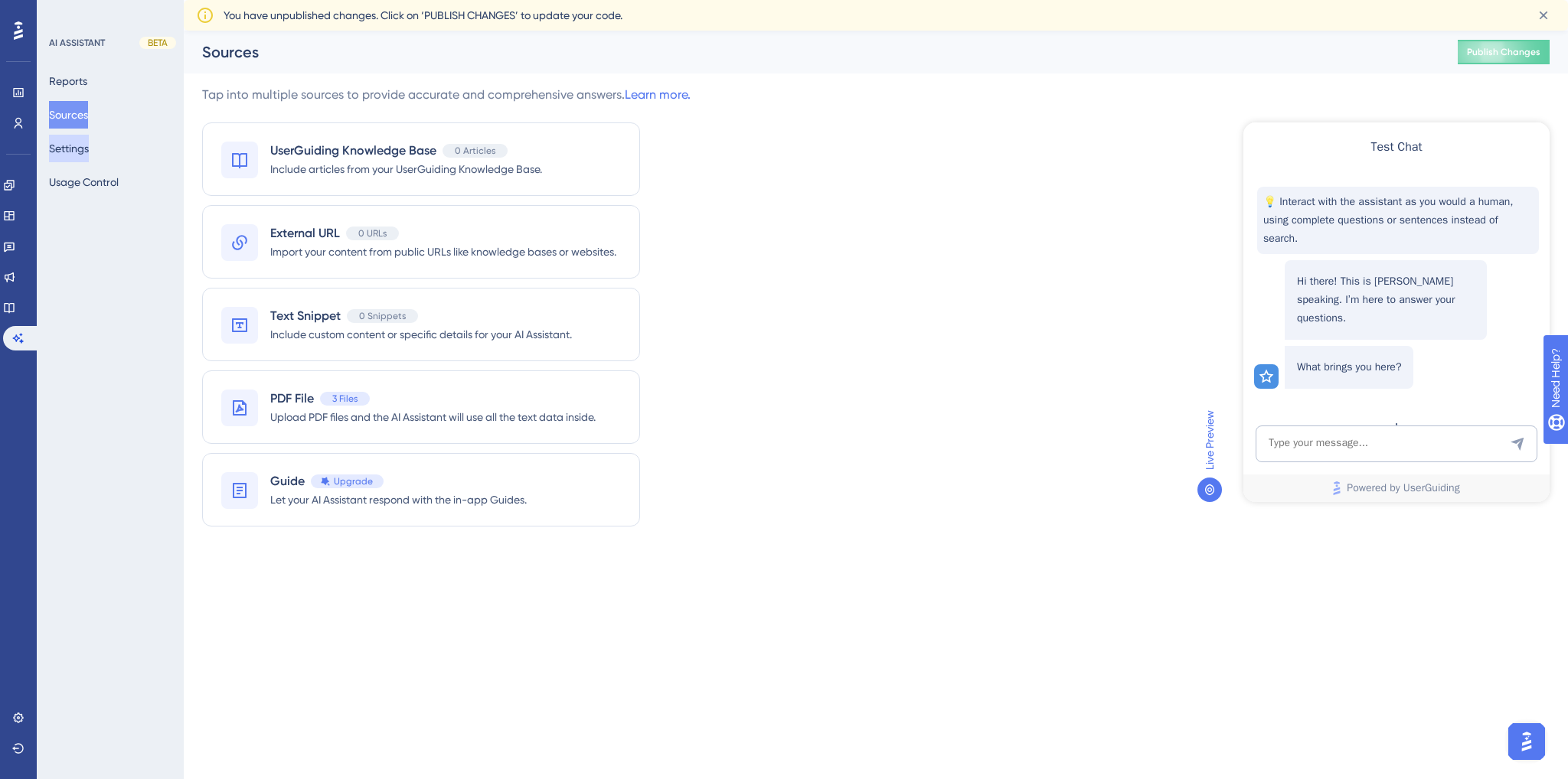 click on "Settings" at bounding box center [69, 148] 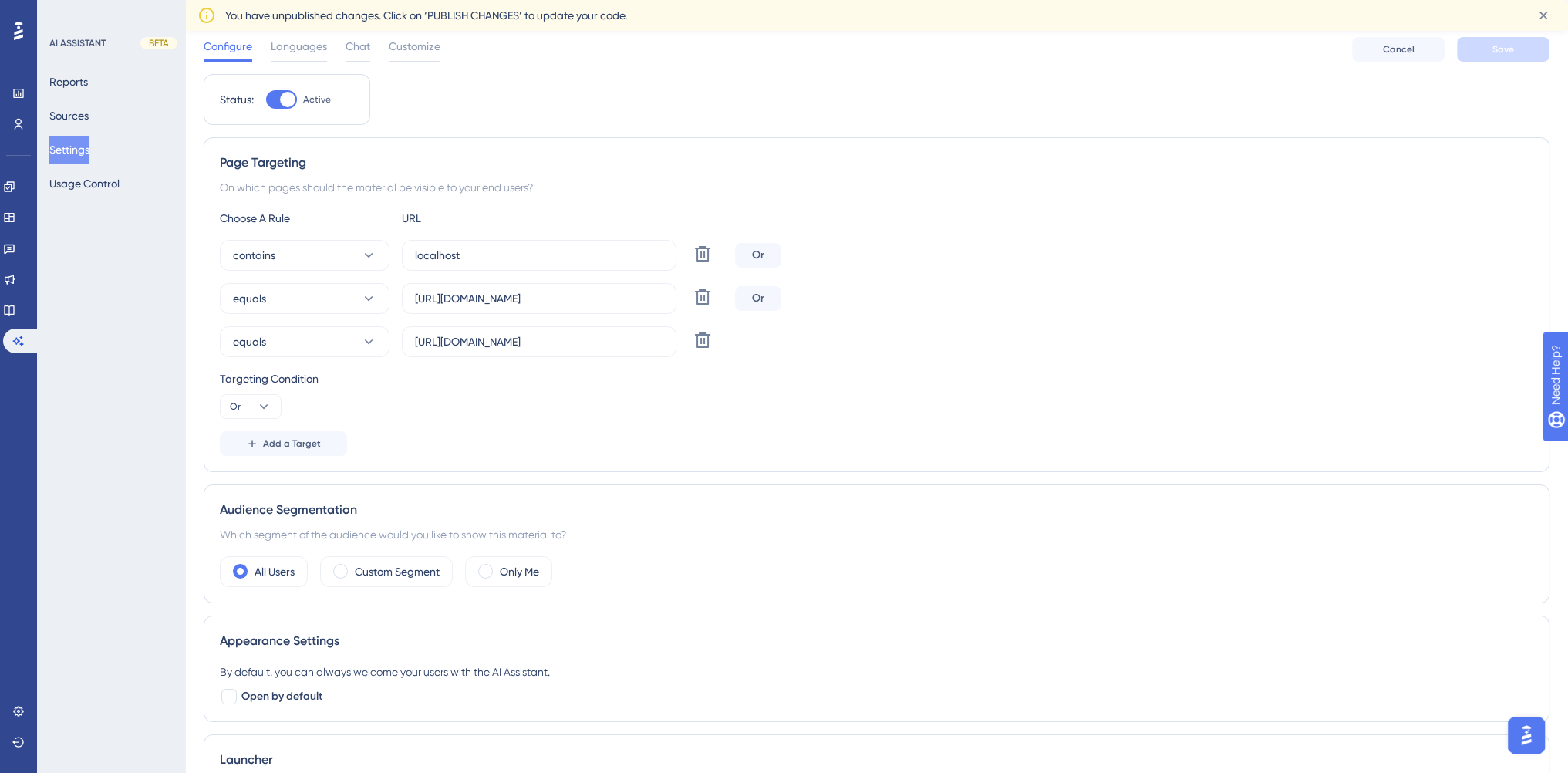 scroll, scrollTop: 77, scrollLeft: 0, axis: vertical 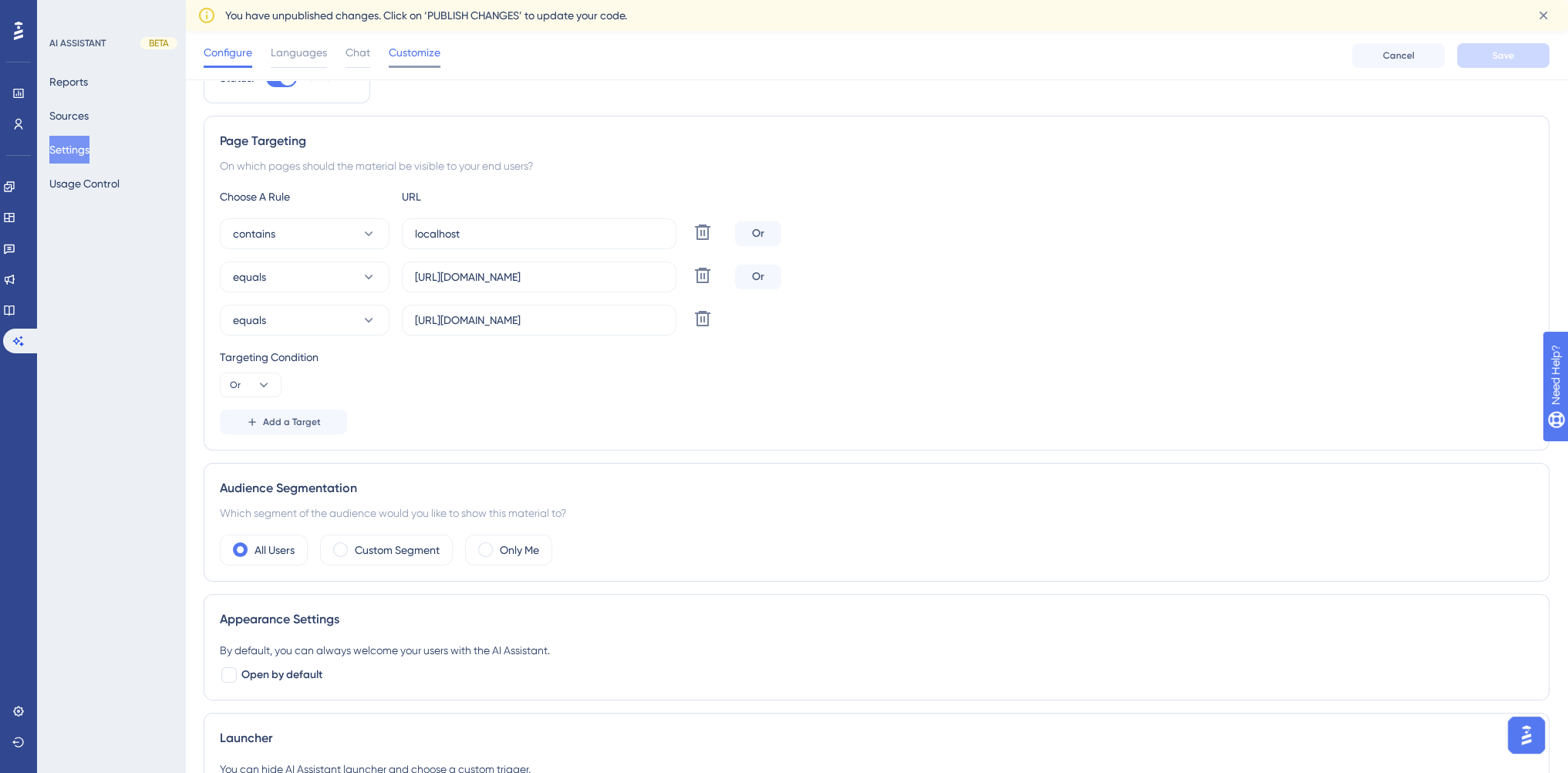 click on "Customize" at bounding box center (414, 56) 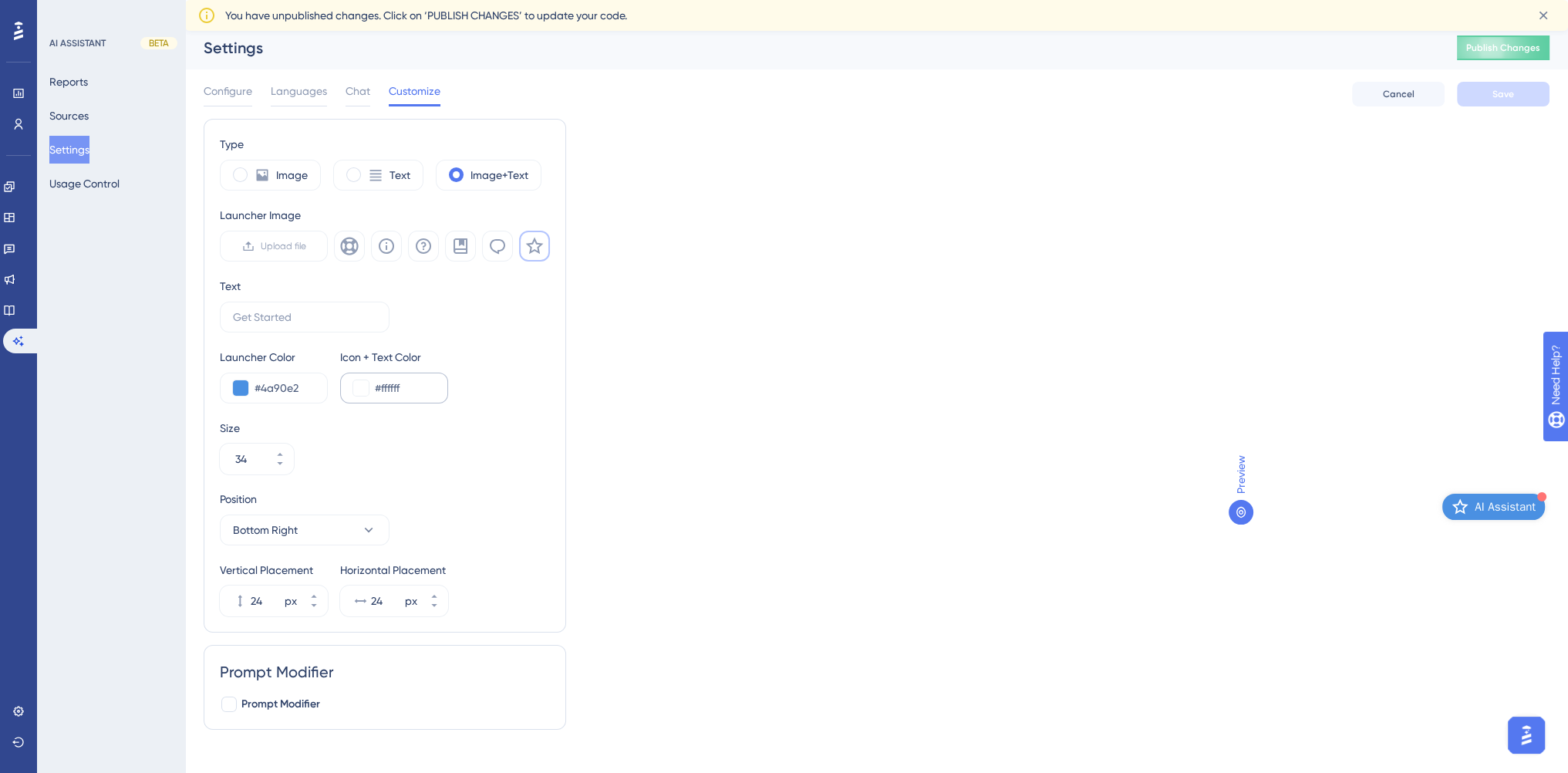 scroll, scrollTop: 0, scrollLeft: 0, axis: both 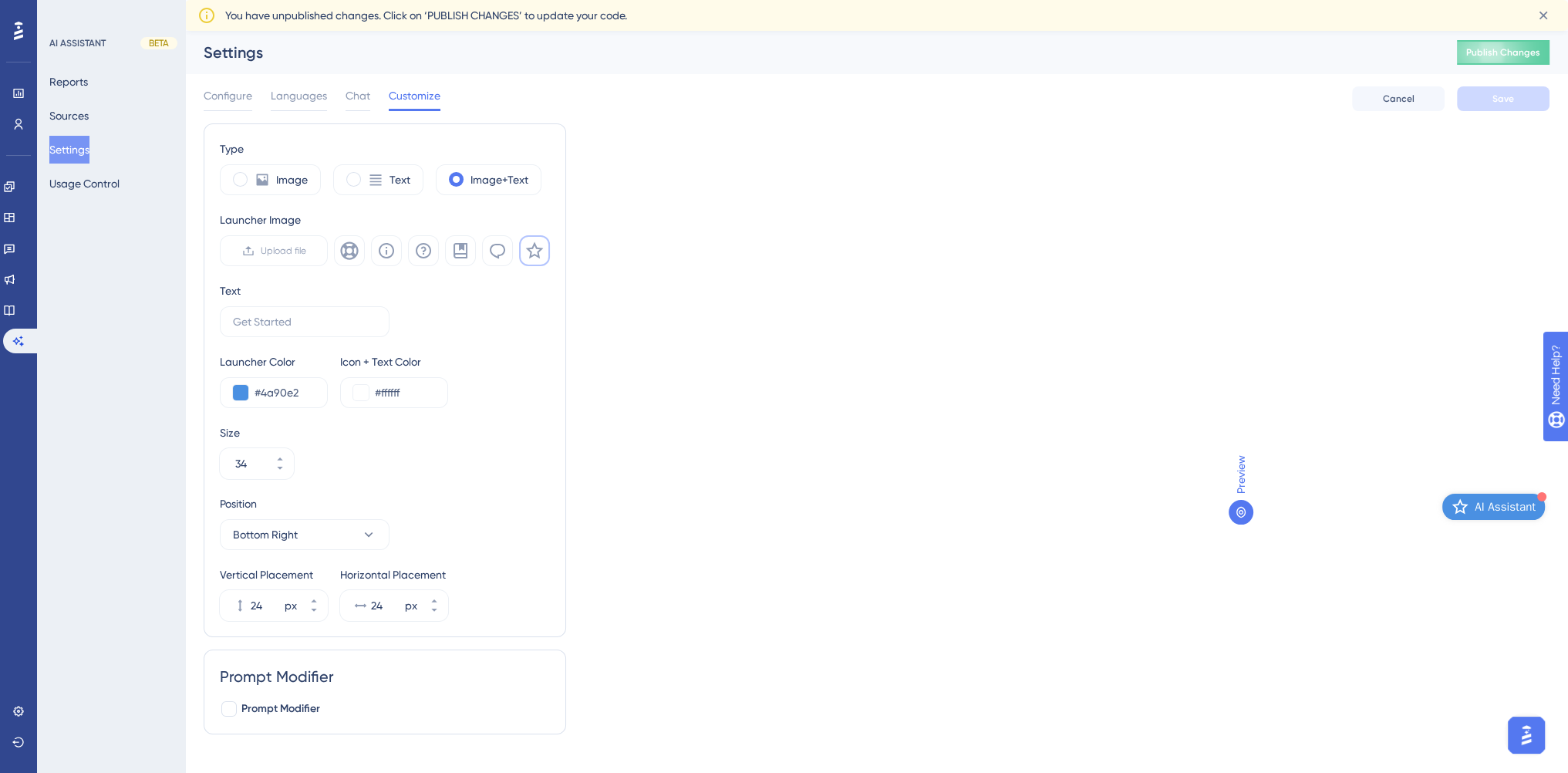 click on "AI Assistant" at bounding box center (1505, 507) 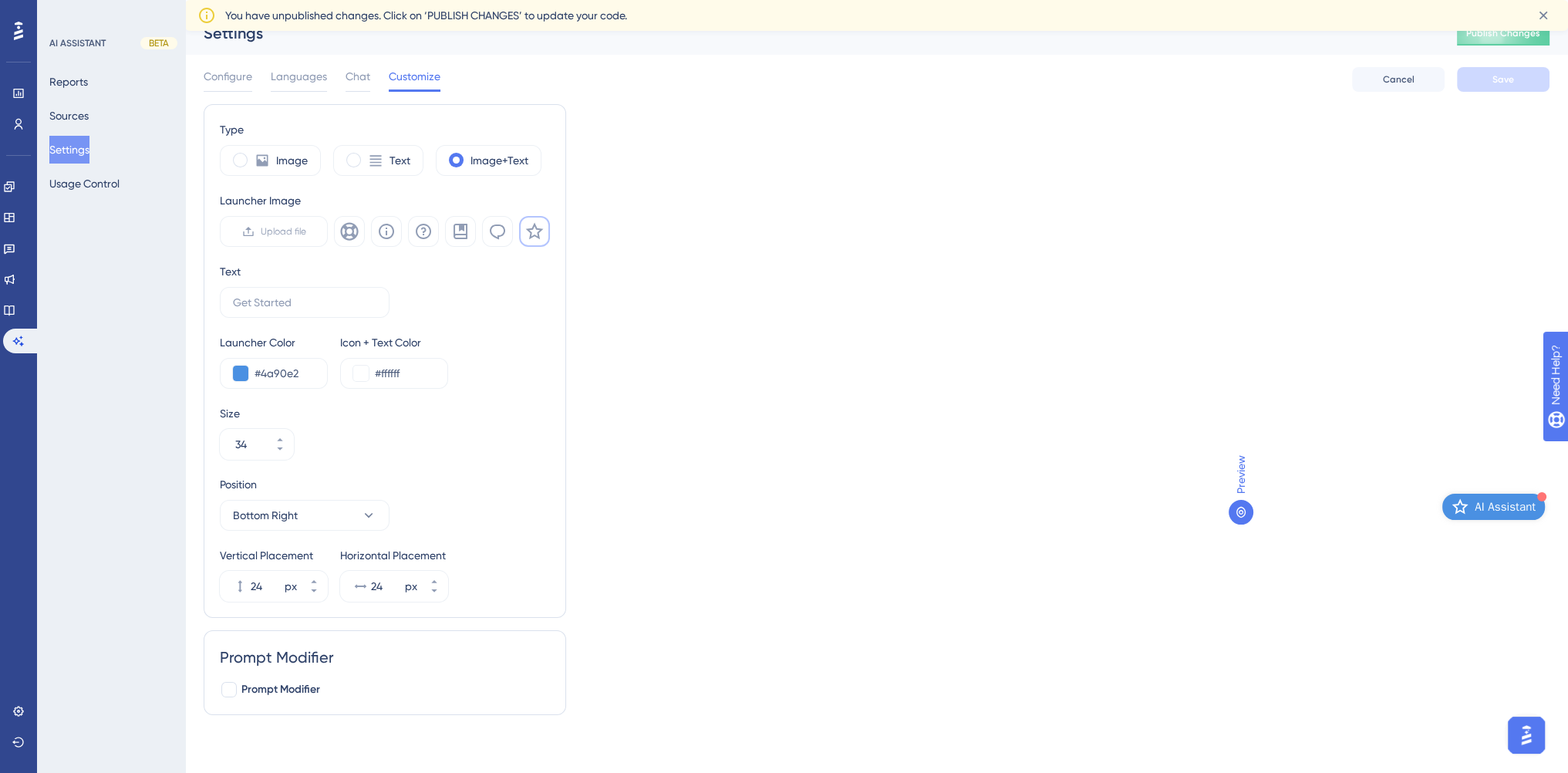 scroll, scrollTop: 22, scrollLeft: 0, axis: vertical 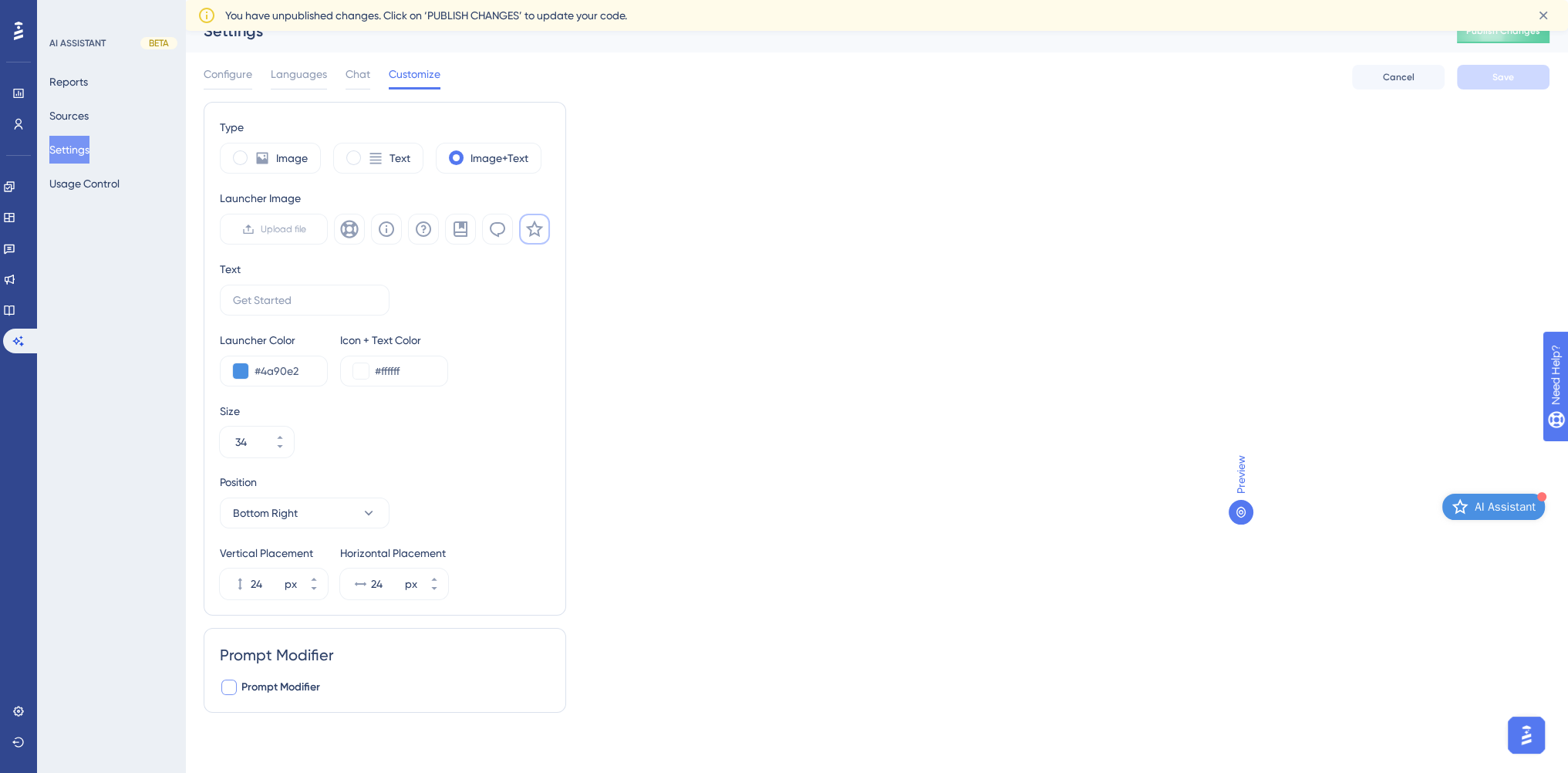 drag, startPoint x: 282, startPoint y: 691, endPoint x: 290, endPoint y: 691, distance: 8 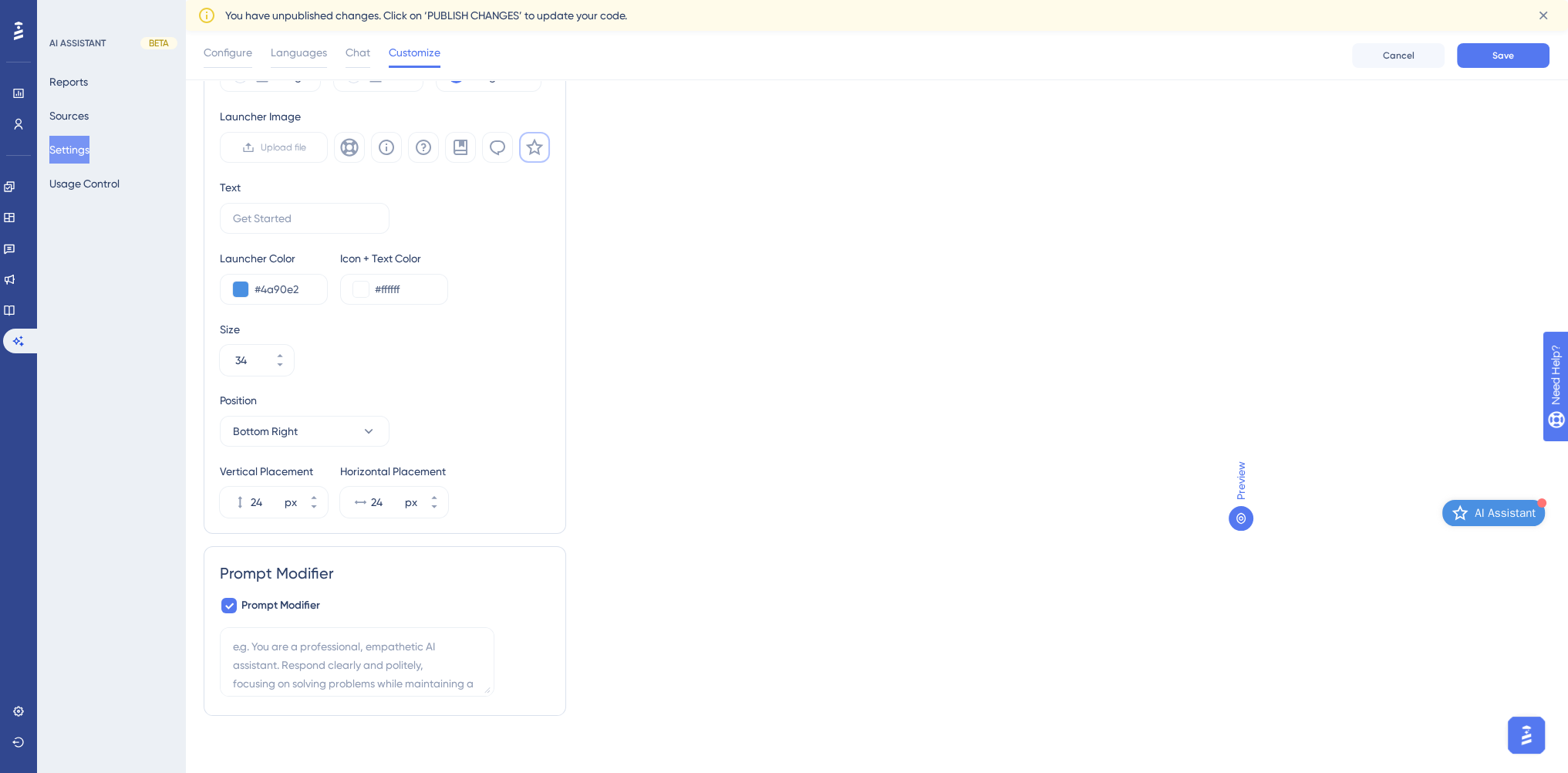 scroll, scrollTop: 113, scrollLeft: 0, axis: vertical 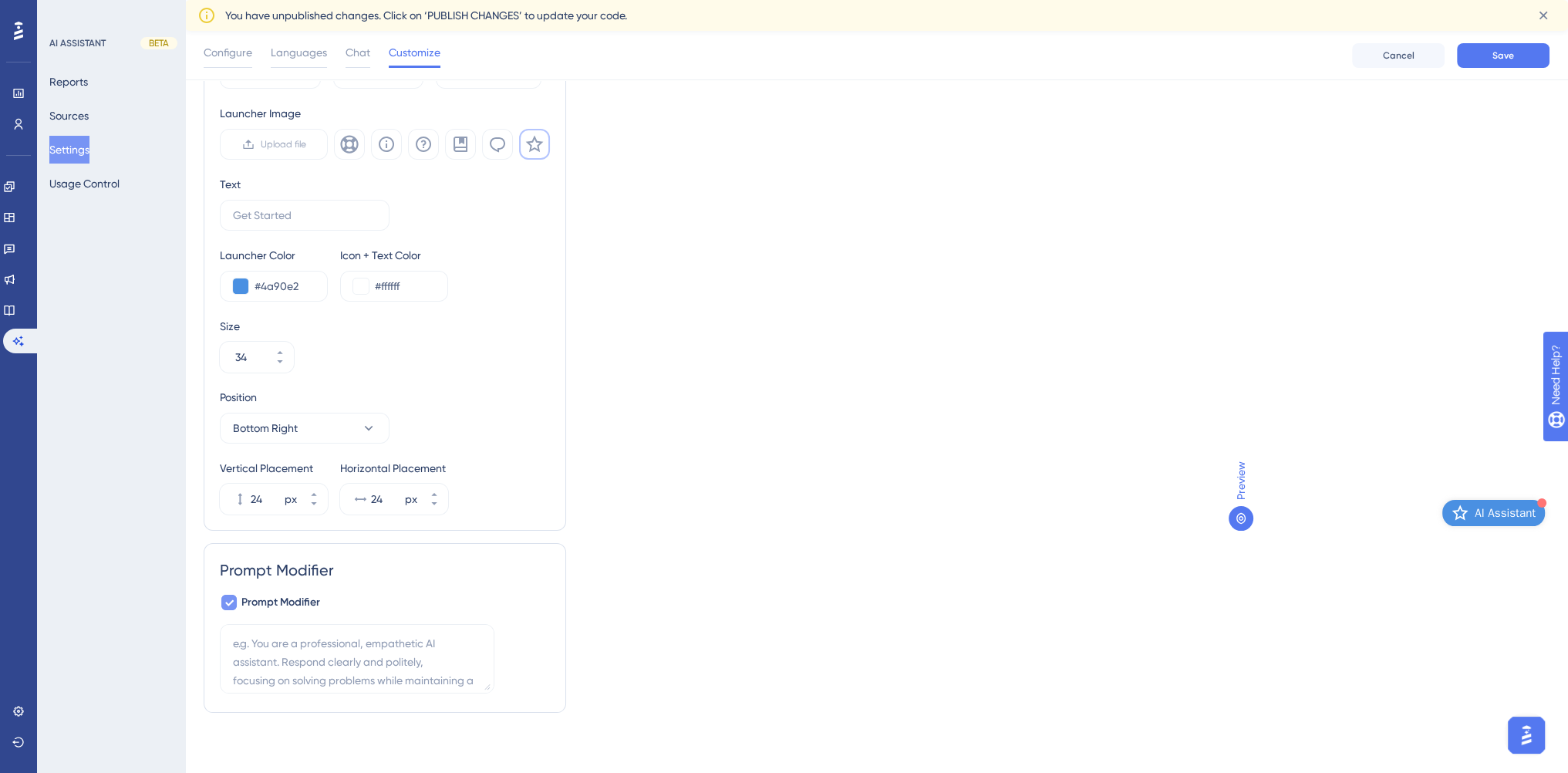 click on "Prompt Modifier" at bounding box center (281, 603) 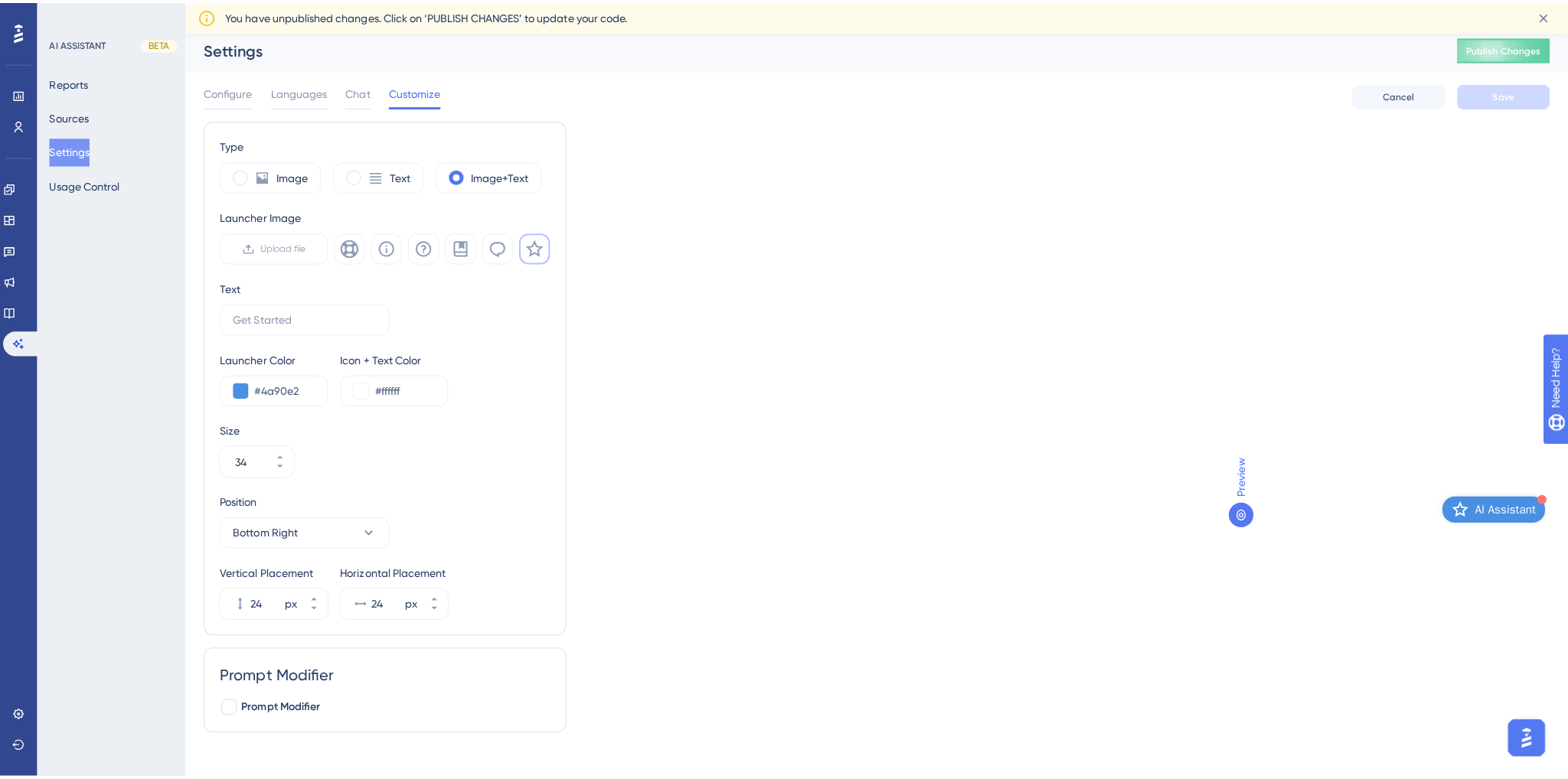 scroll, scrollTop: 0, scrollLeft: 0, axis: both 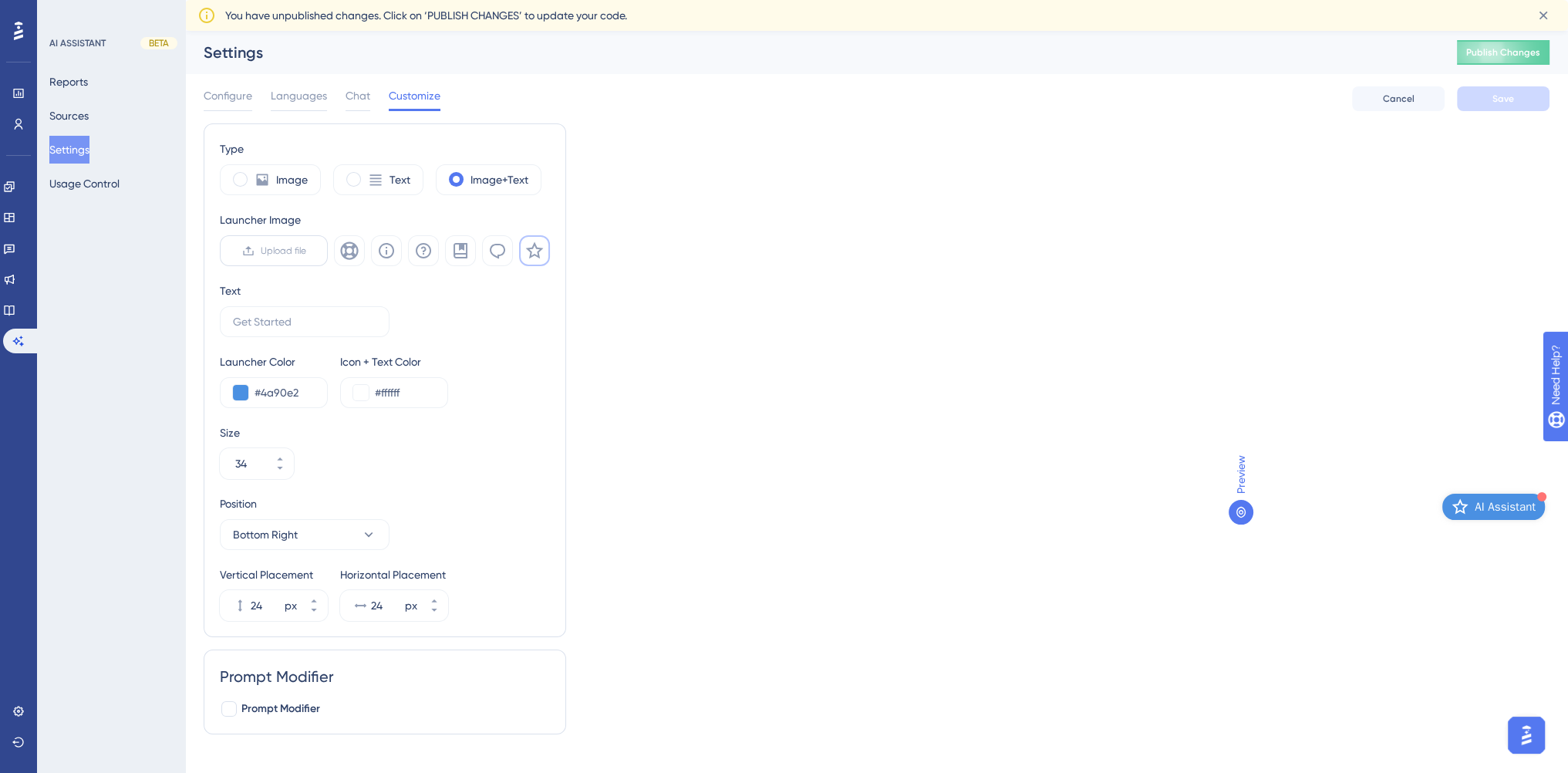 click on "Upload file" at bounding box center [283, 251] 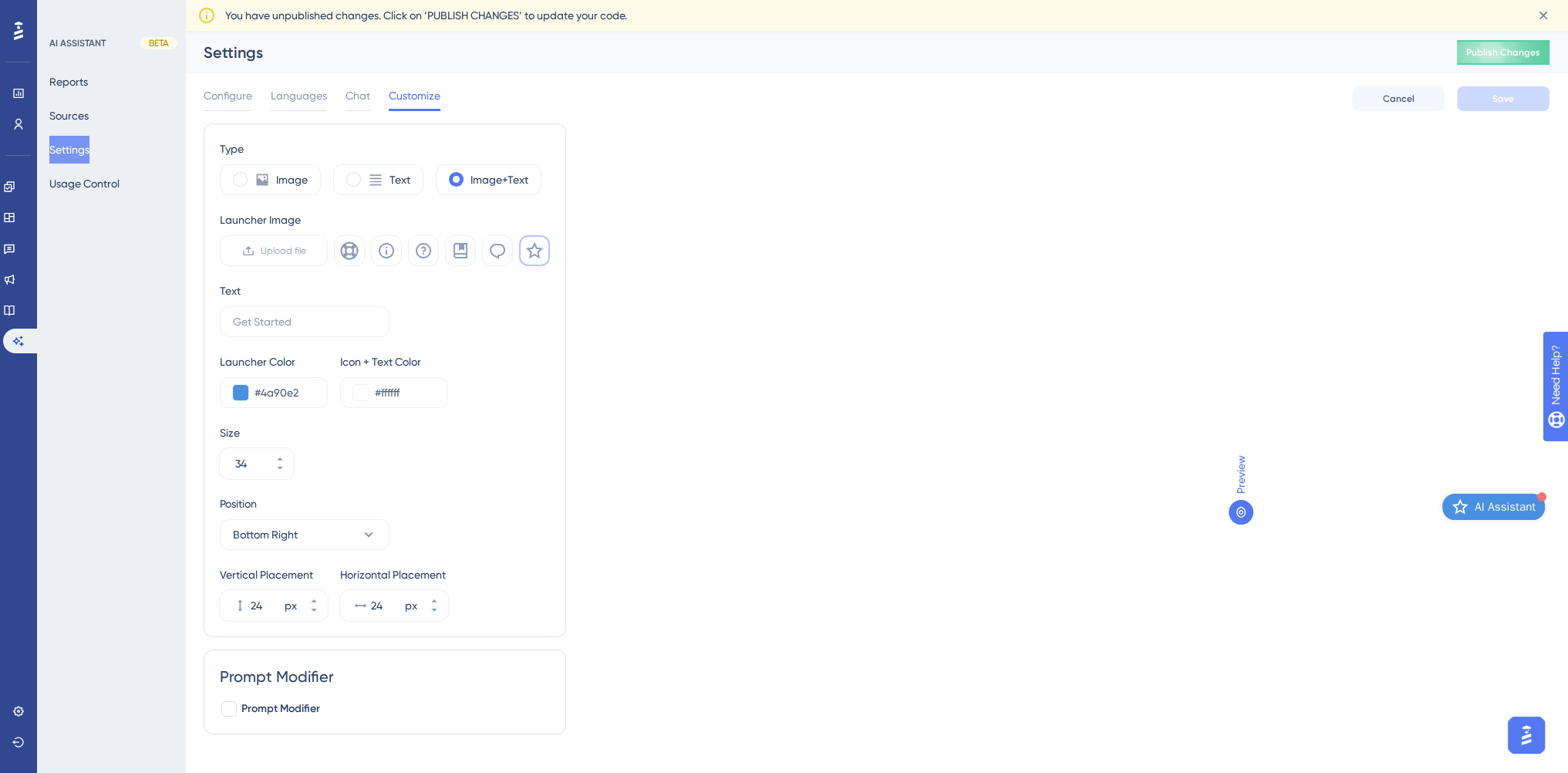 click on "Configure Languages Chat Customize" at bounding box center (322, 99) 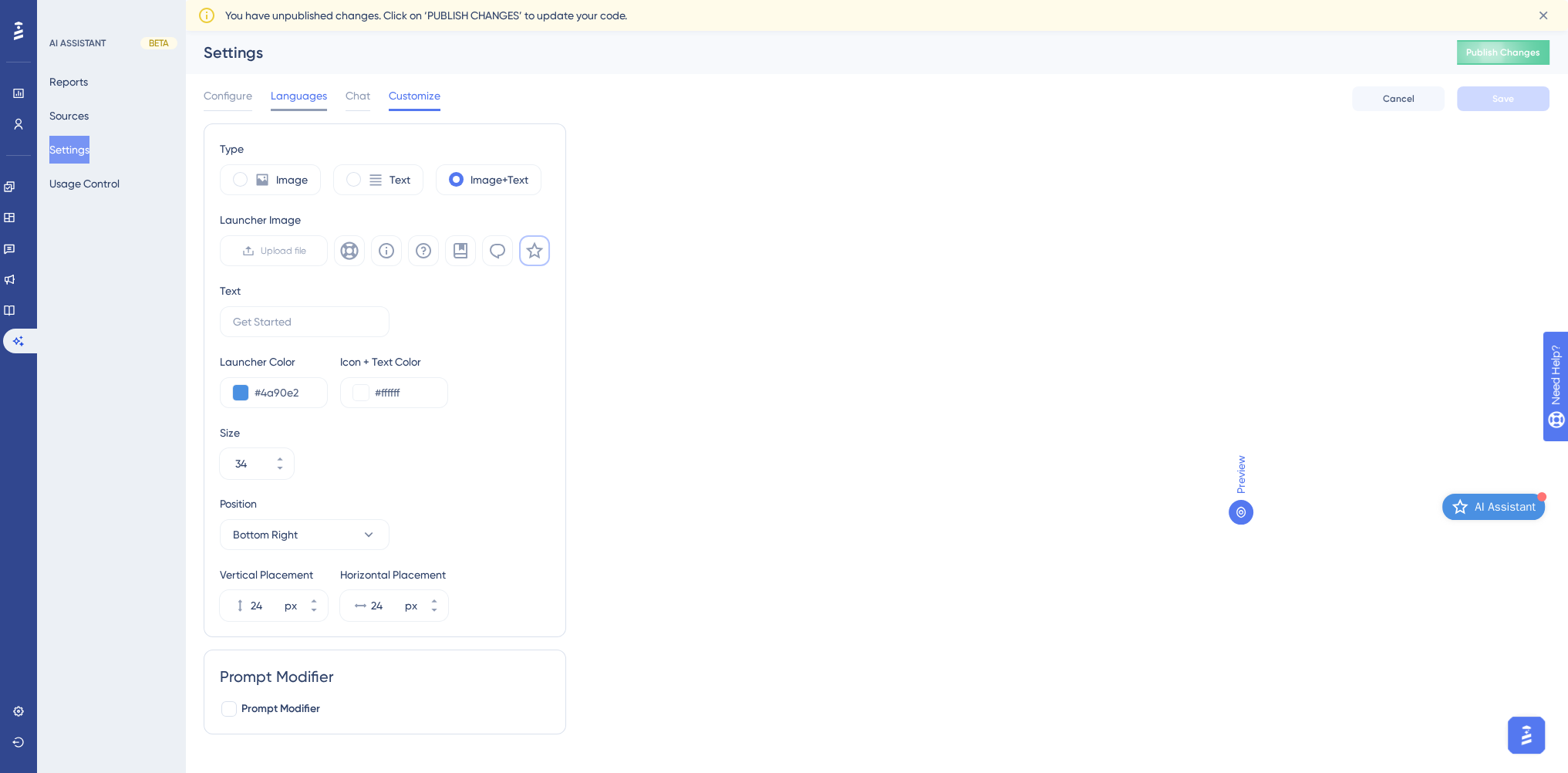 click on "Languages" at bounding box center (298, 96) 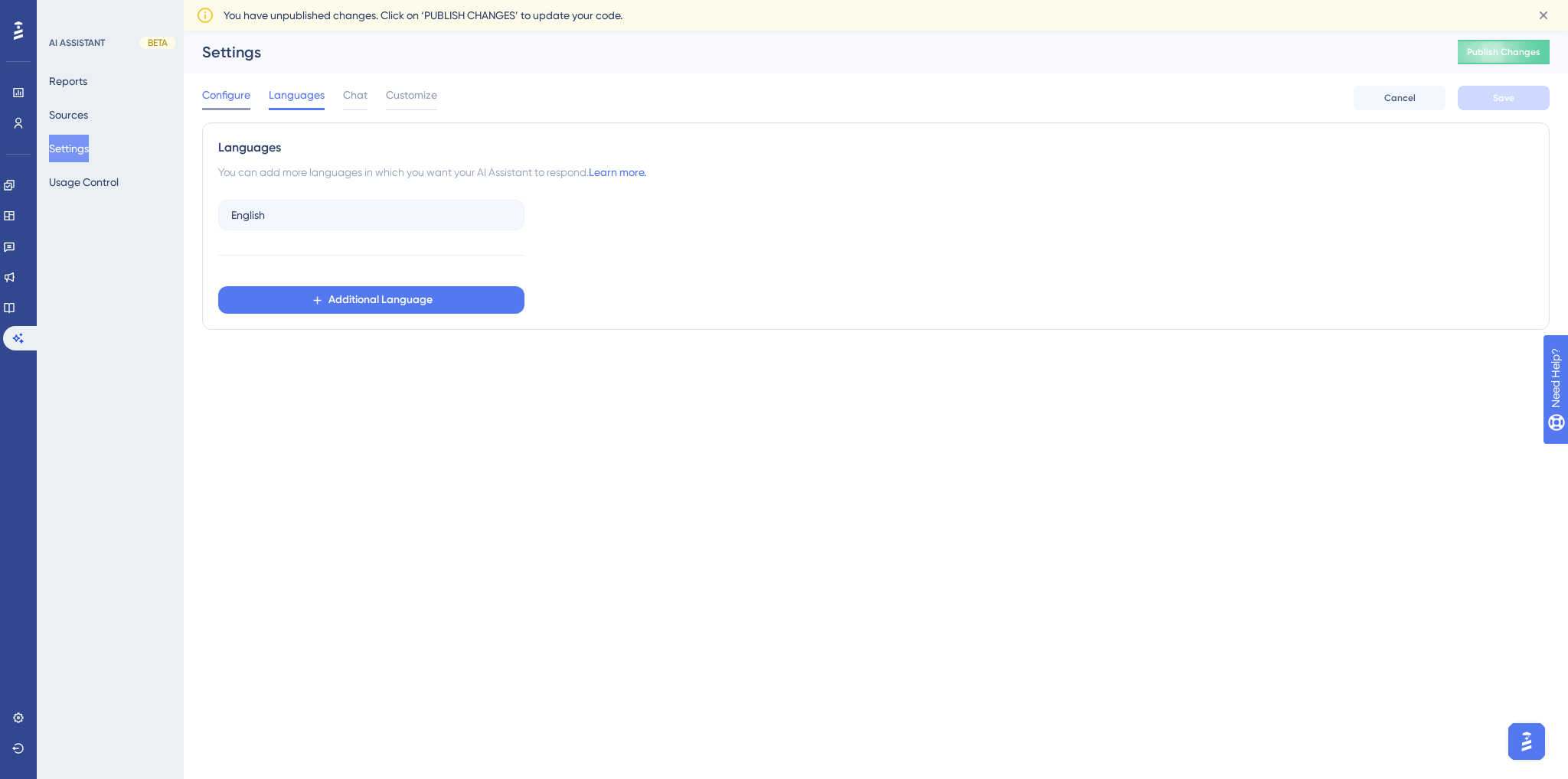 click on "Configure" at bounding box center (226, 95) 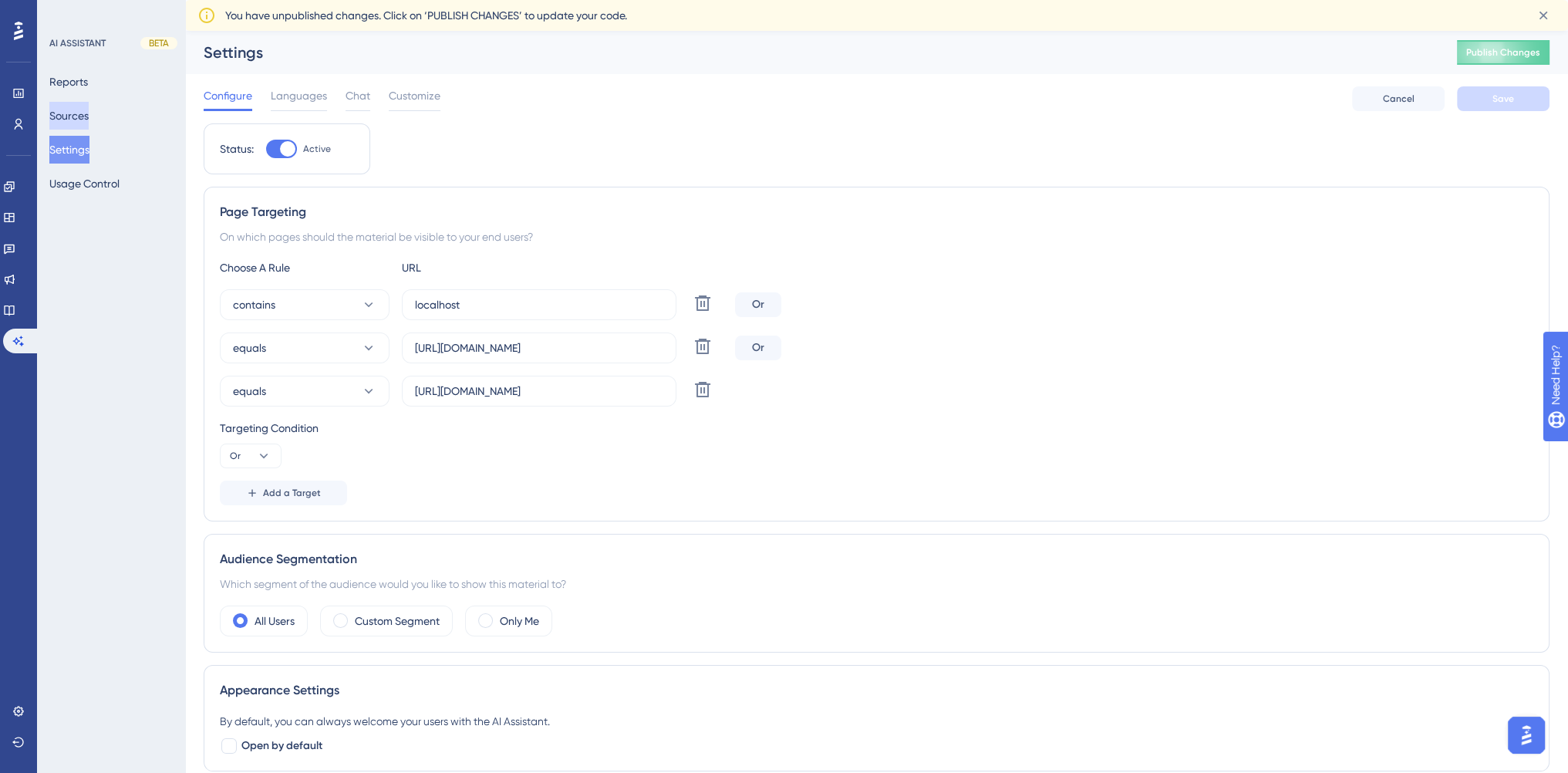 click on "Sources" at bounding box center [69, 116] 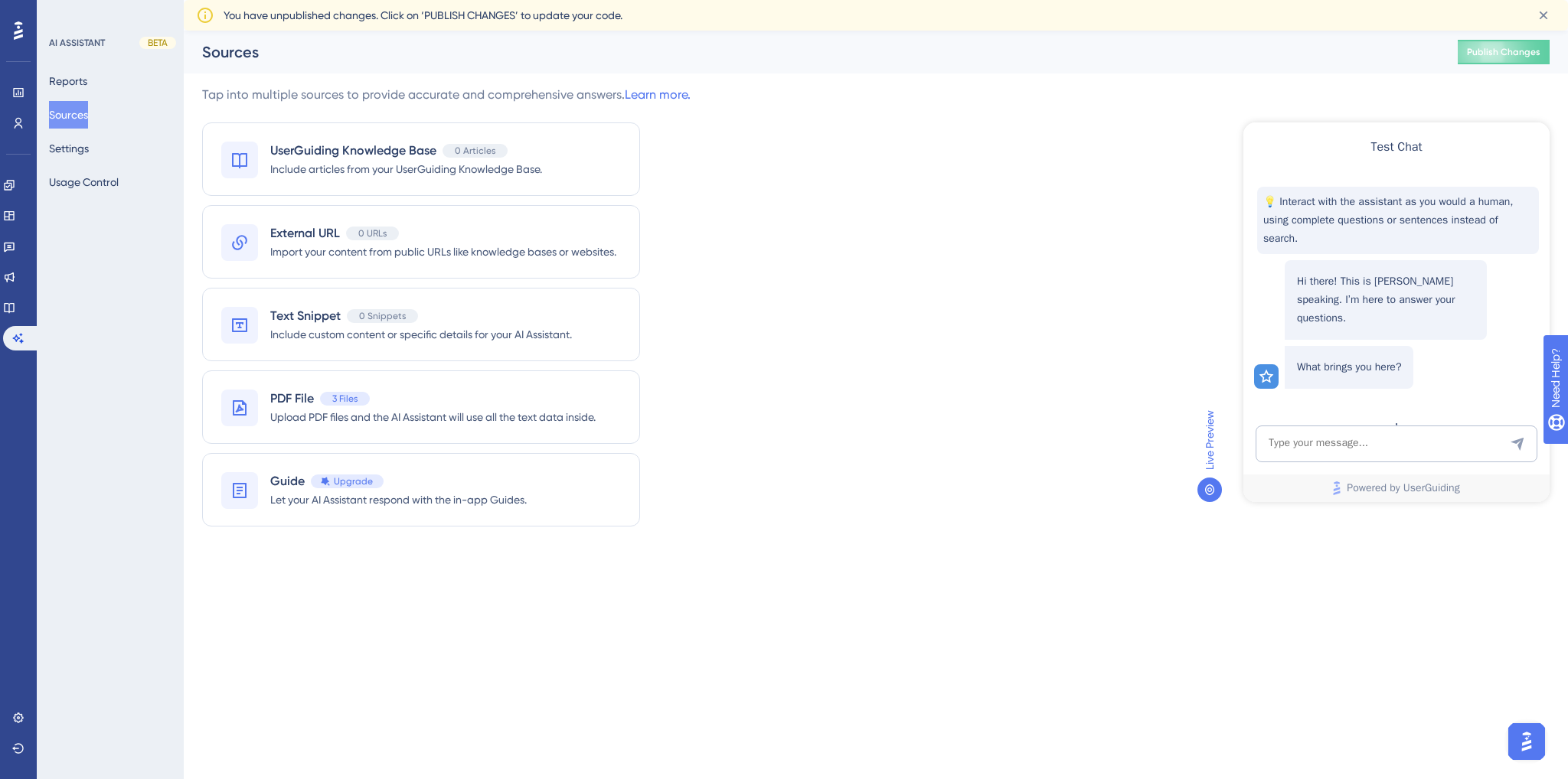 scroll, scrollTop: 0, scrollLeft: 0, axis: both 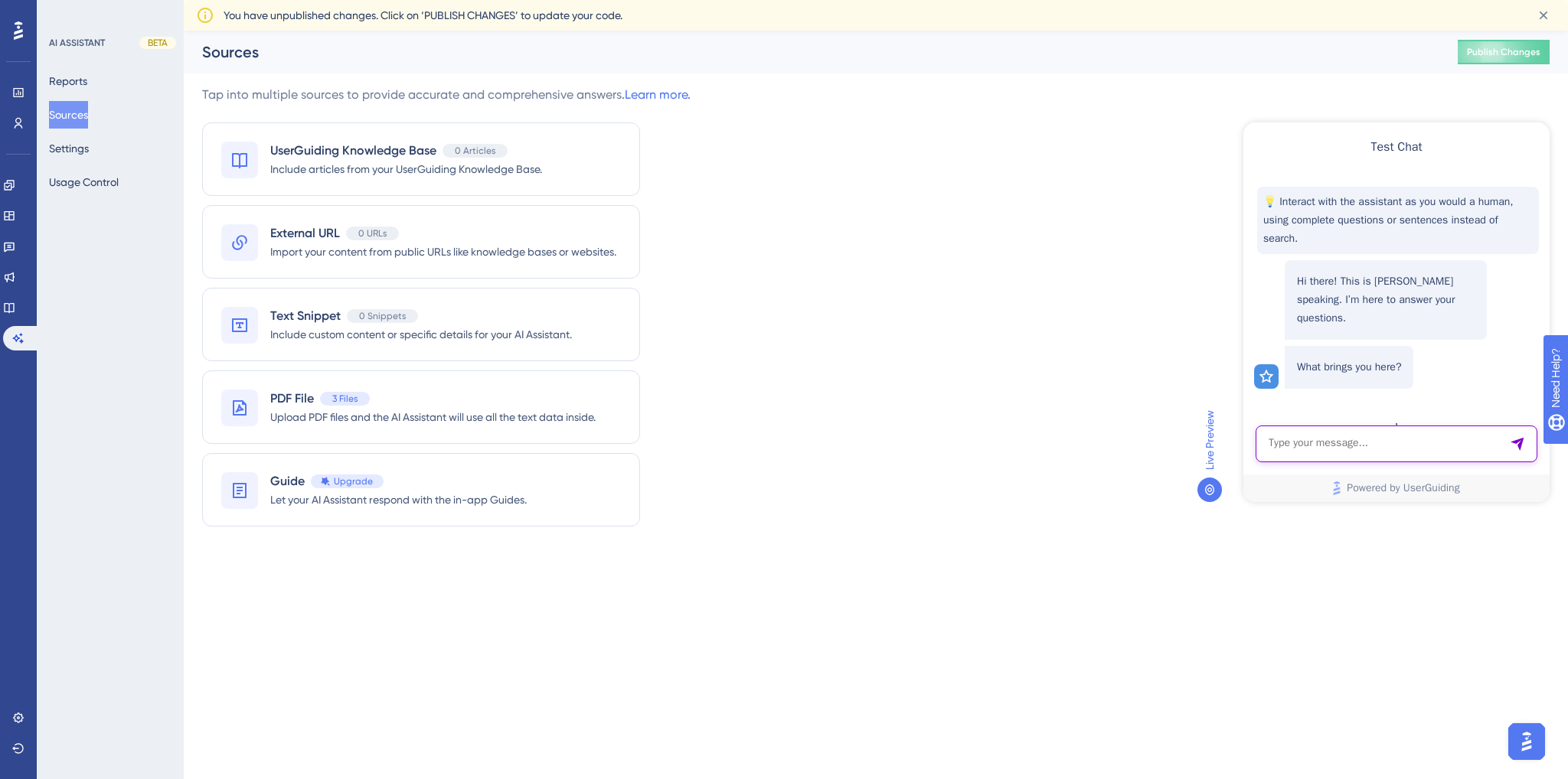 click at bounding box center (1396, 444) 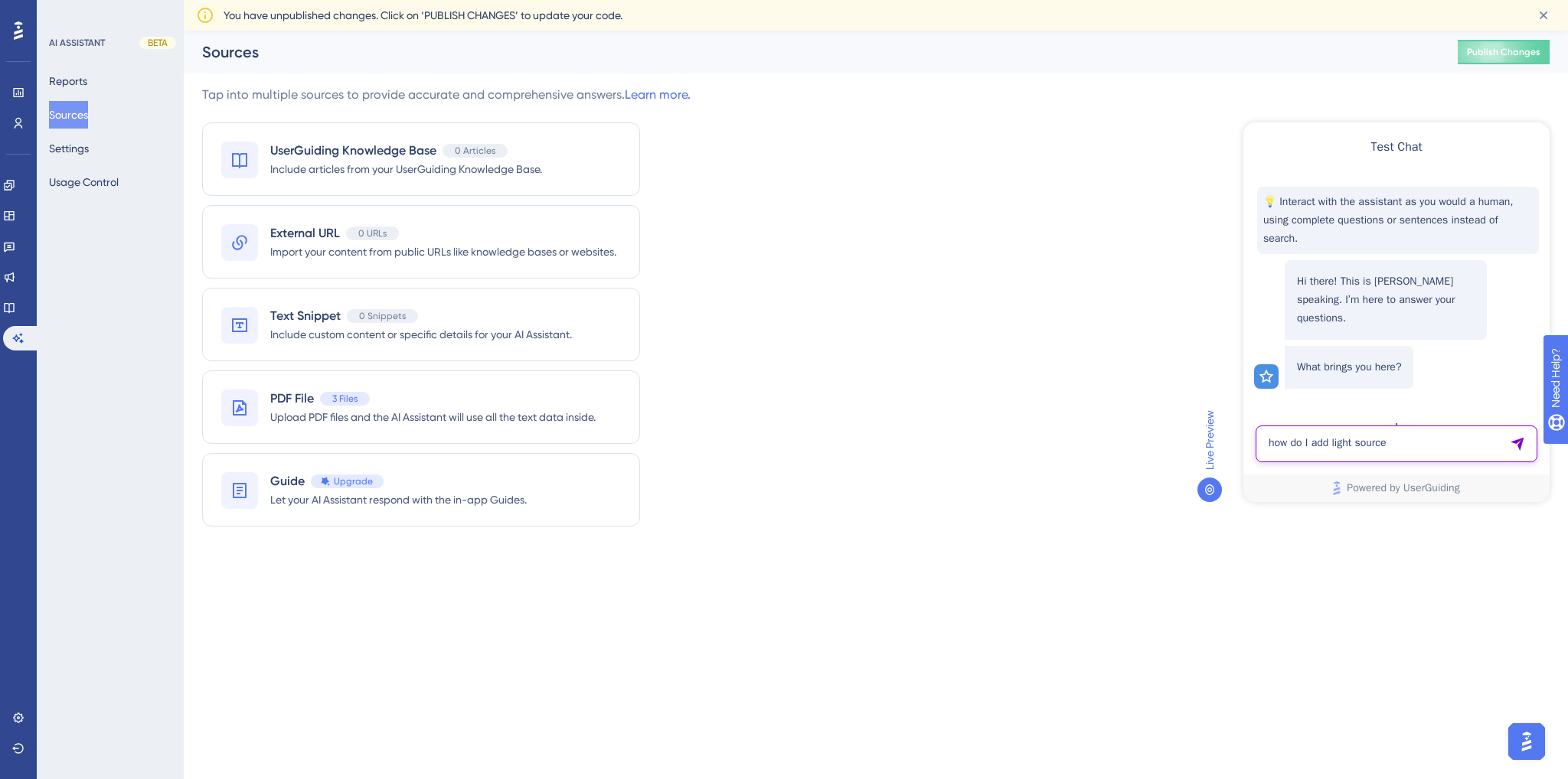 type on "how do I add light source" 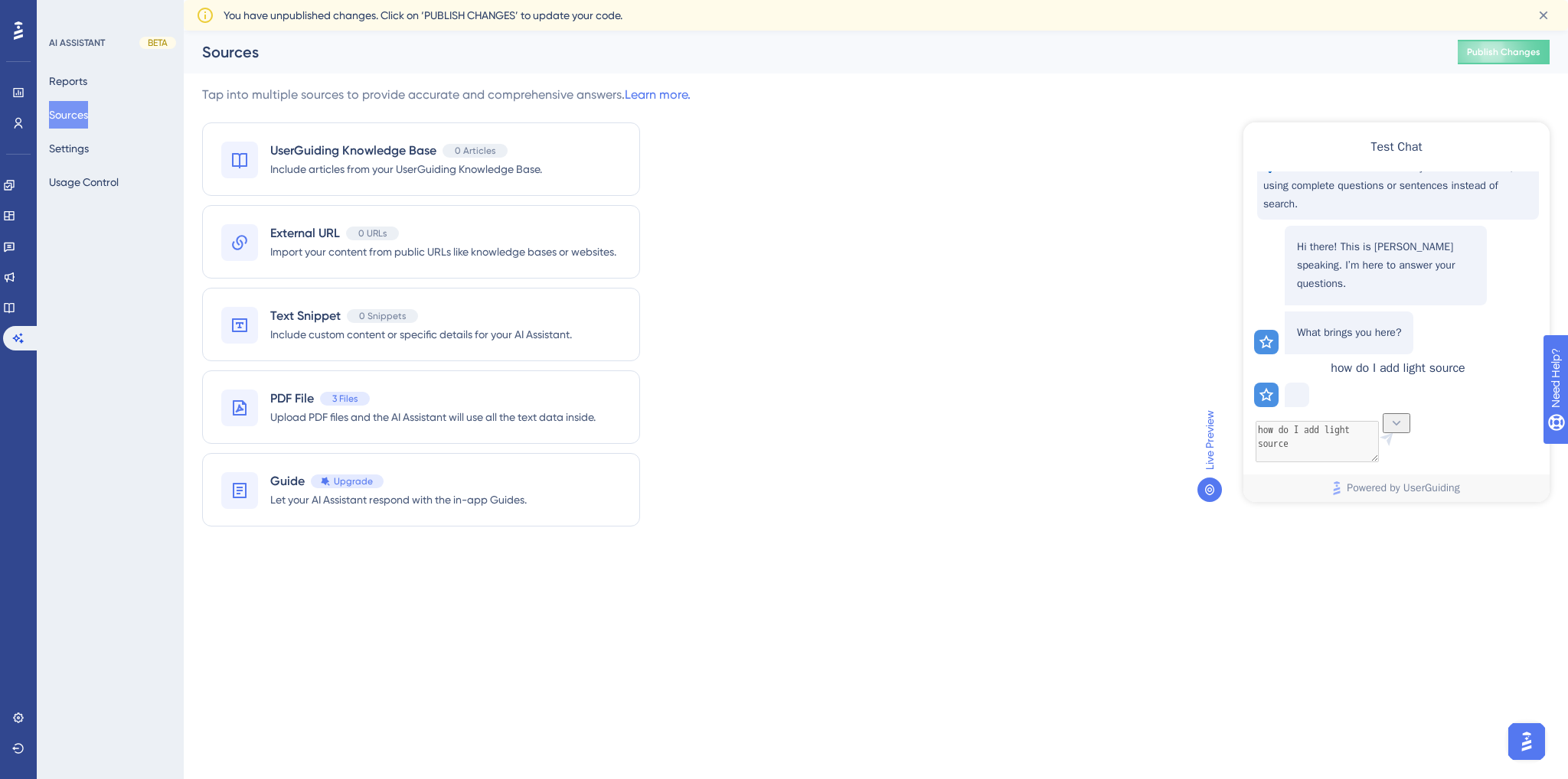 scroll, scrollTop: 46, scrollLeft: 0, axis: vertical 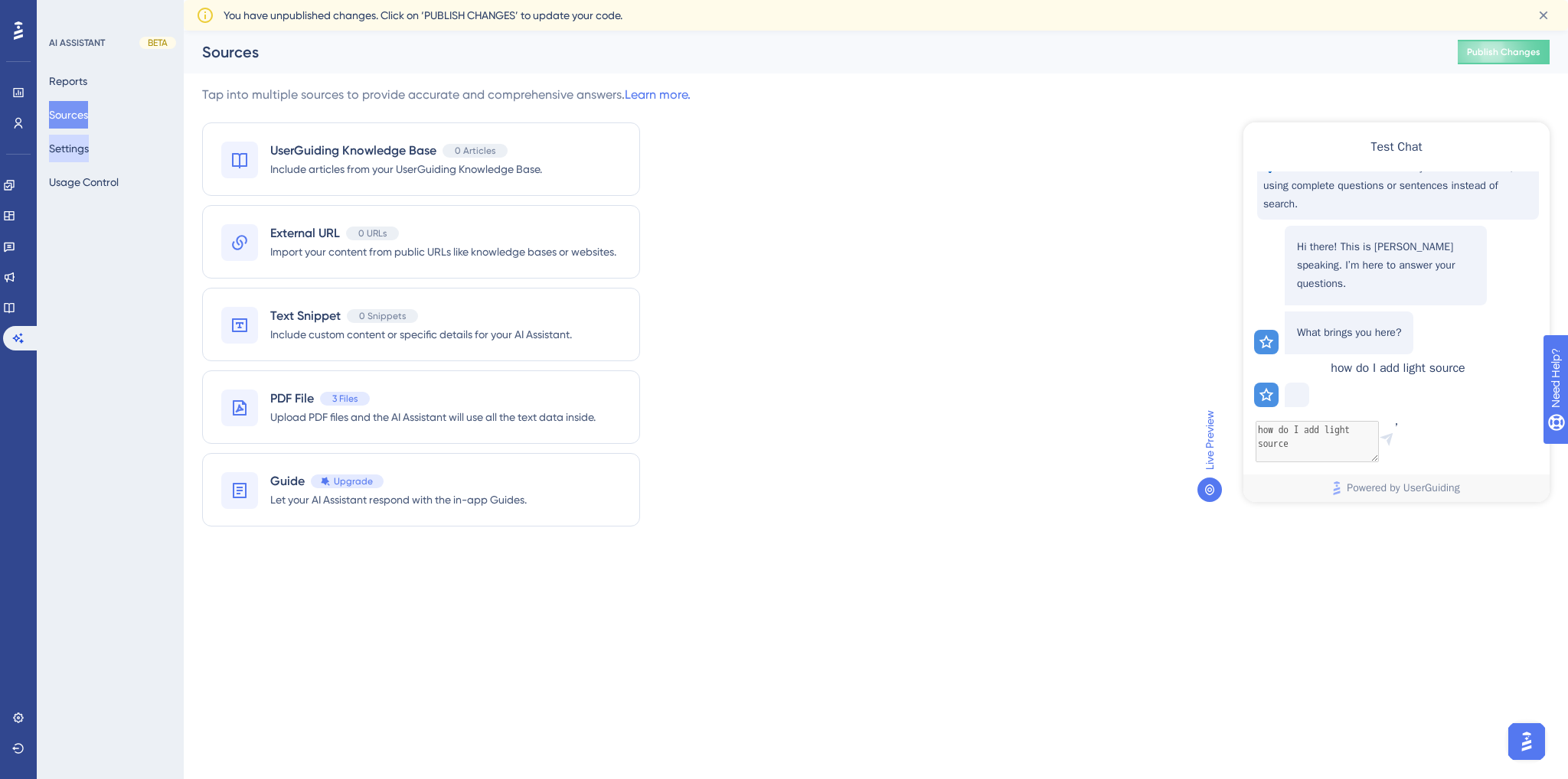 click on "Settings" at bounding box center [69, 148] 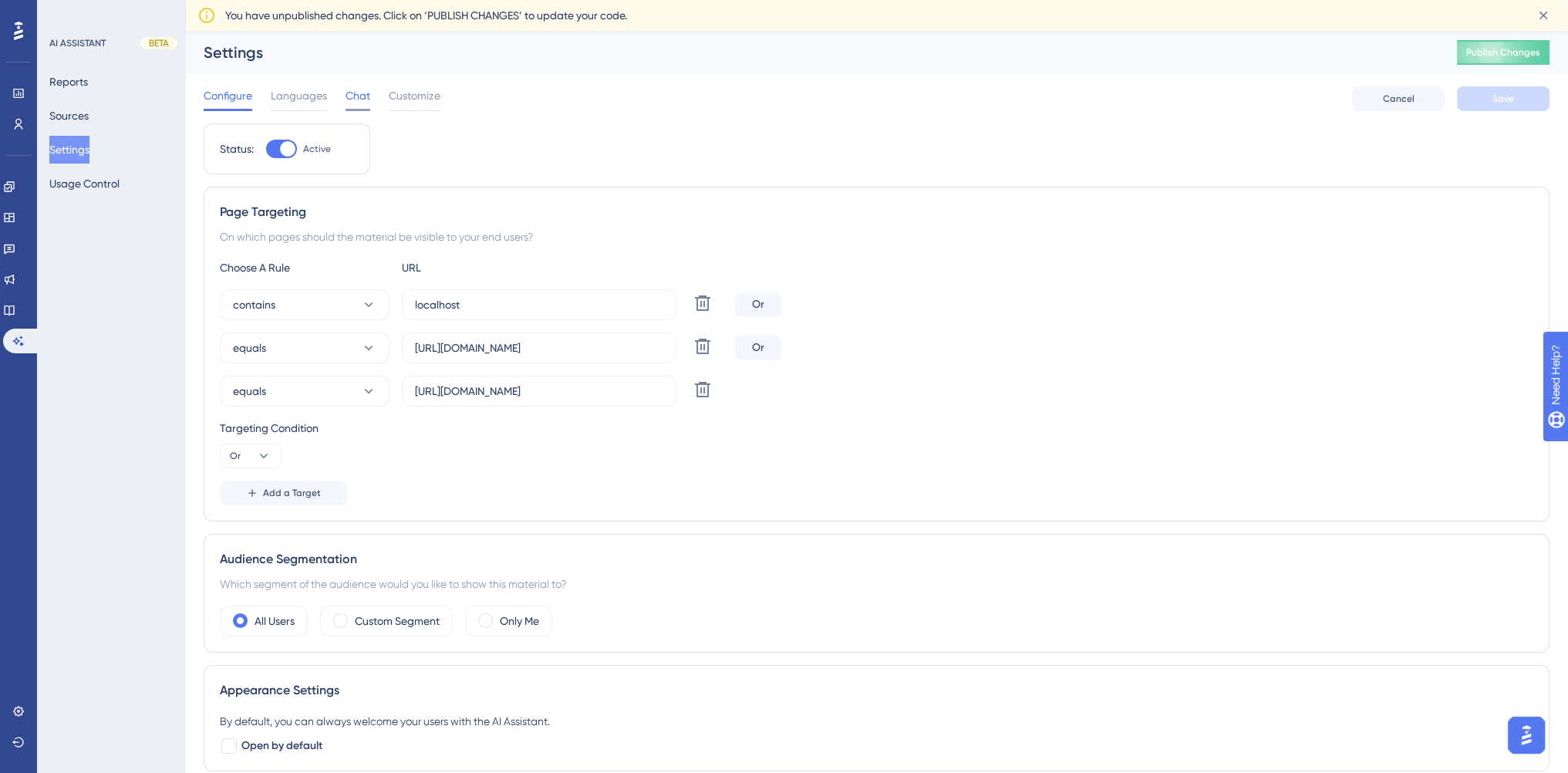 click on "Chat" at bounding box center [358, 96] 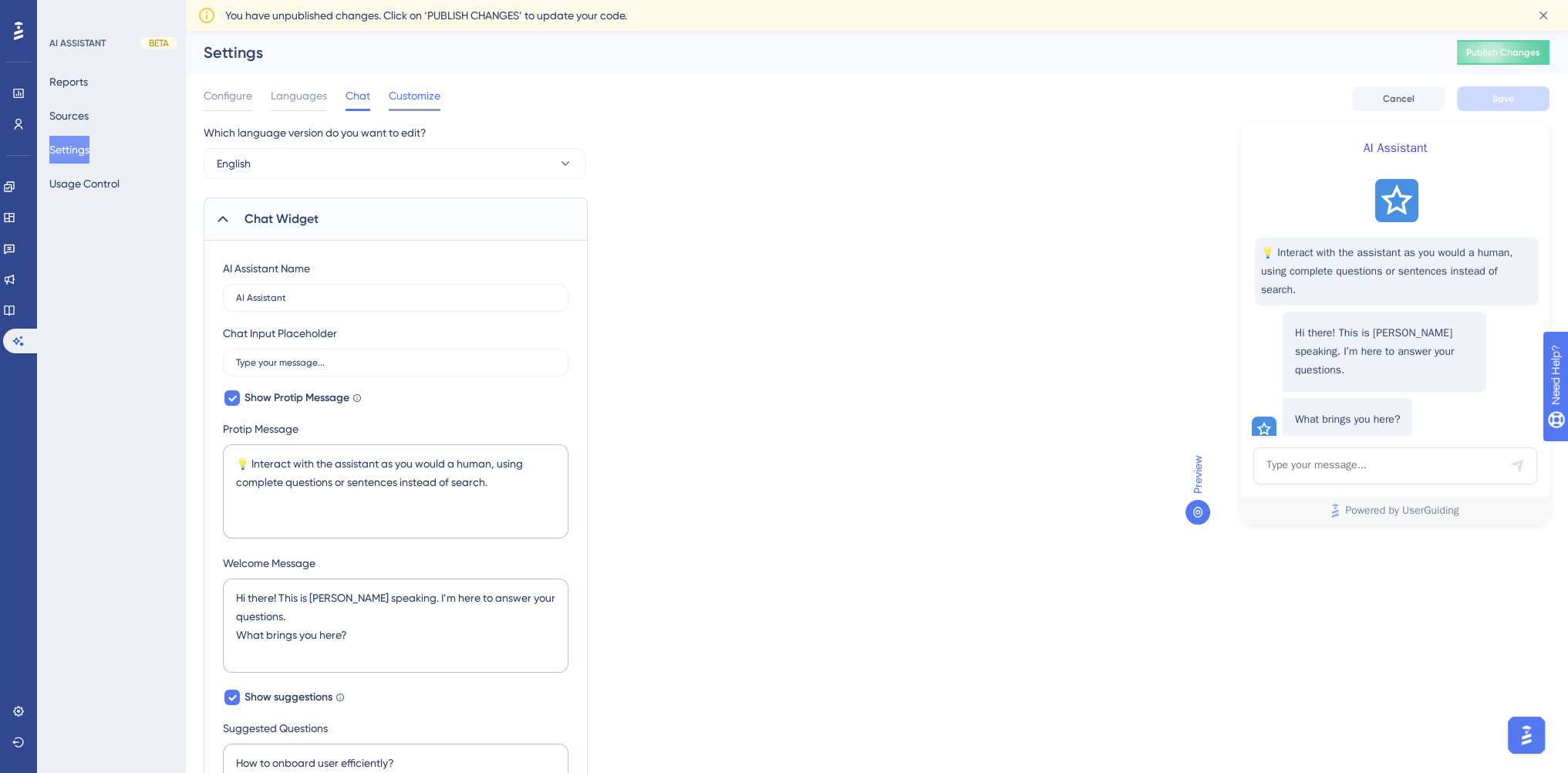 click on "Customize" at bounding box center [414, 96] 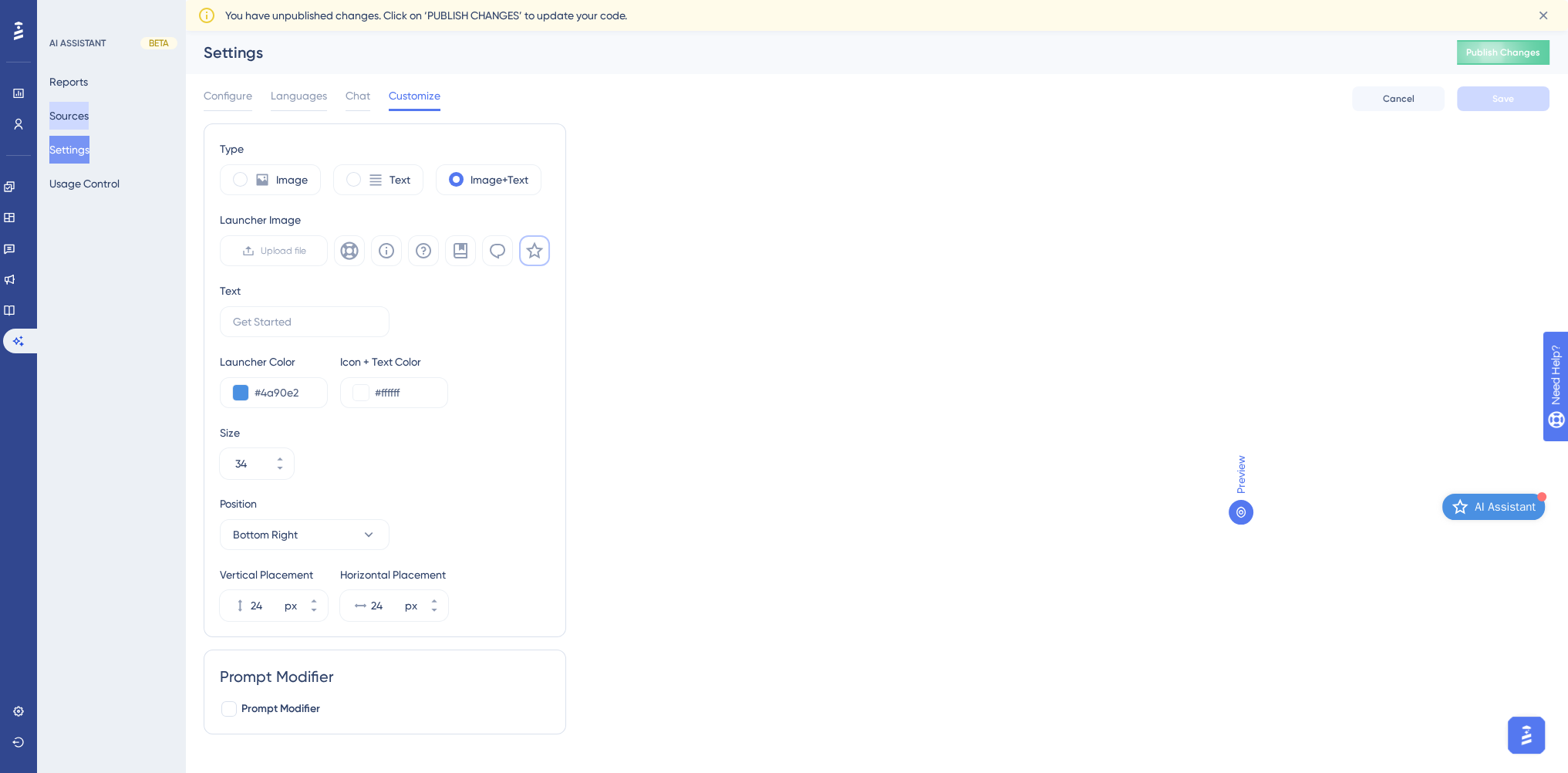 click on "Sources" at bounding box center [69, 116] 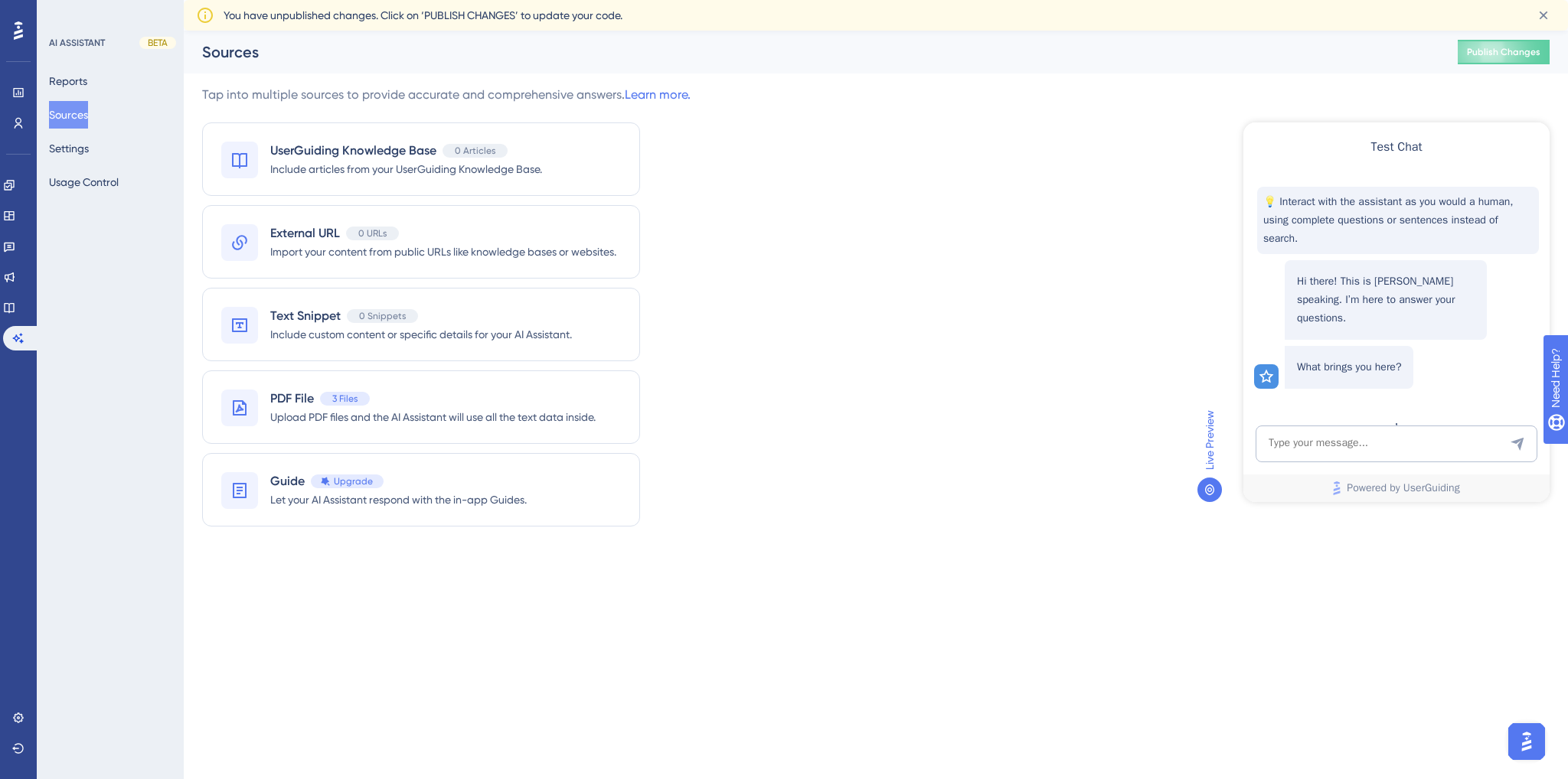 scroll, scrollTop: 0, scrollLeft: 0, axis: both 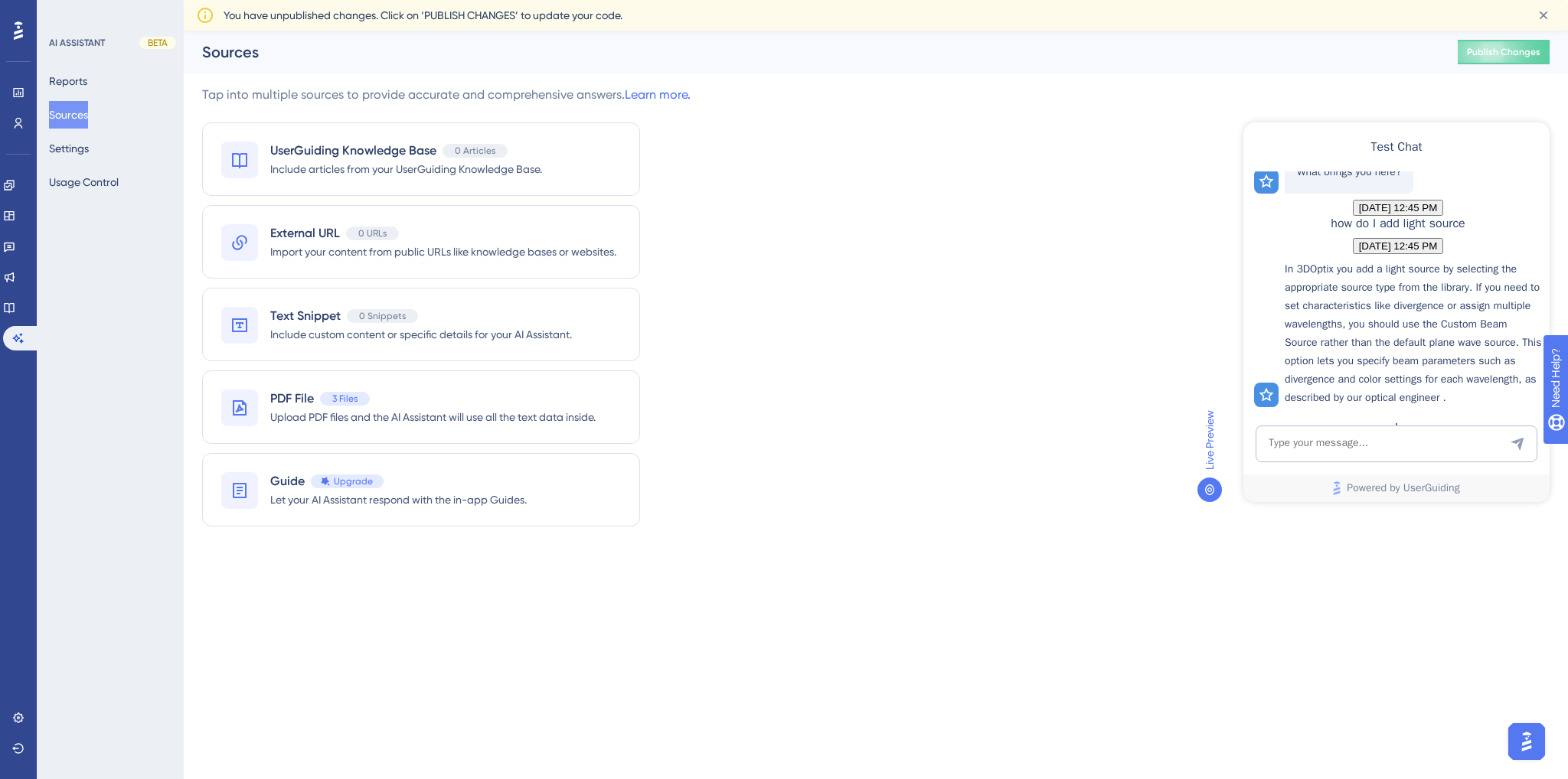 click on "Reports Sources Settings Usage Control" at bounding box center (111, 132) 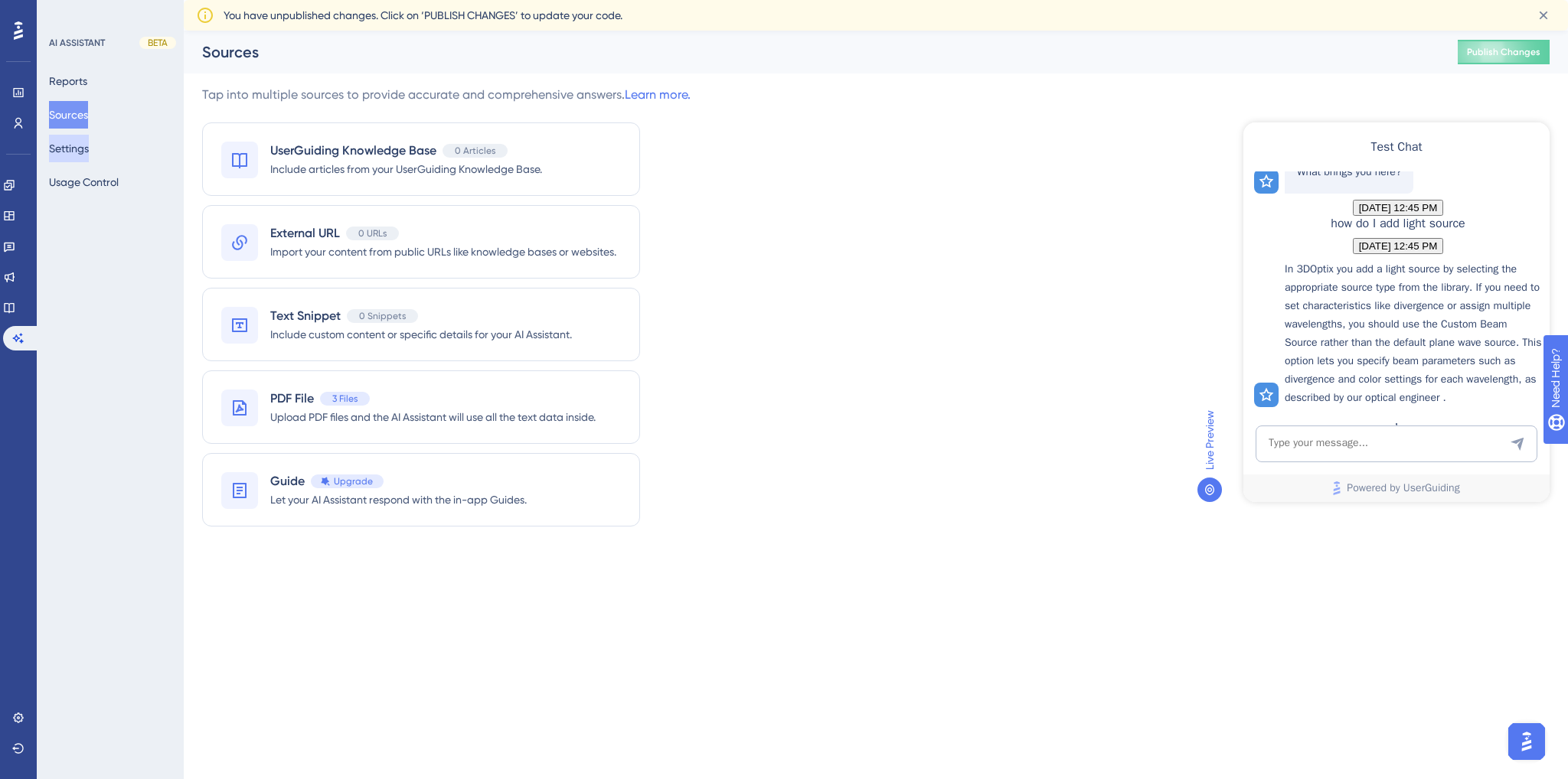 click on "Settings" at bounding box center [69, 148] 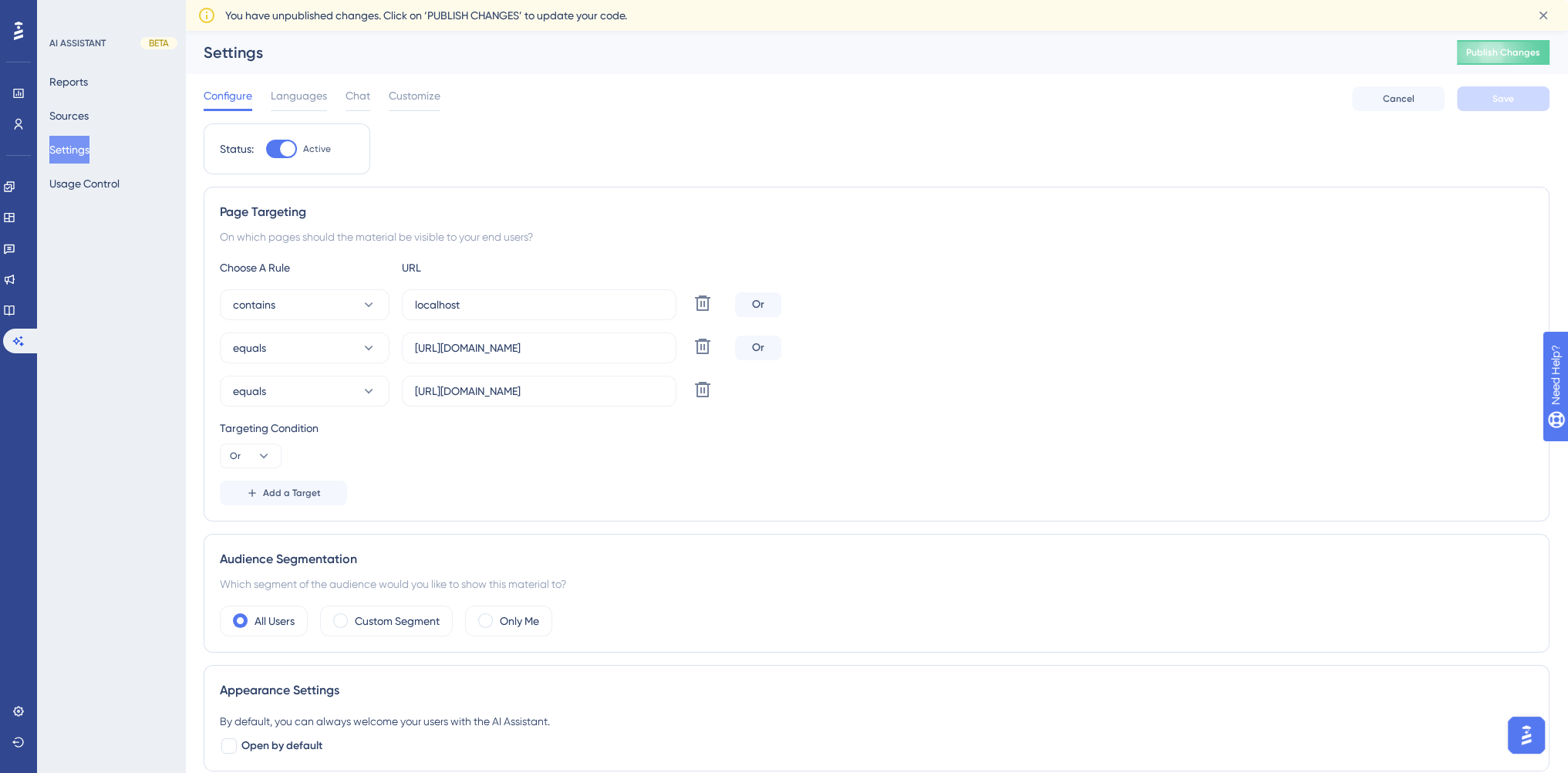 click on "Configure Languages Chat Customize" at bounding box center (322, 99) 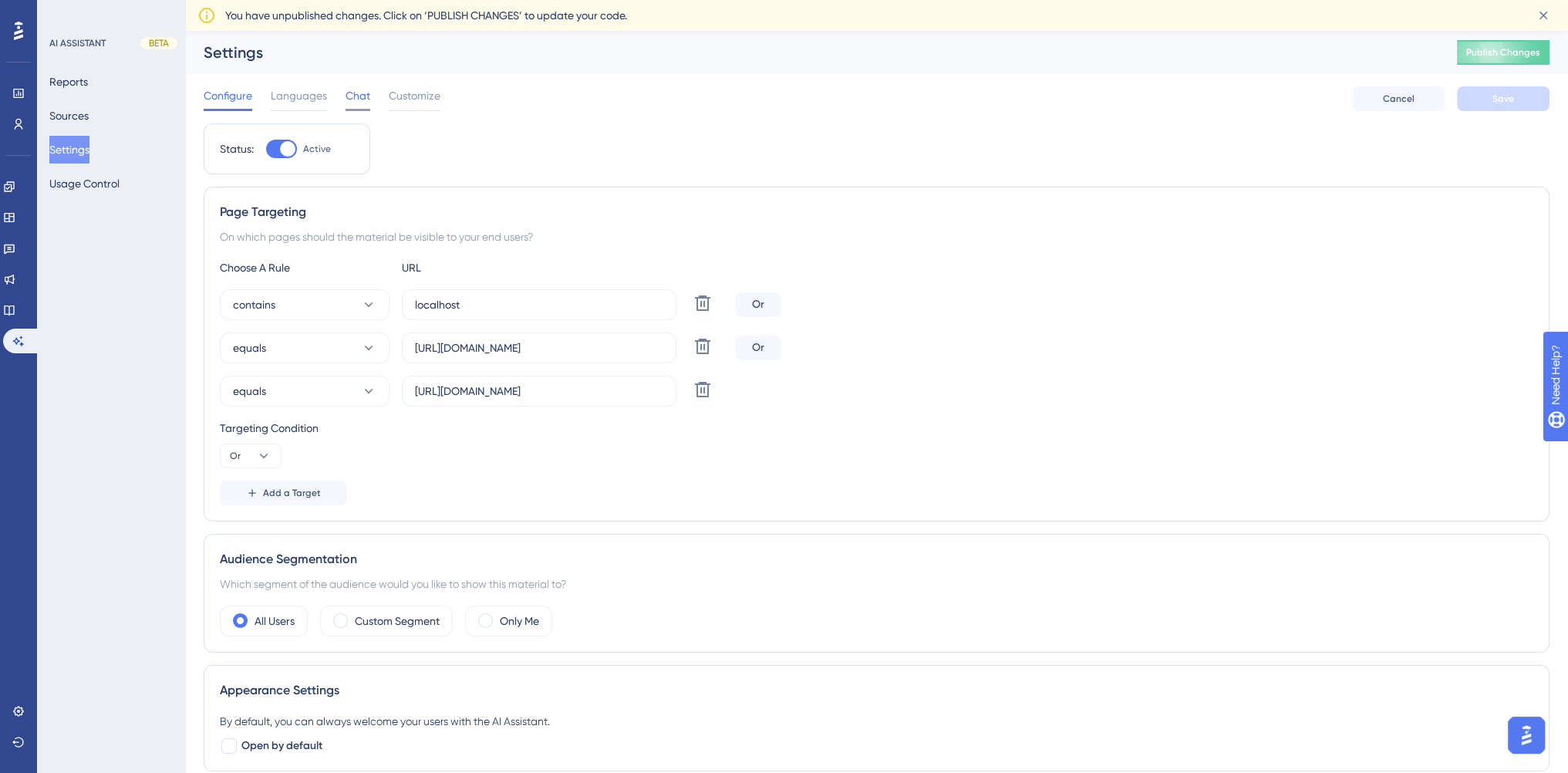 click on "Chat" at bounding box center [358, 96] 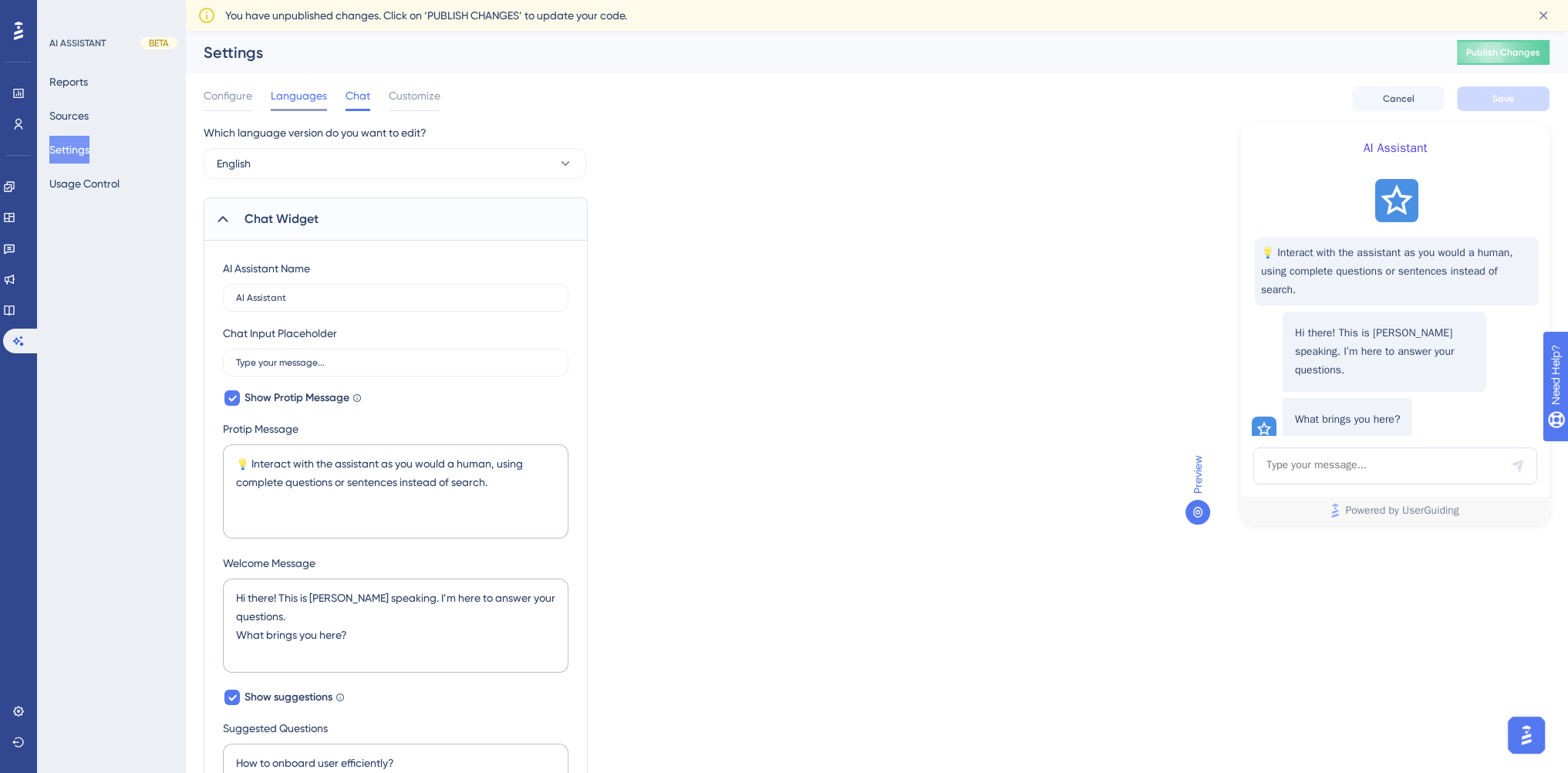 click on "Languages" at bounding box center (298, 96) 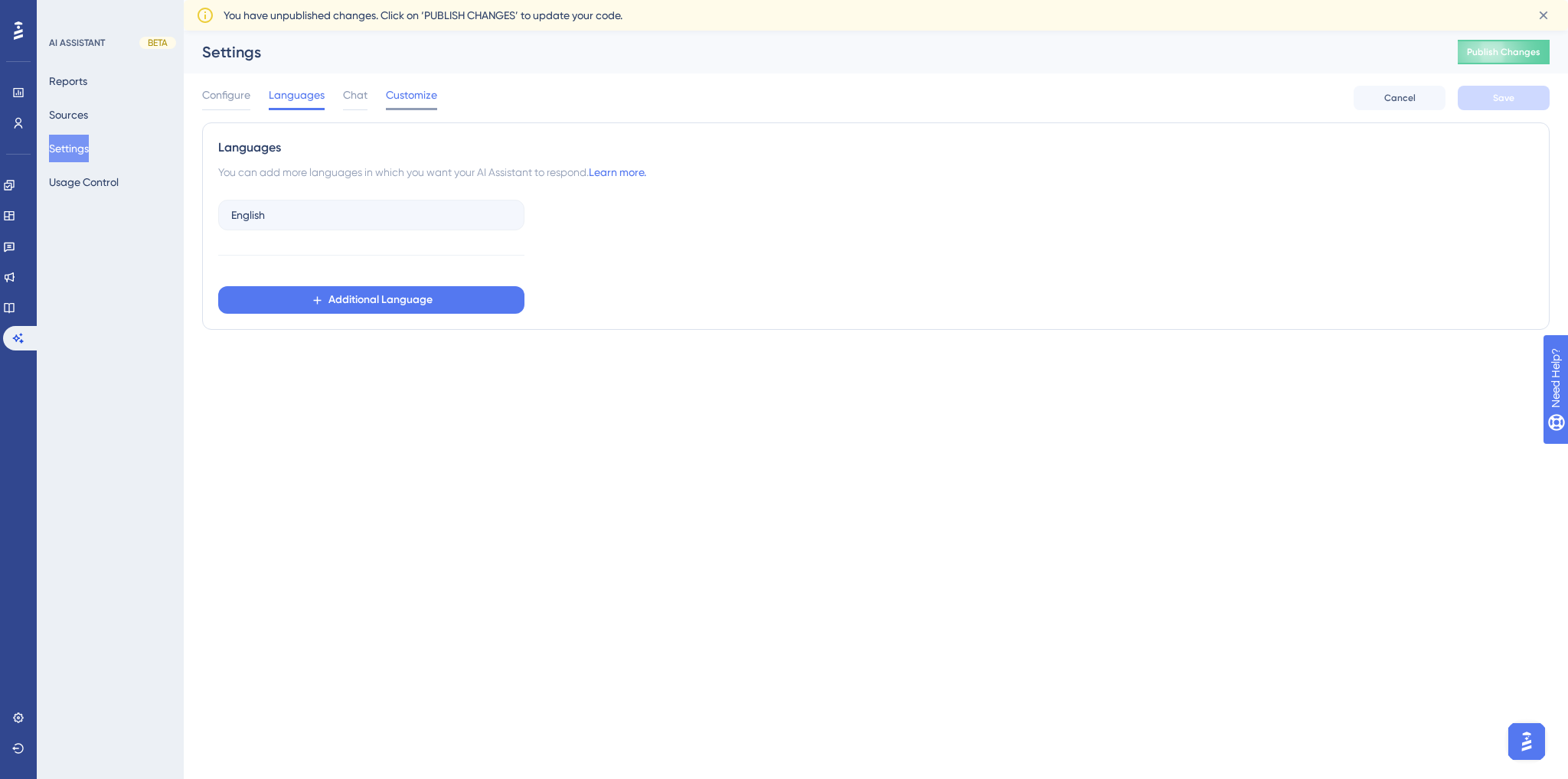 click on "Customize" at bounding box center [411, 95] 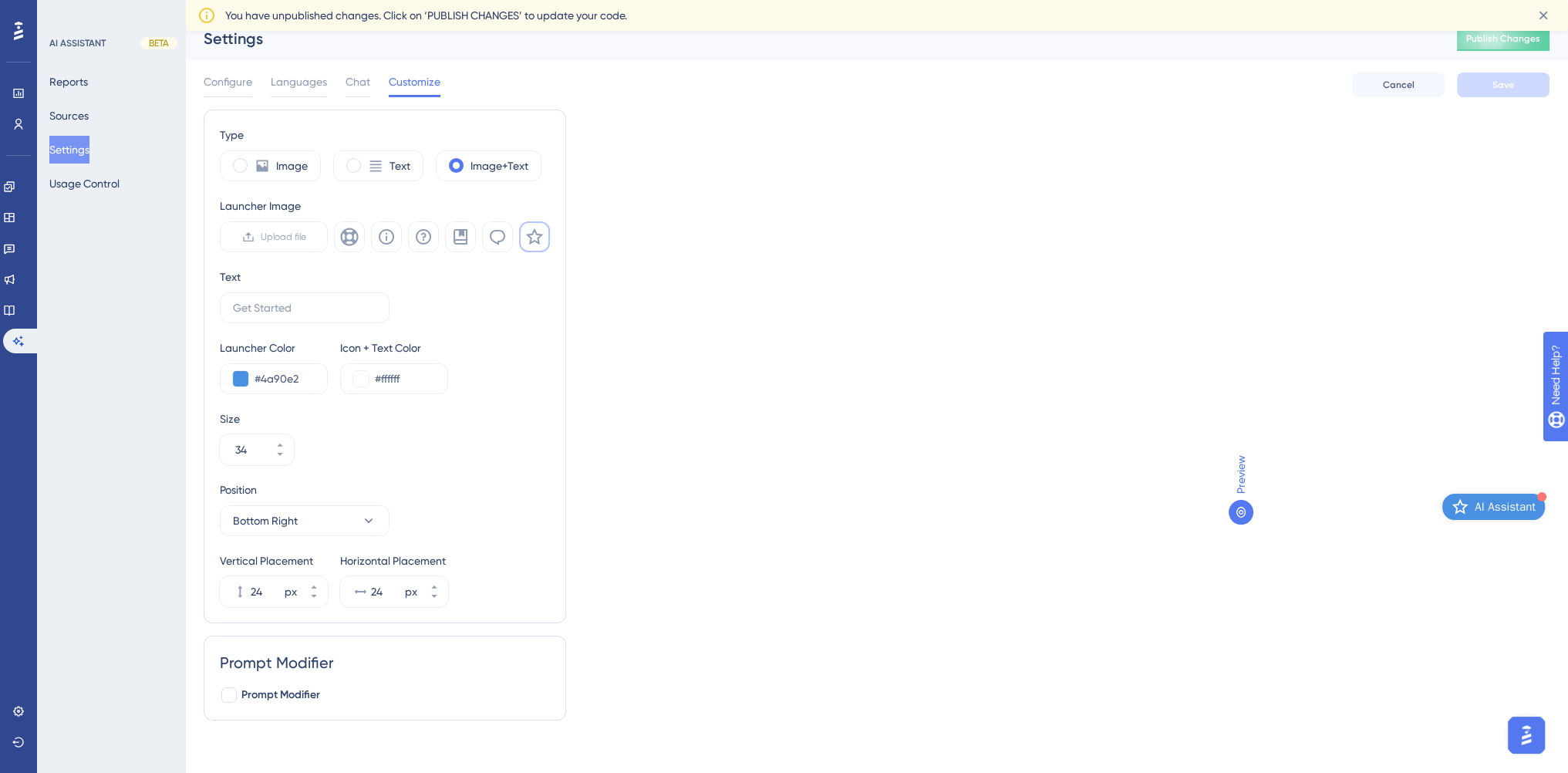 scroll, scrollTop: 22, scrollLeft: 0, axis: vertical 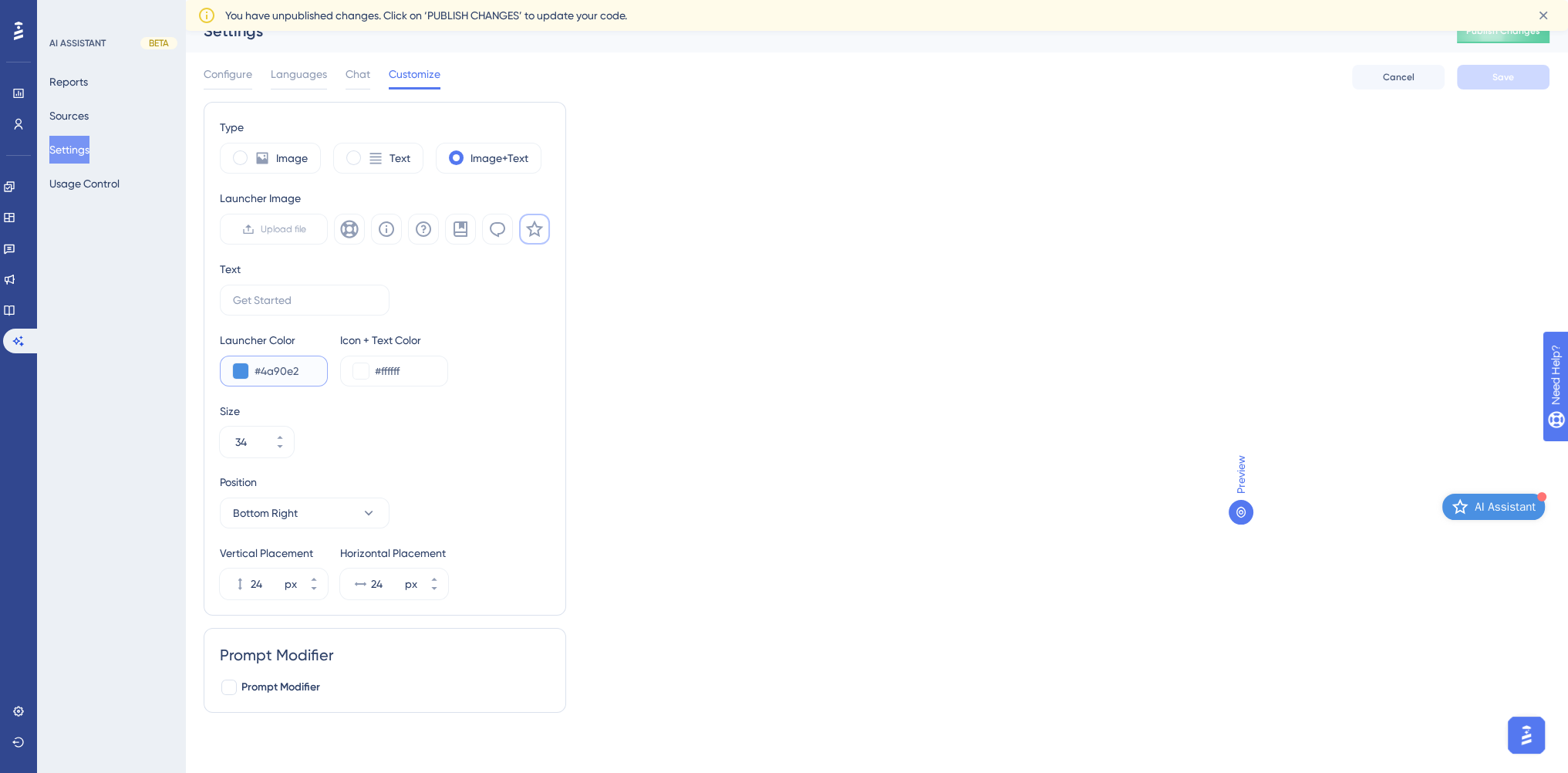 click at bounding box center [241, 371] 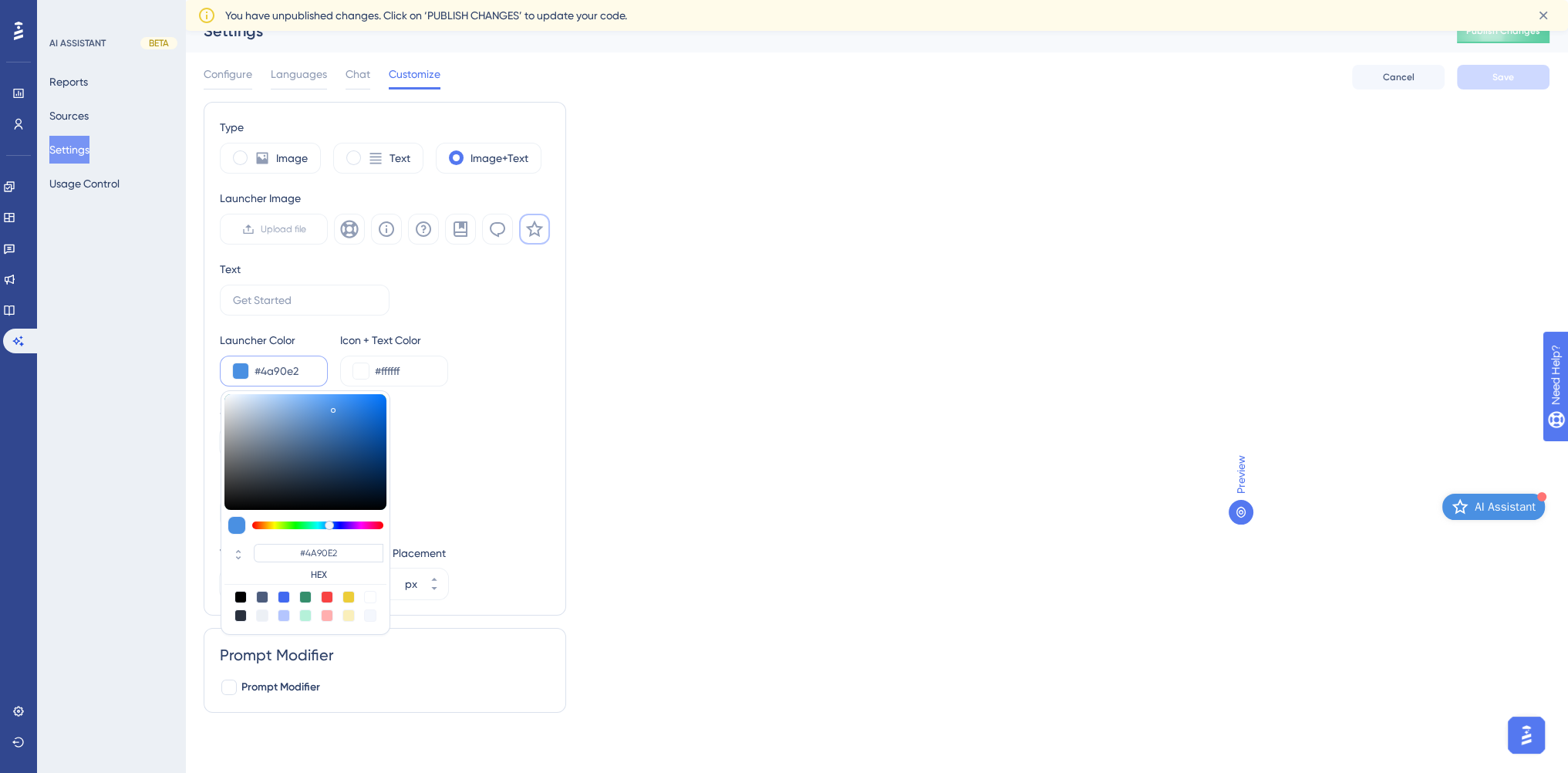 click at bounding box center [241, 371] 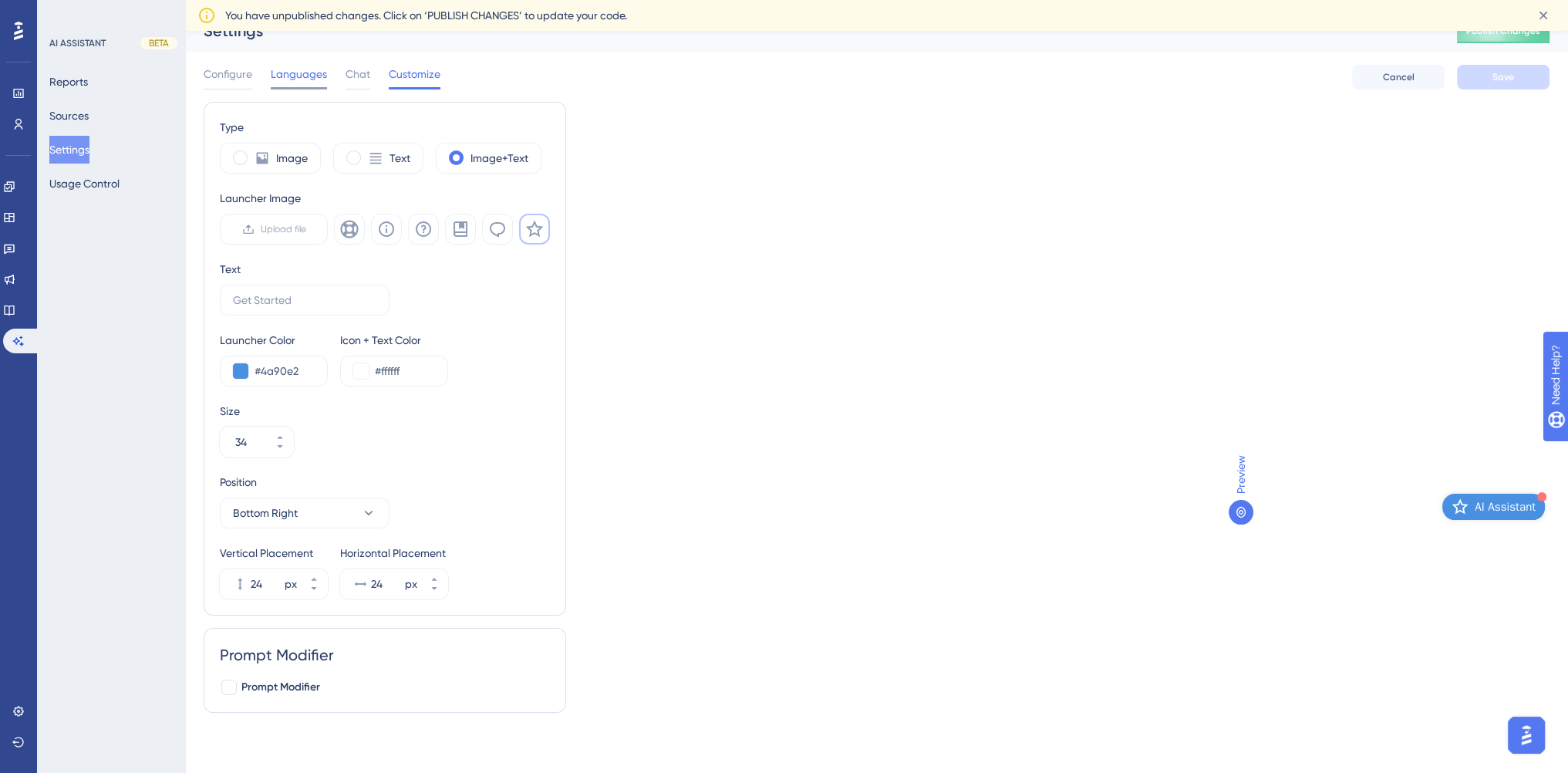 click at bounding box center [298, 88] 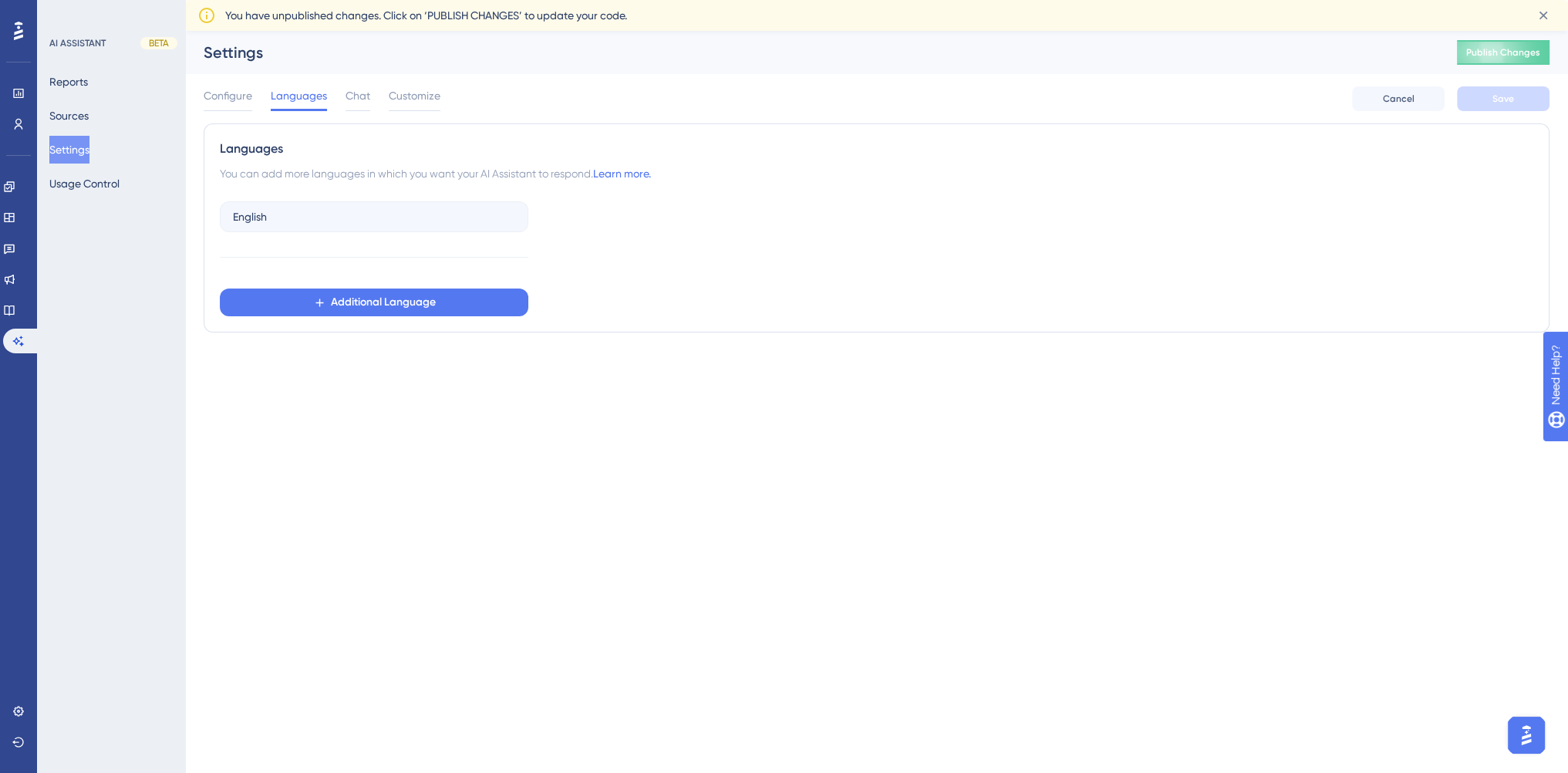 scroll, scrollTop: 0, scrollLeft: 0, axis: both 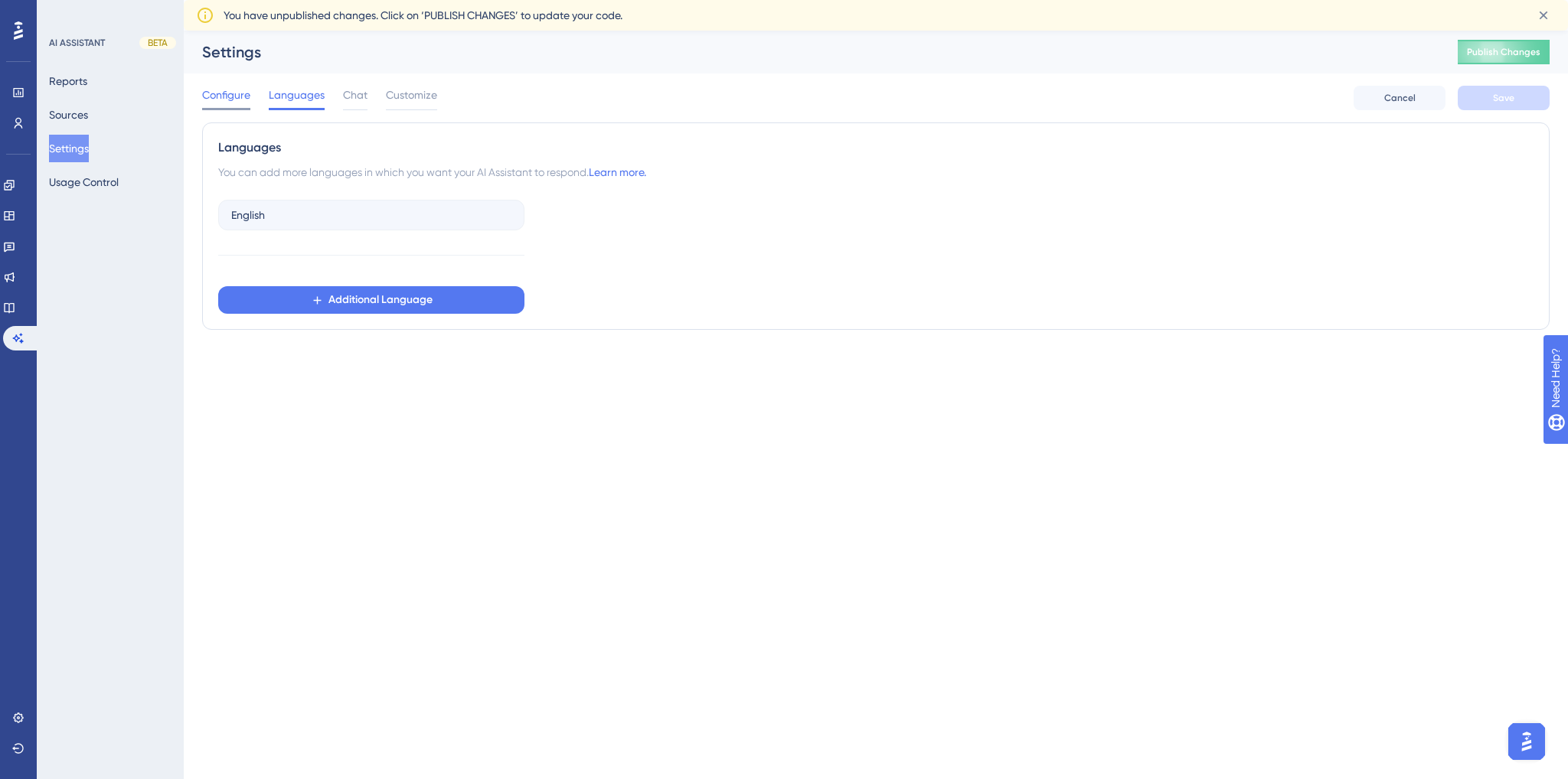 click on "Configure" at bounding box center (226, 95) 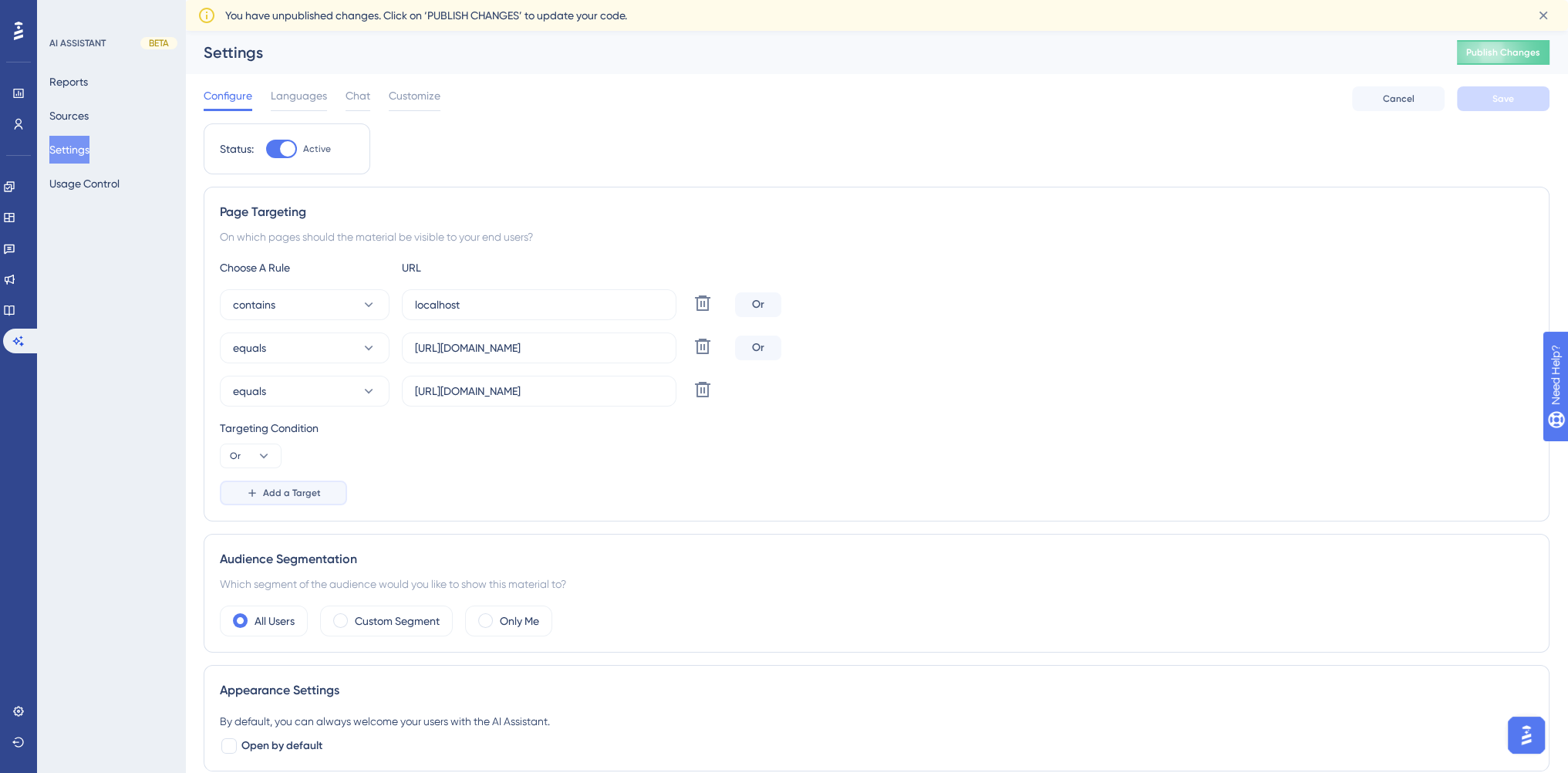 click on "Add a Target" at bounding box center [292, 493] 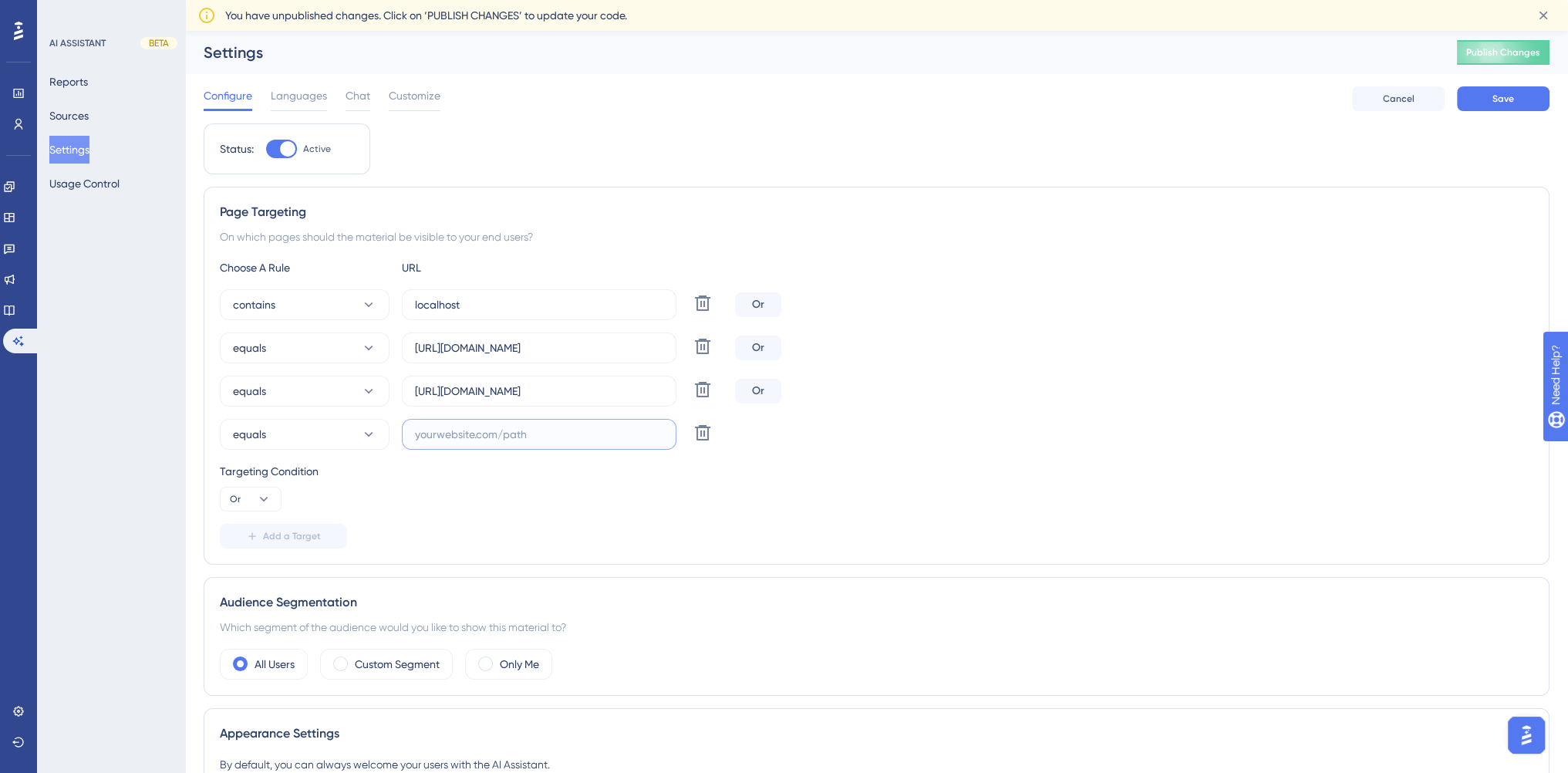 click at bounding box center (539, 434) 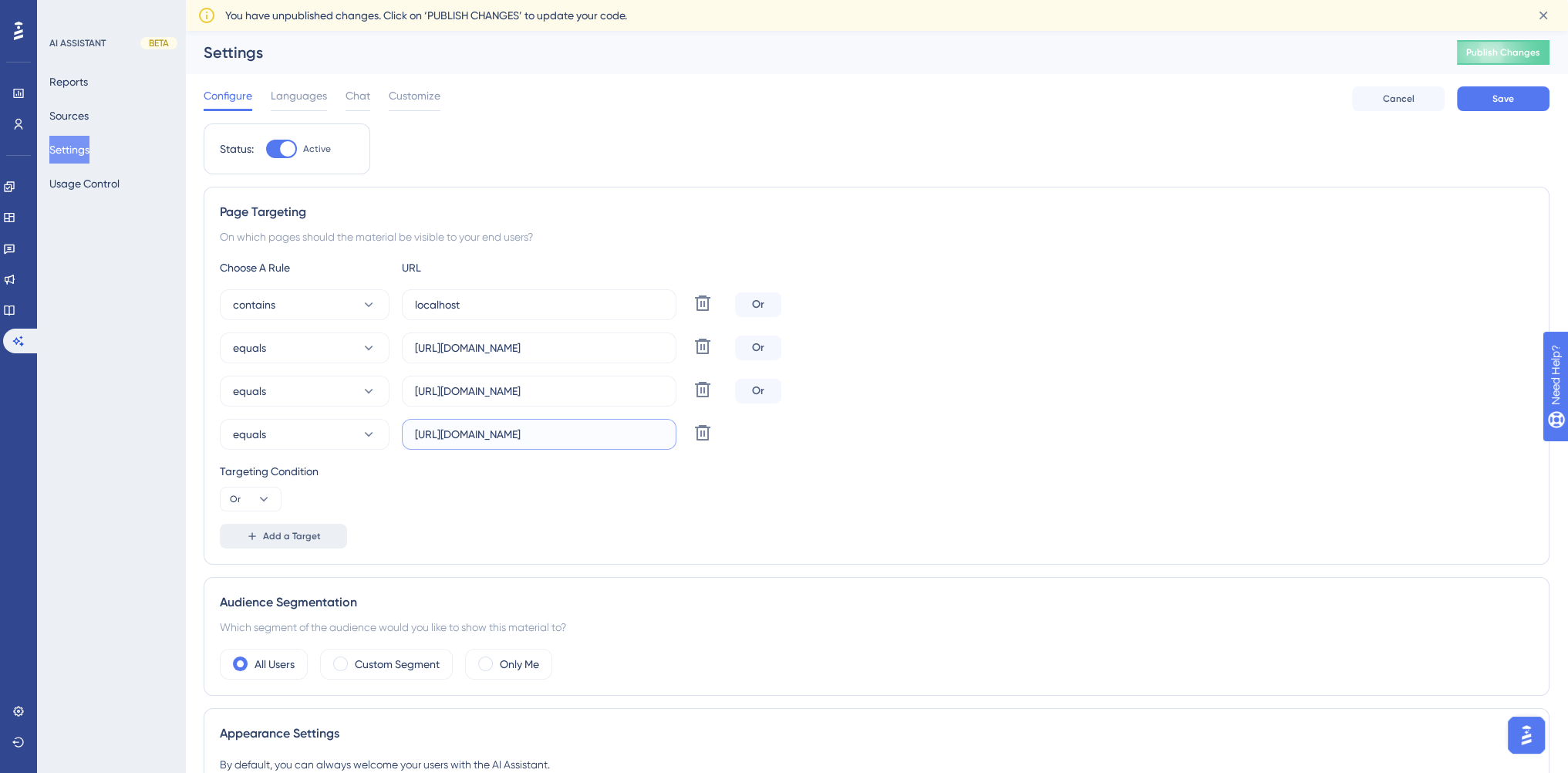 type on "[URL][DOMAIN_NAME]" 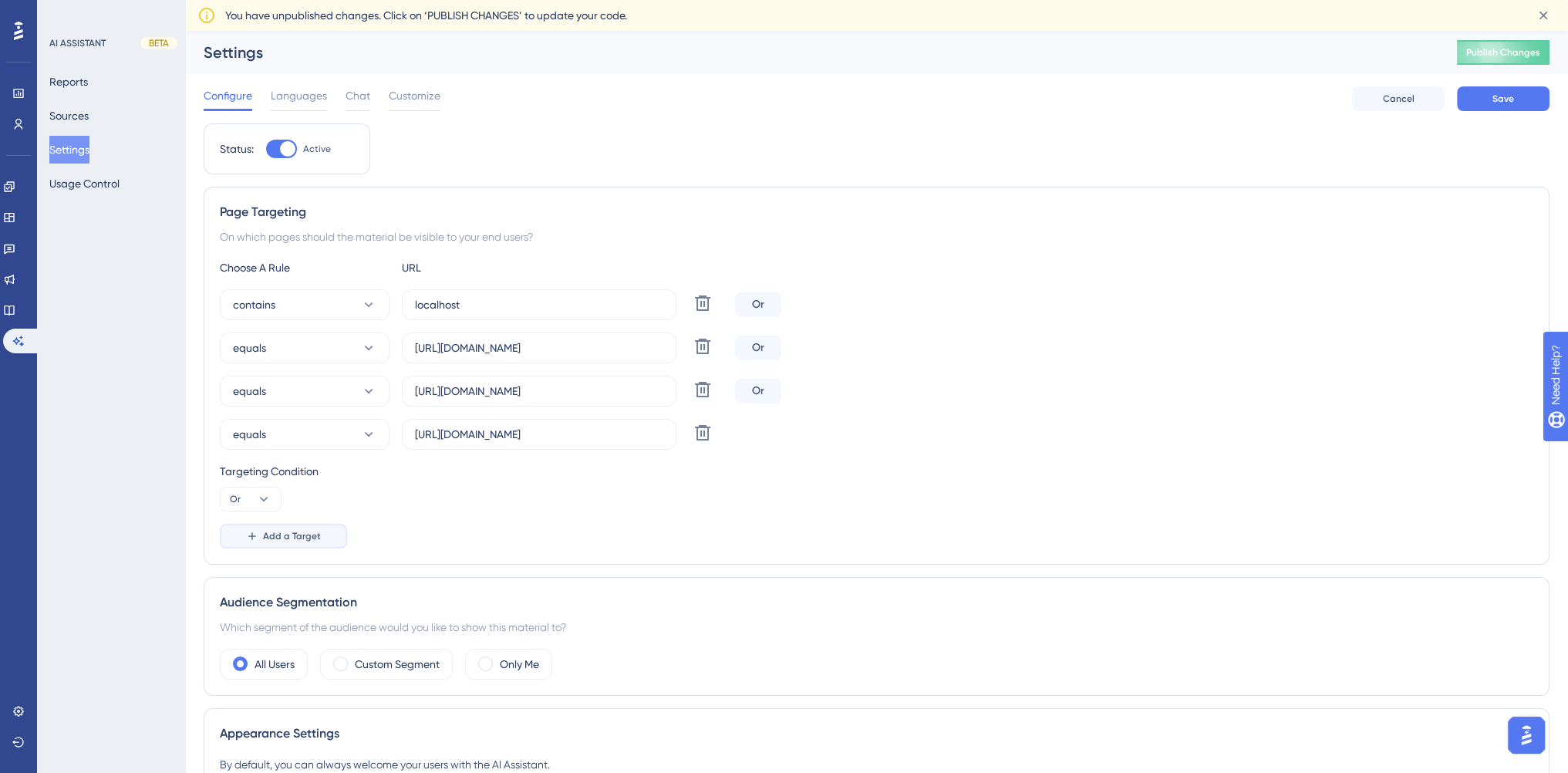 click on "Add a Target" at bounding box center (292, 536) 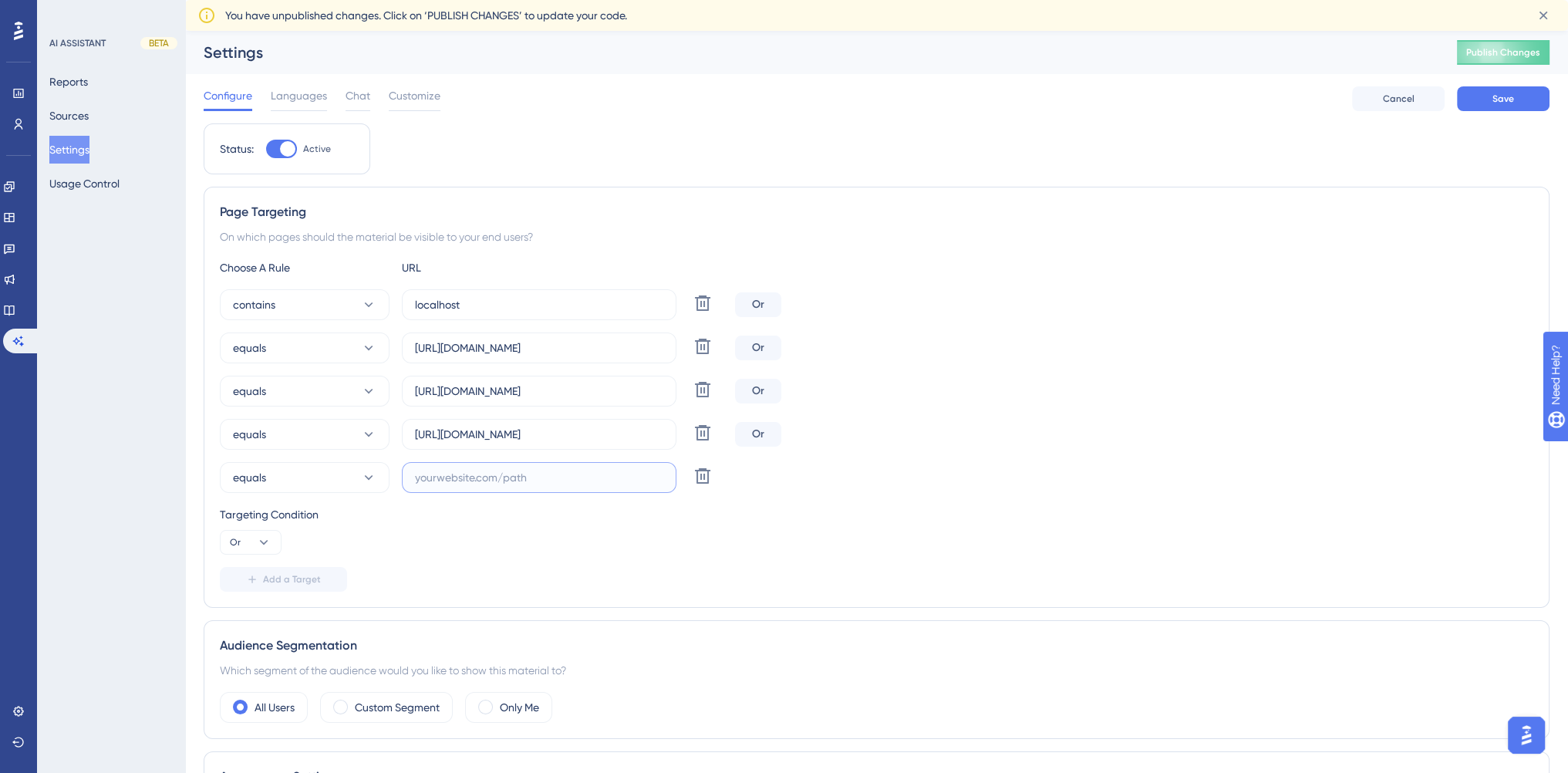 click at bounding box center [539, 478] 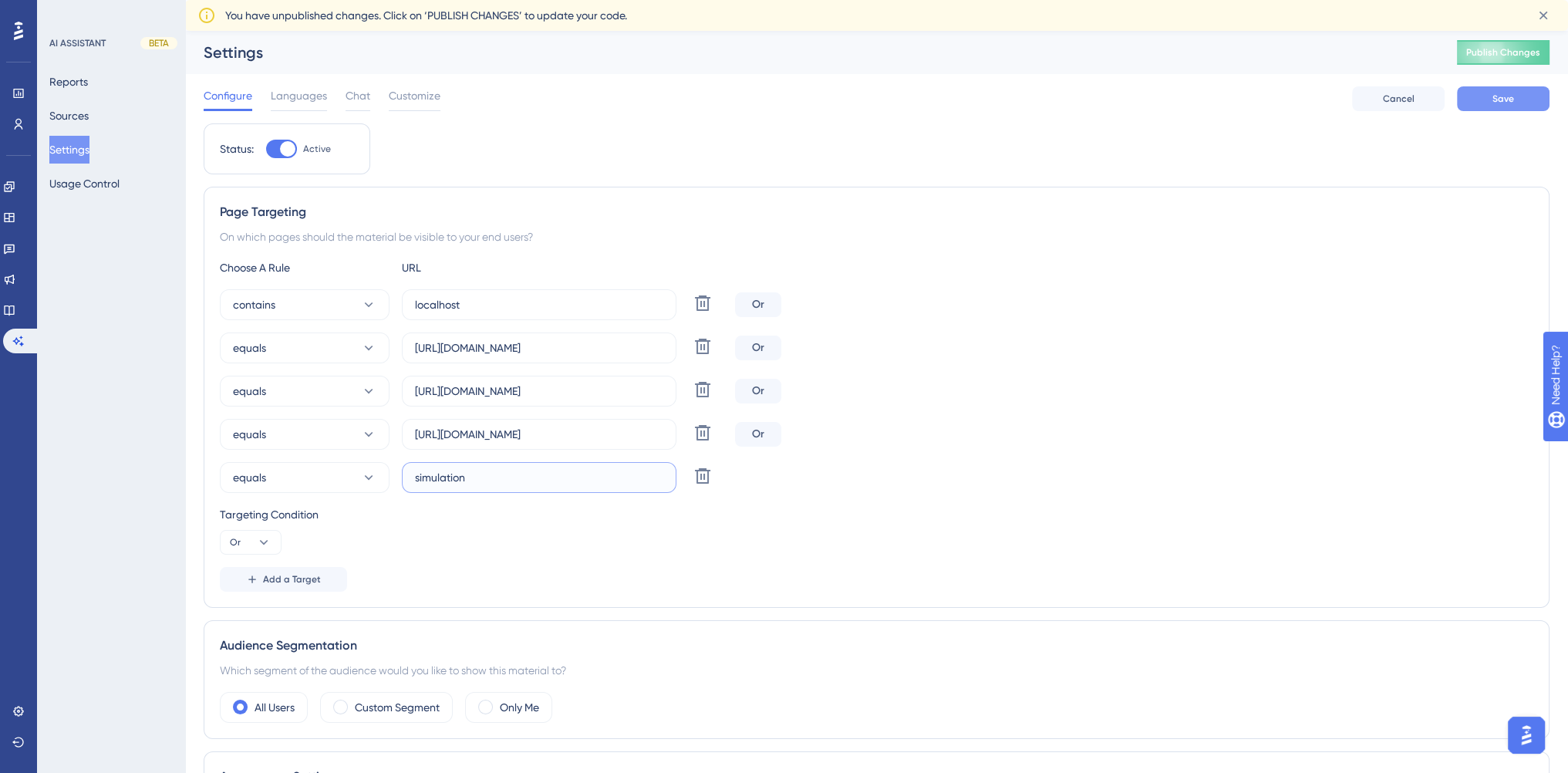 type on "simulation" 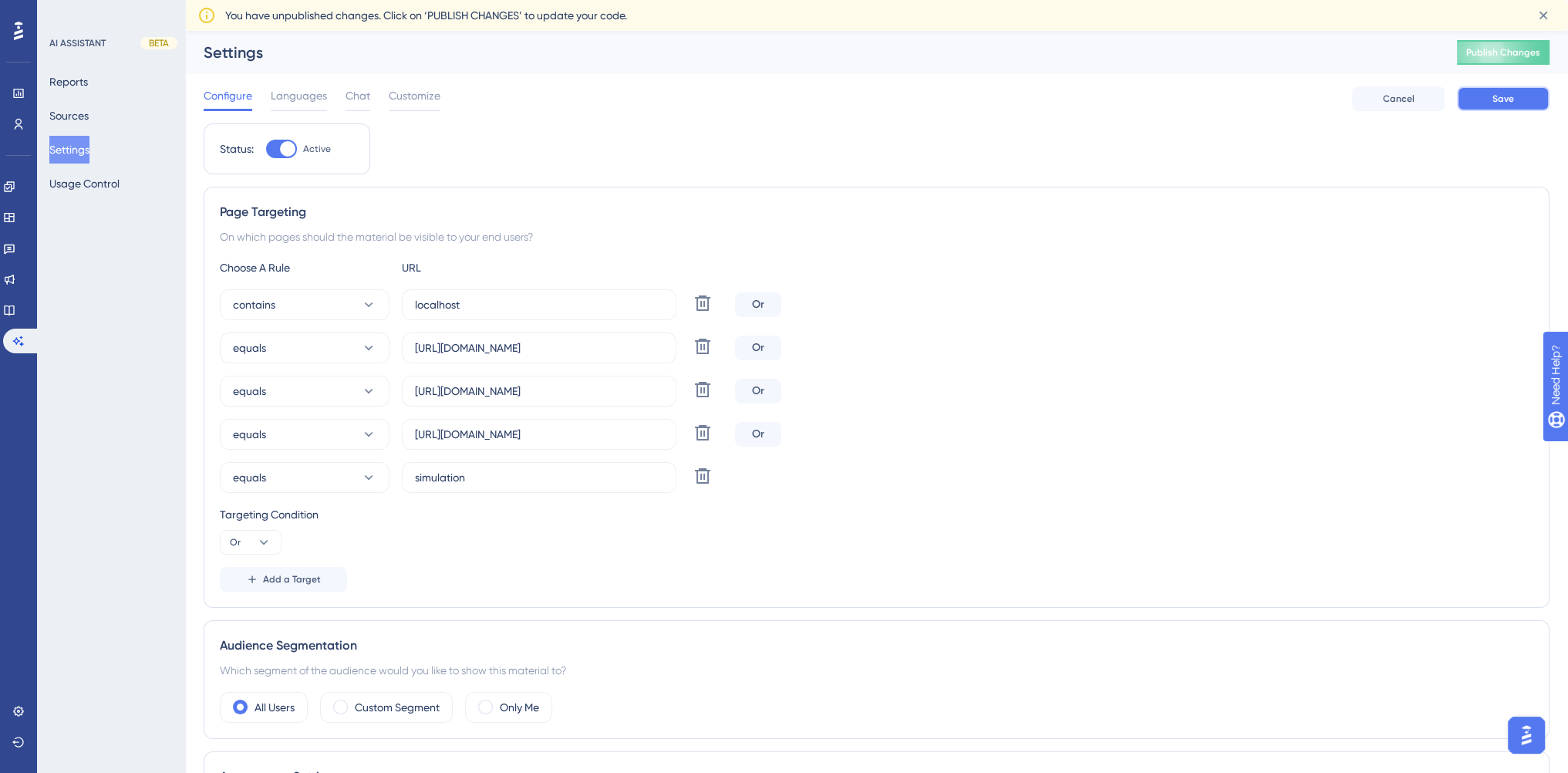 click on "Save" at bounding box center (1503, 99) 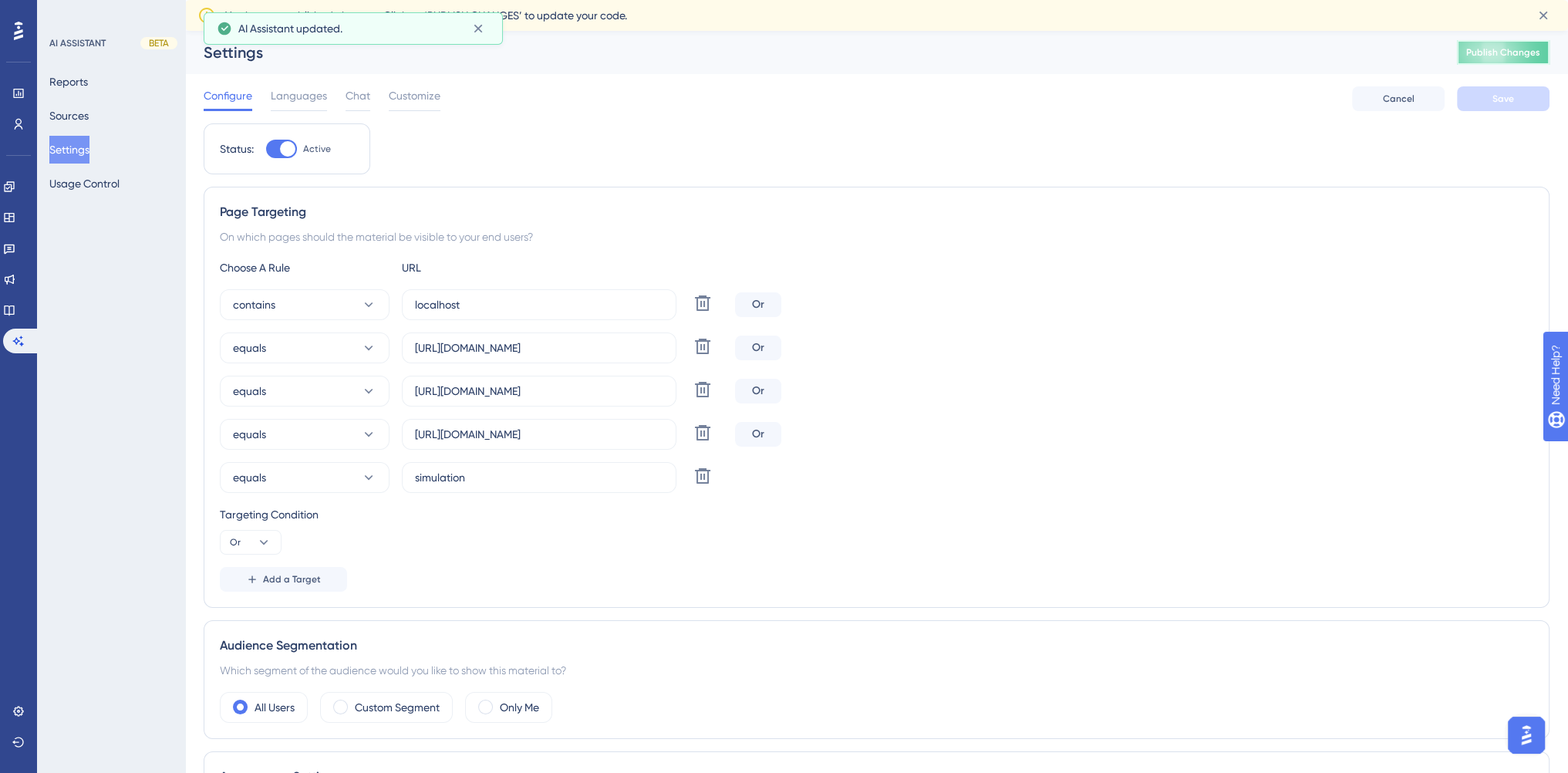 click on "Publish Changes" at bounding box center [1503, 52] 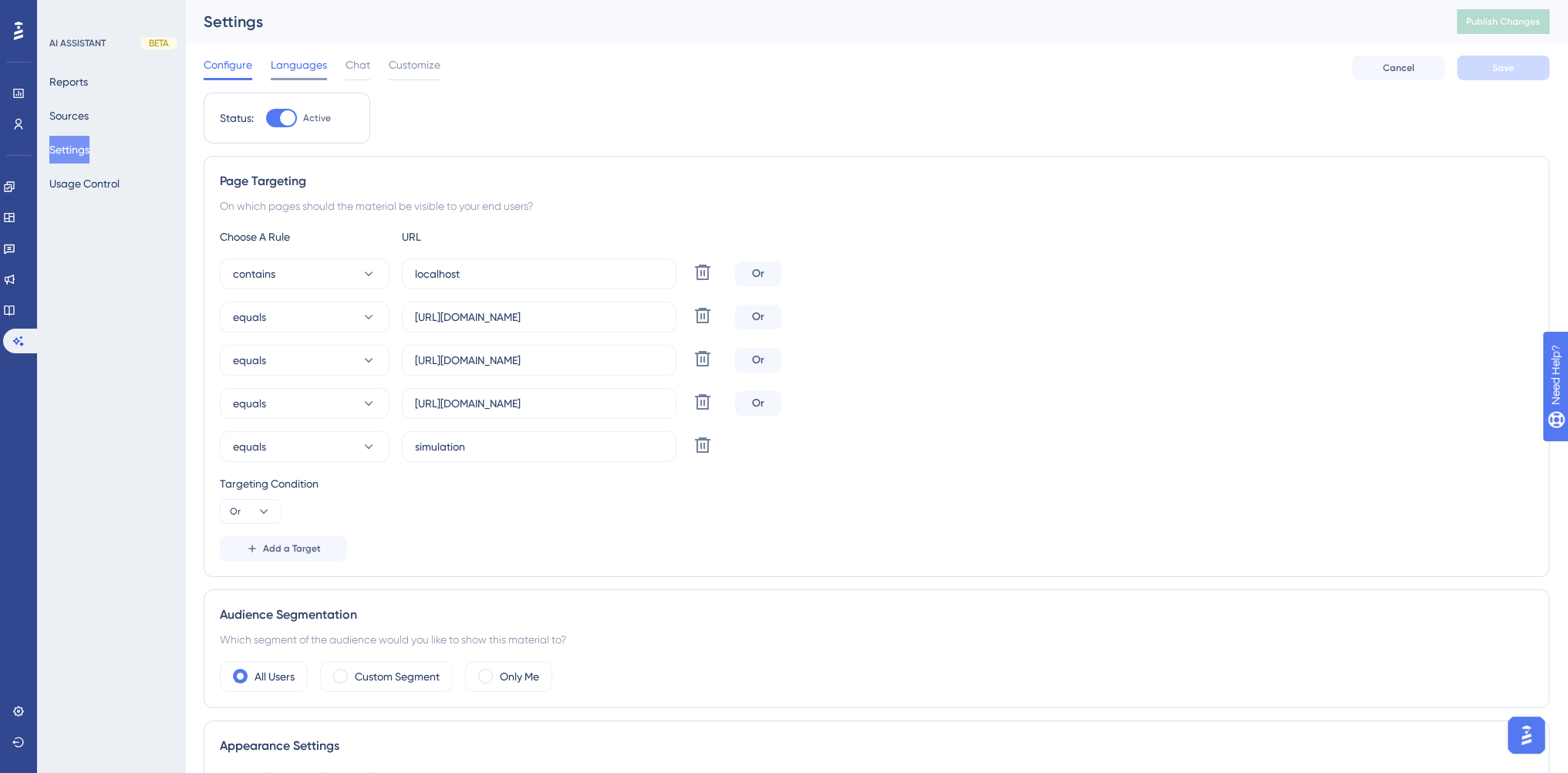 click on "Languages" at bounding box center [298, 65] 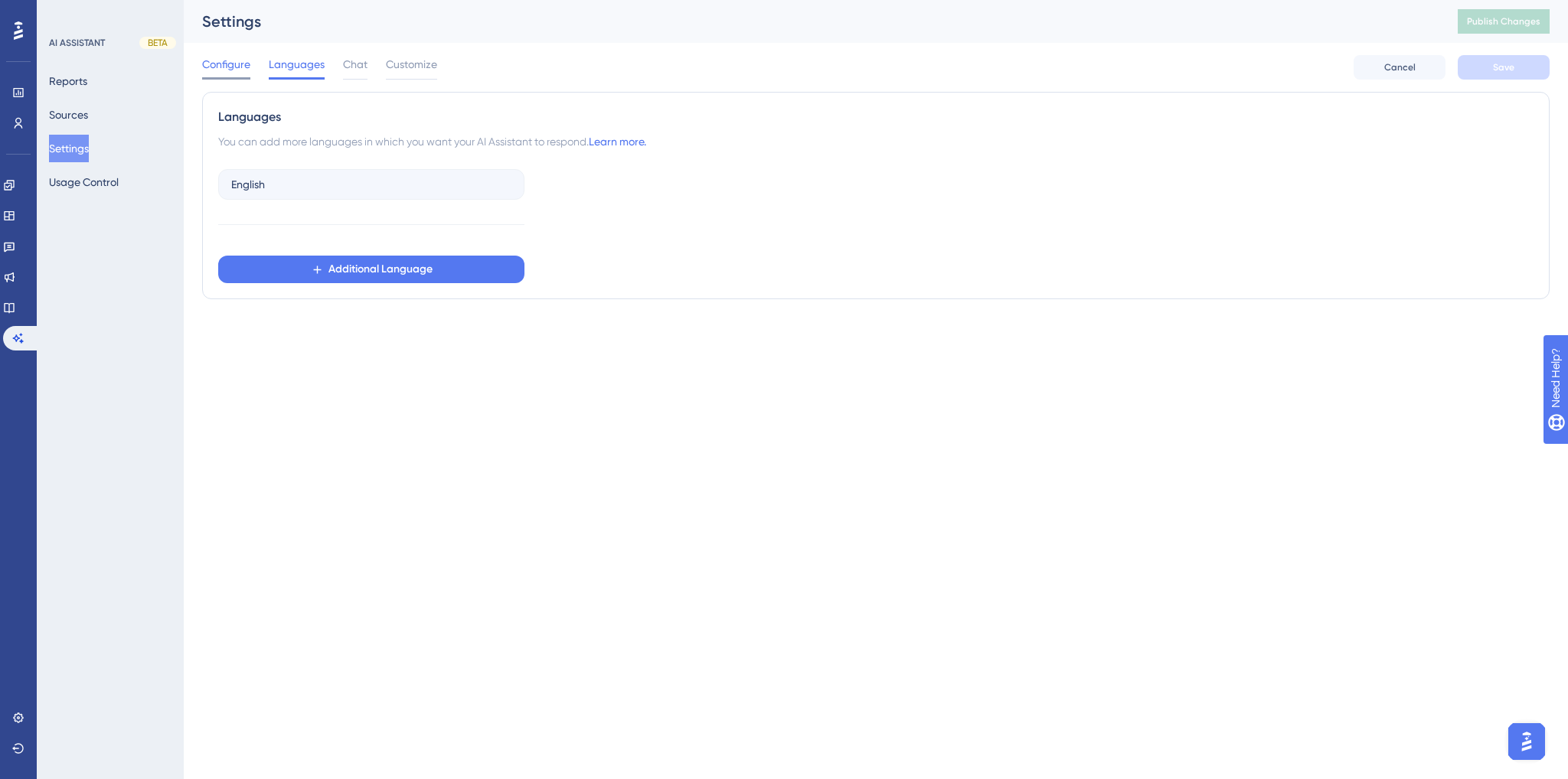 click on "Configure" at bounding box center [226, 64] 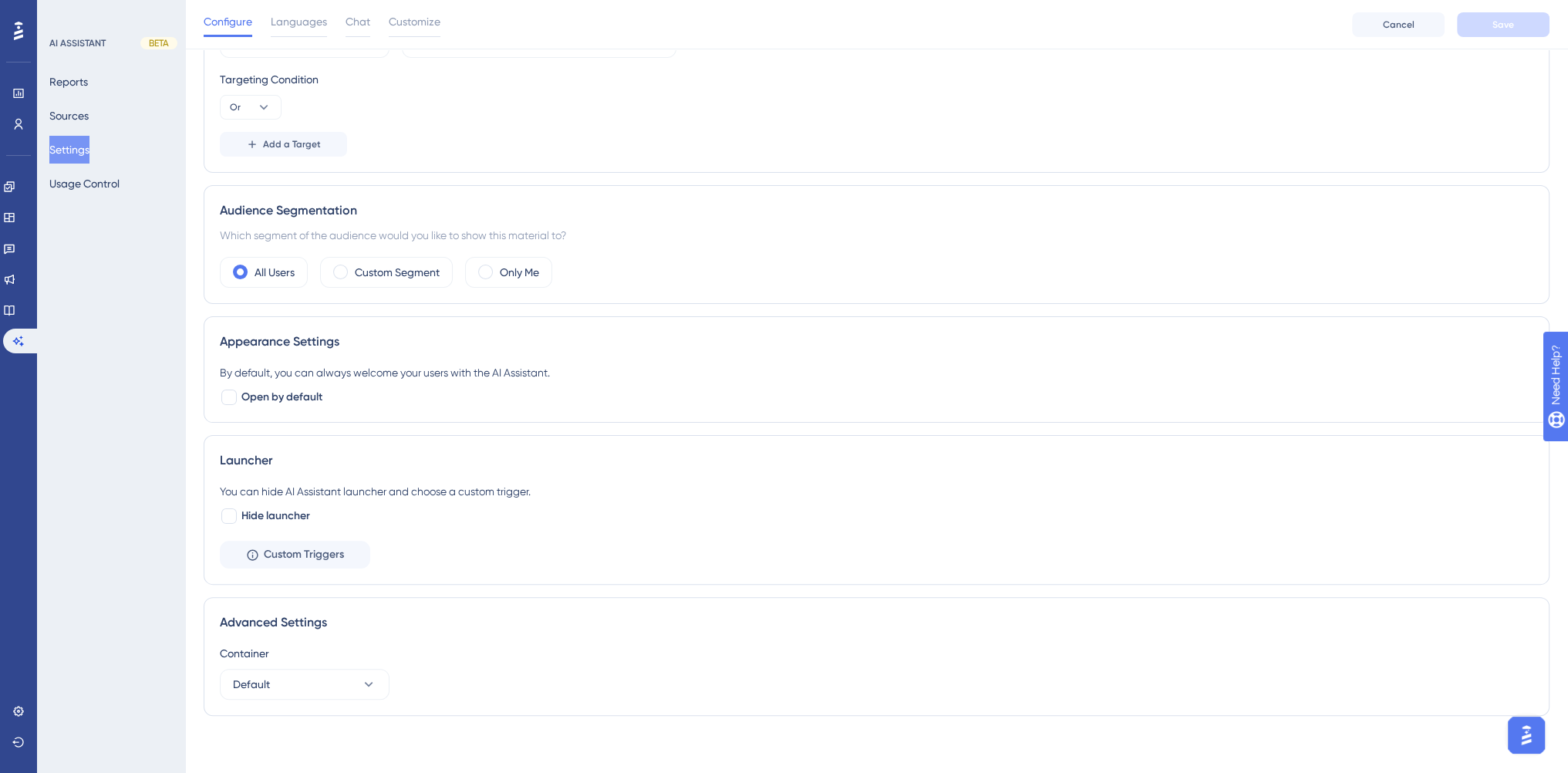 scroll, scrollTop: 413, scrollLeft: 0, axis: vertical 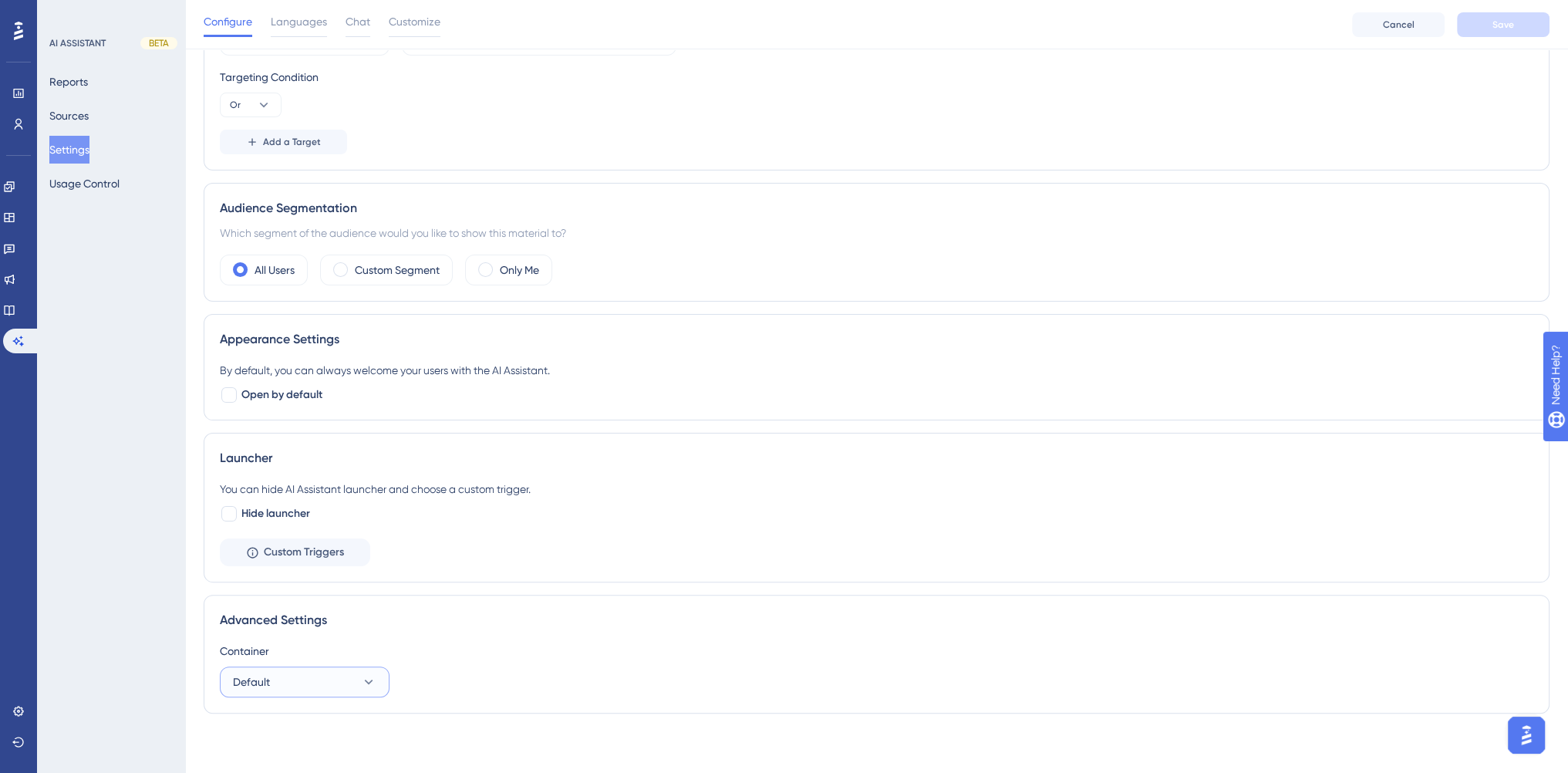 click on "Default" at bounding box center (305, 682) 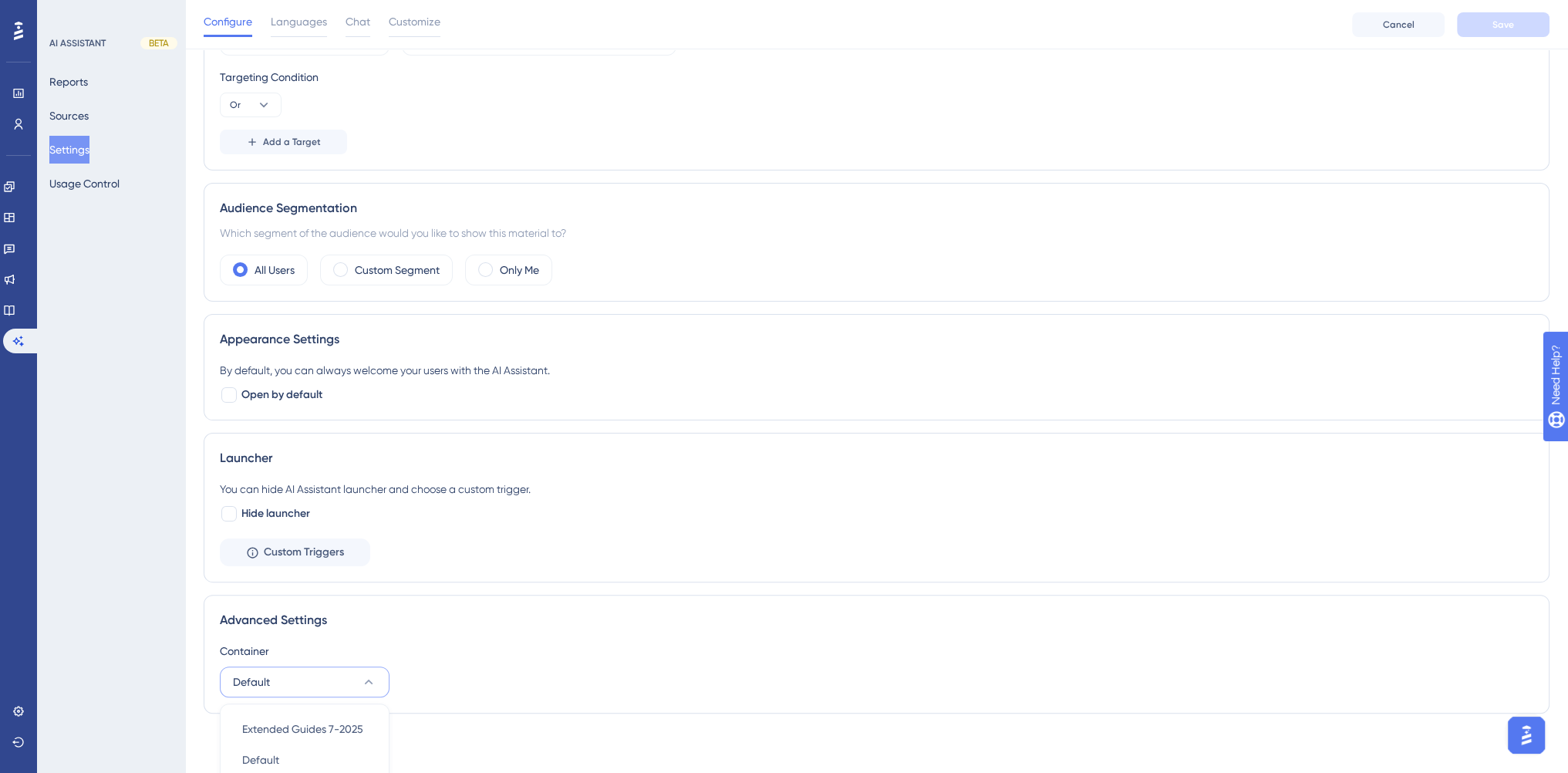 scroll, scrollTop: 423, scrollLeft: 0, axis: vertical 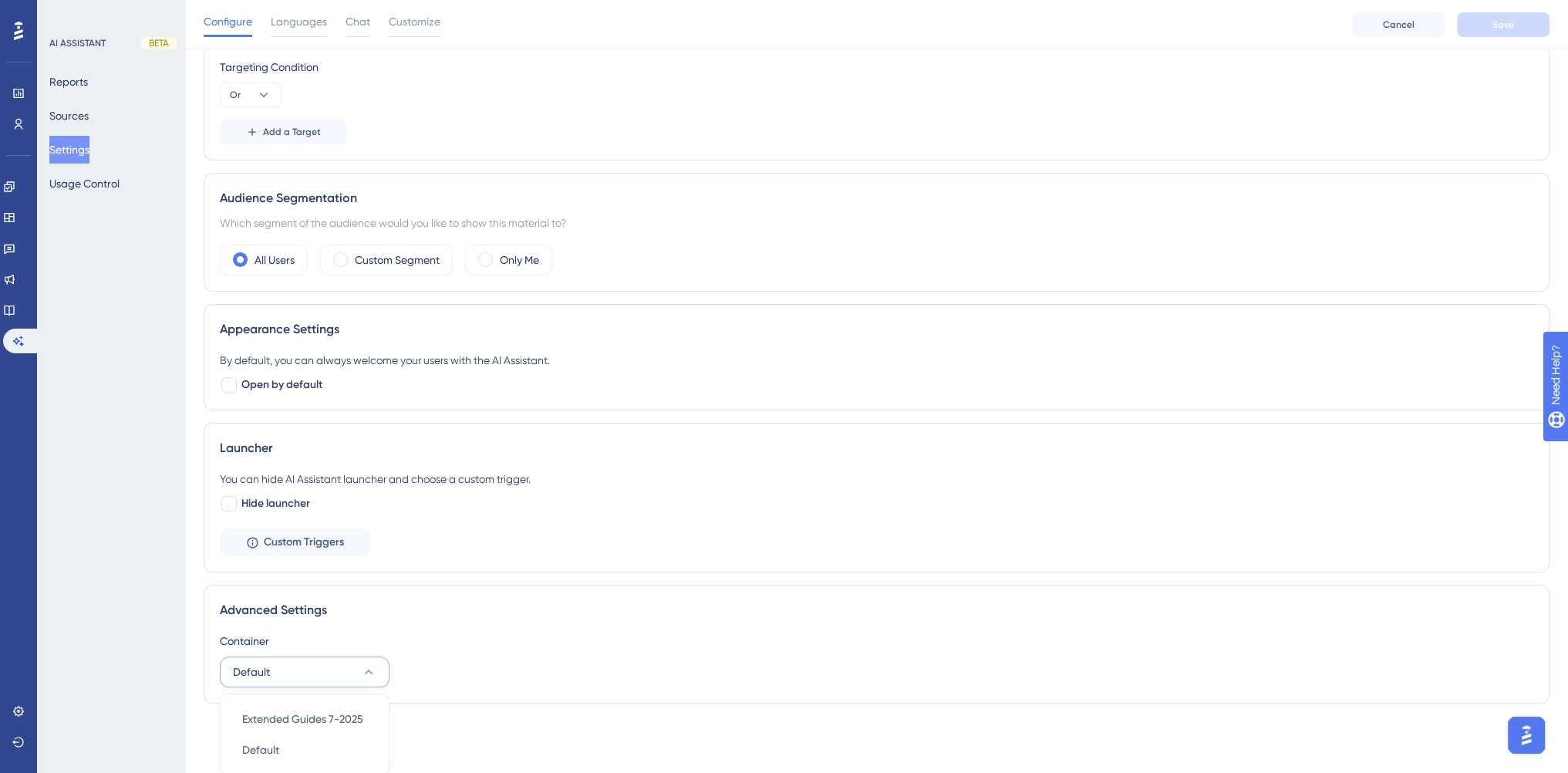 click on "Advanced Settings" at bounding box center (876, 610) 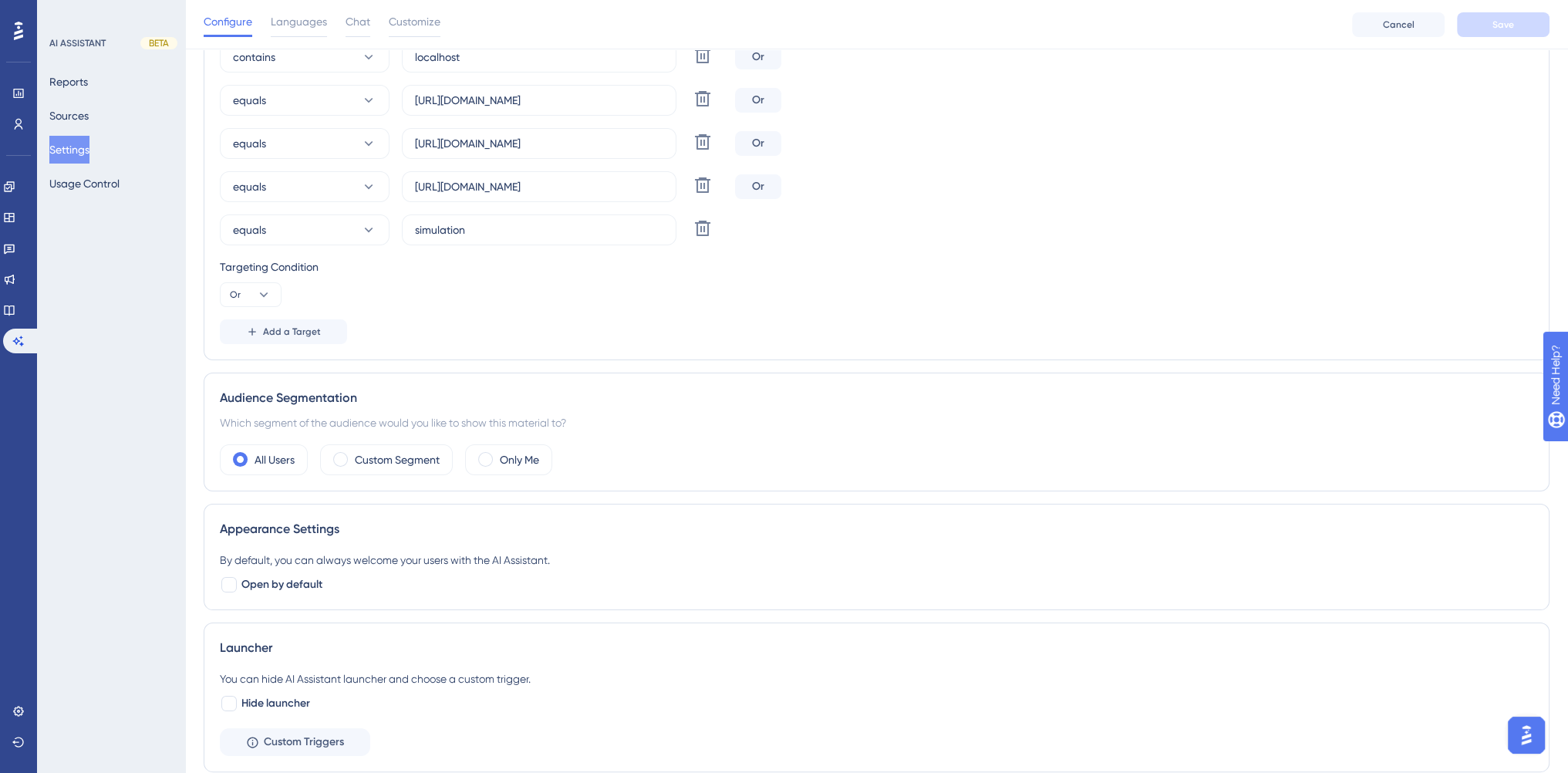 scroll, scrollTop: 27, scrollLeft: 0, axis: vertical 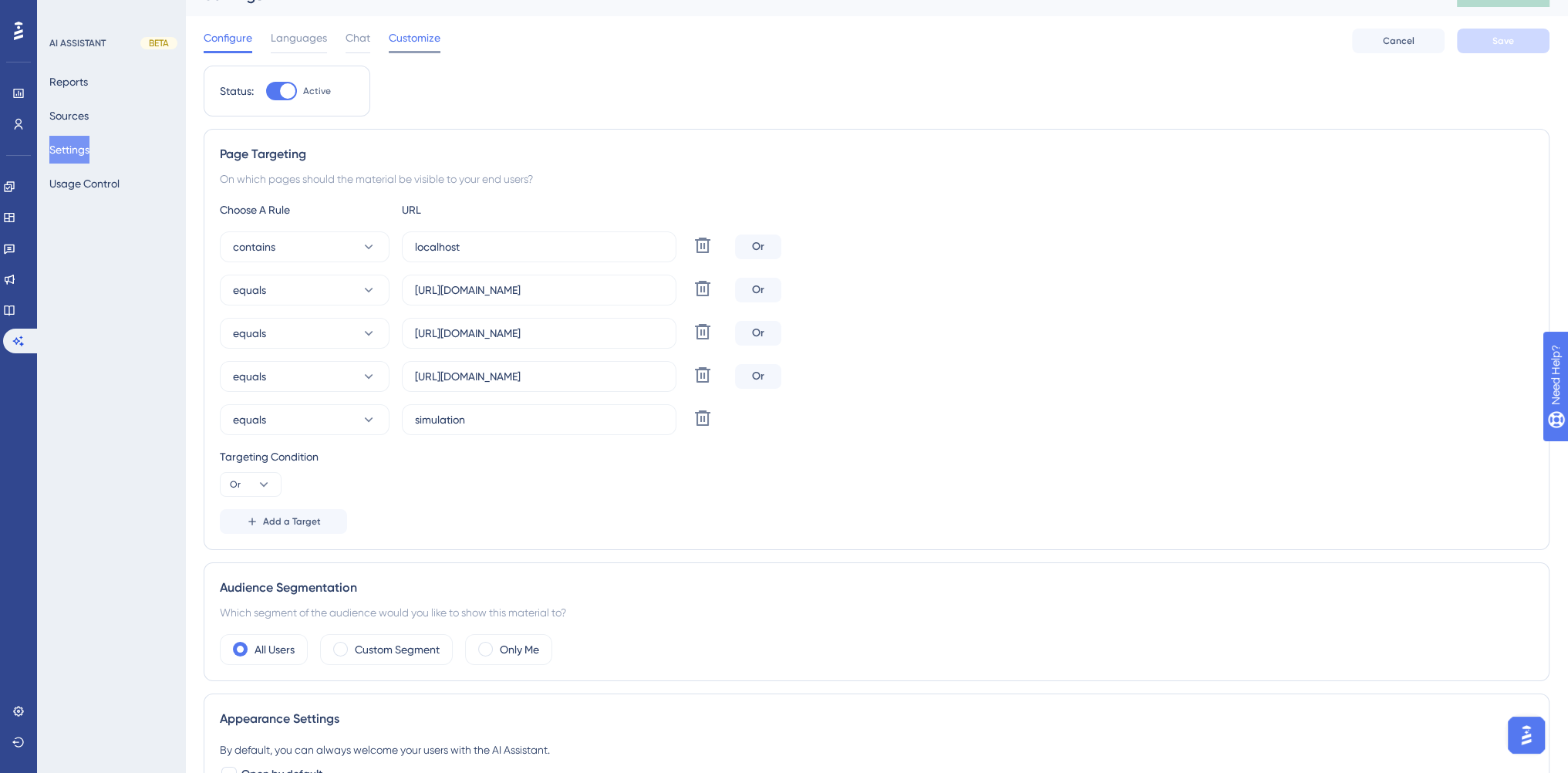 click on "Customize" at bounding box center [414, 38] 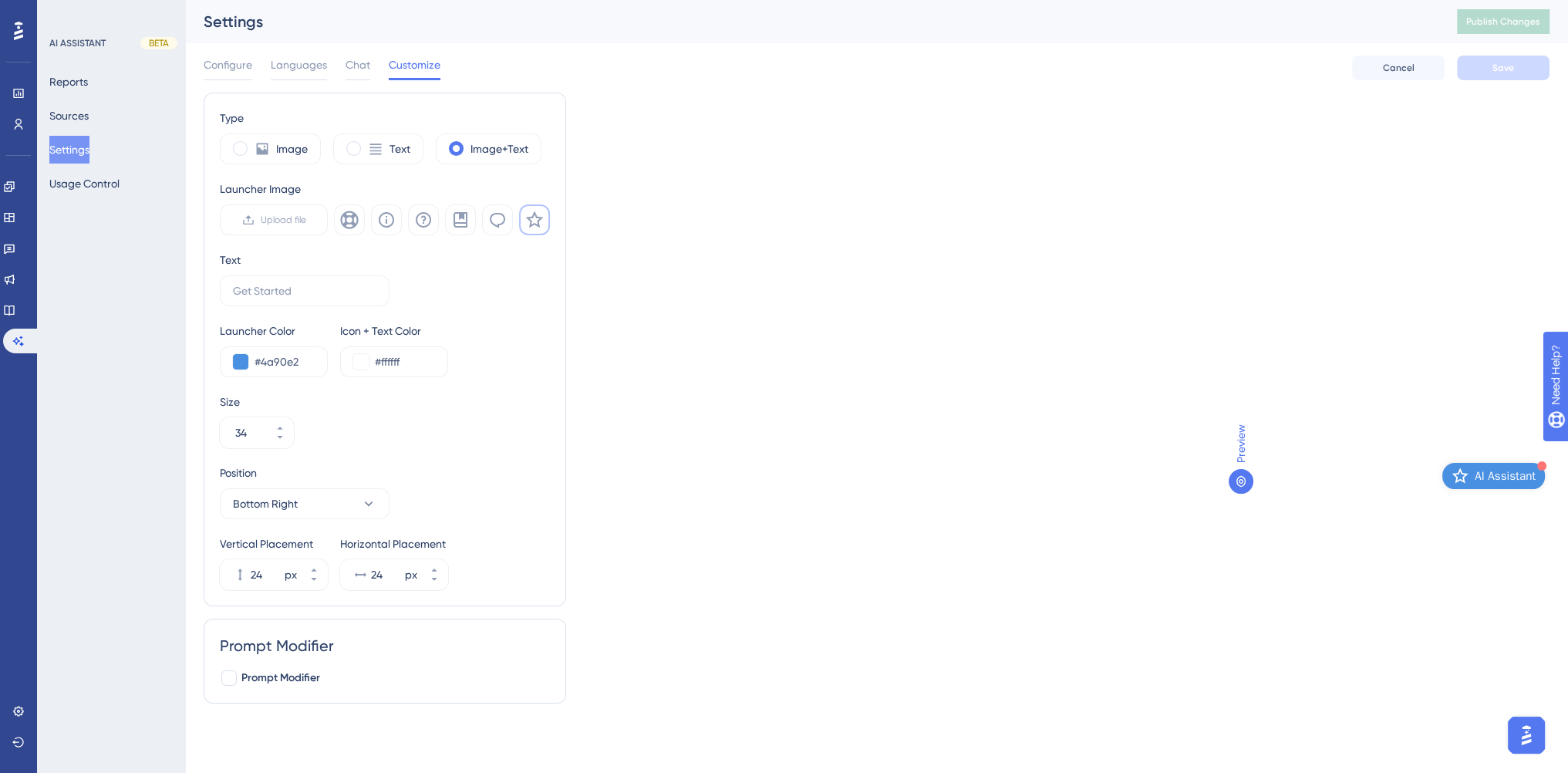 scroll, scrollTop: 0, scrollLeft: 0, axis: both 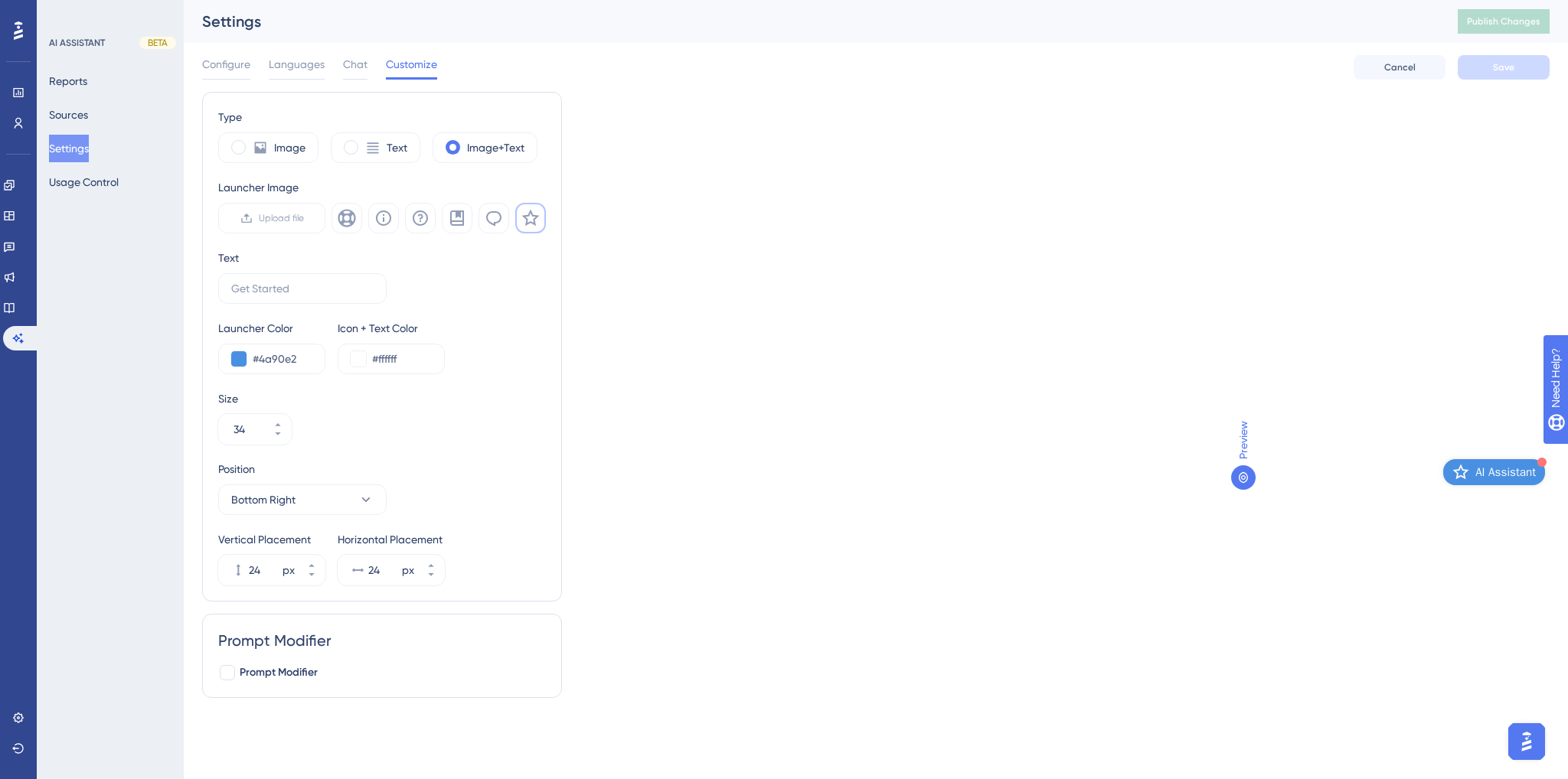 click on "AI Assistant" at bounding box center [1494, 472] 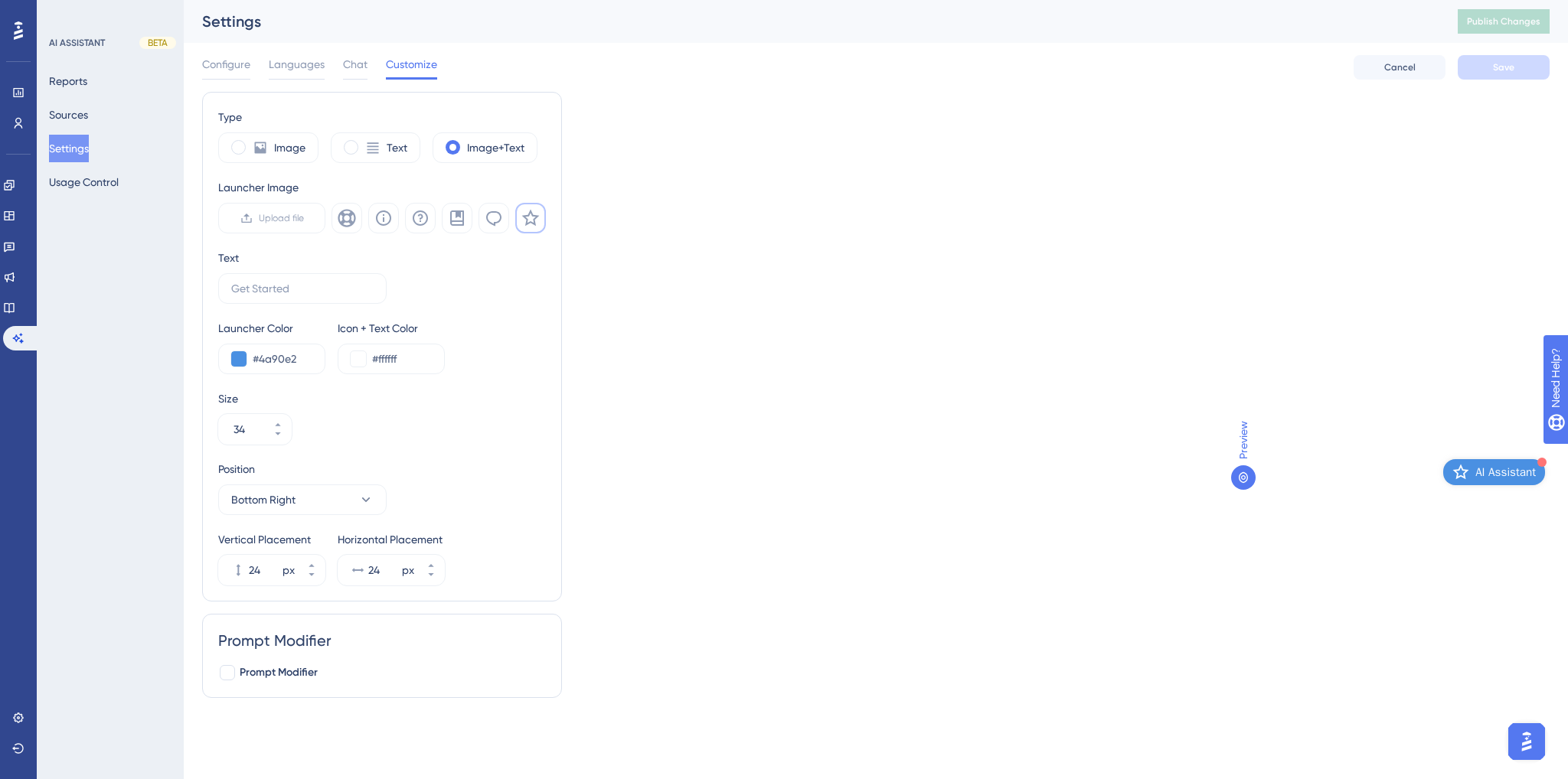 click on "AI Assistant" at bounding box center (1505, 472) 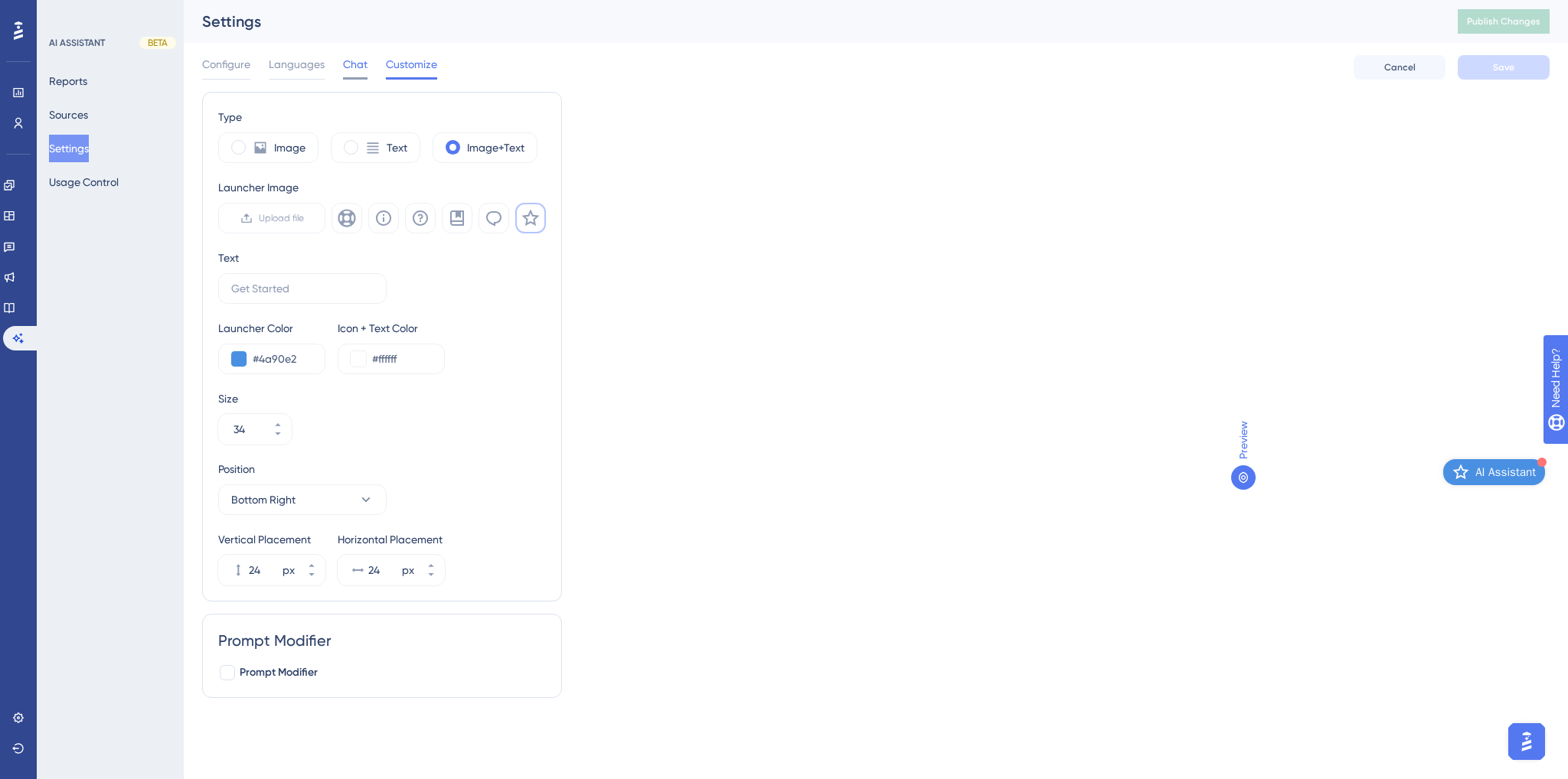 click on "Chat" at bounding box center [355, 64] 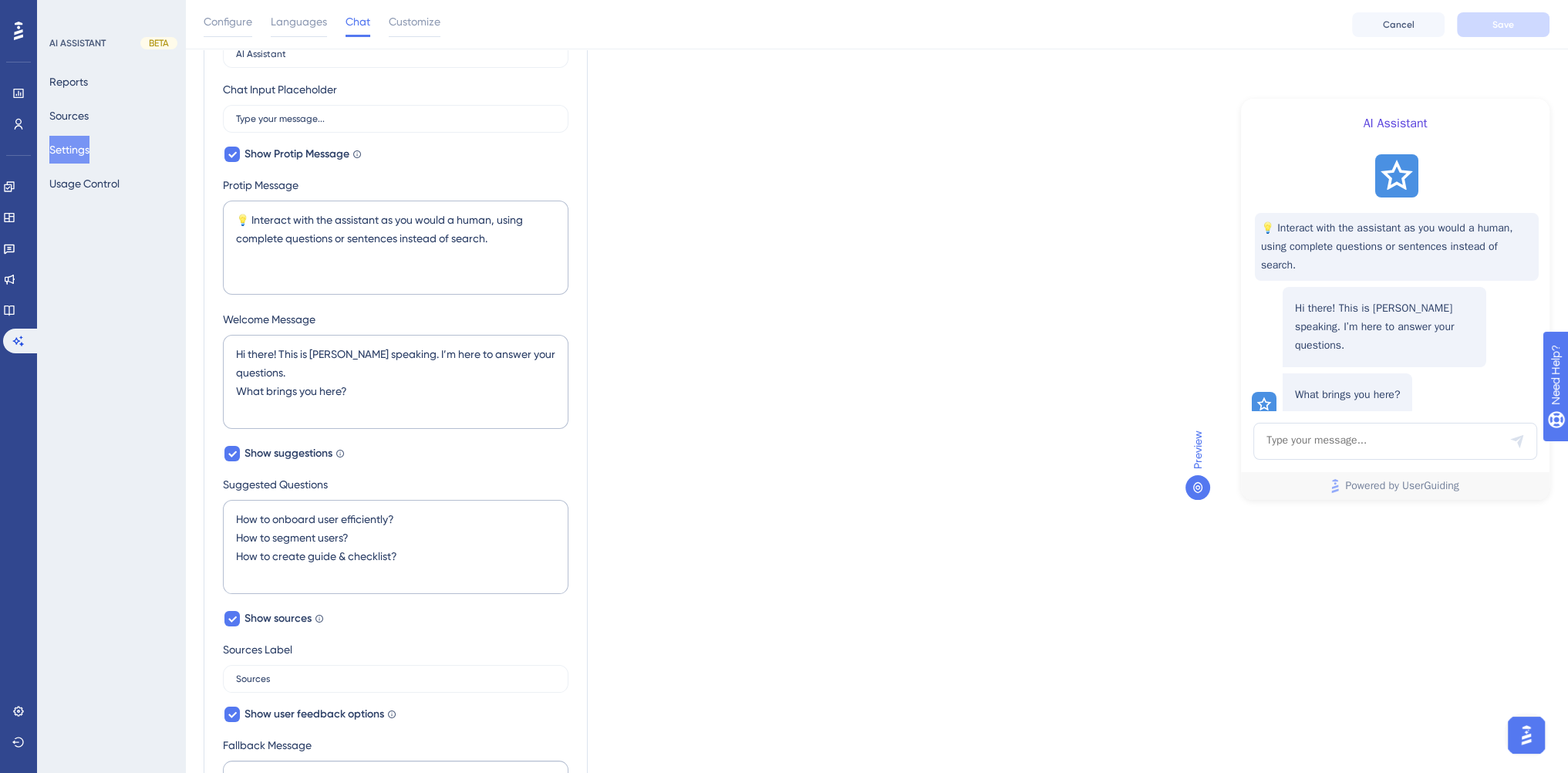 scroll, scrollTop: 231, scrollLeft: 0, axis: vertical 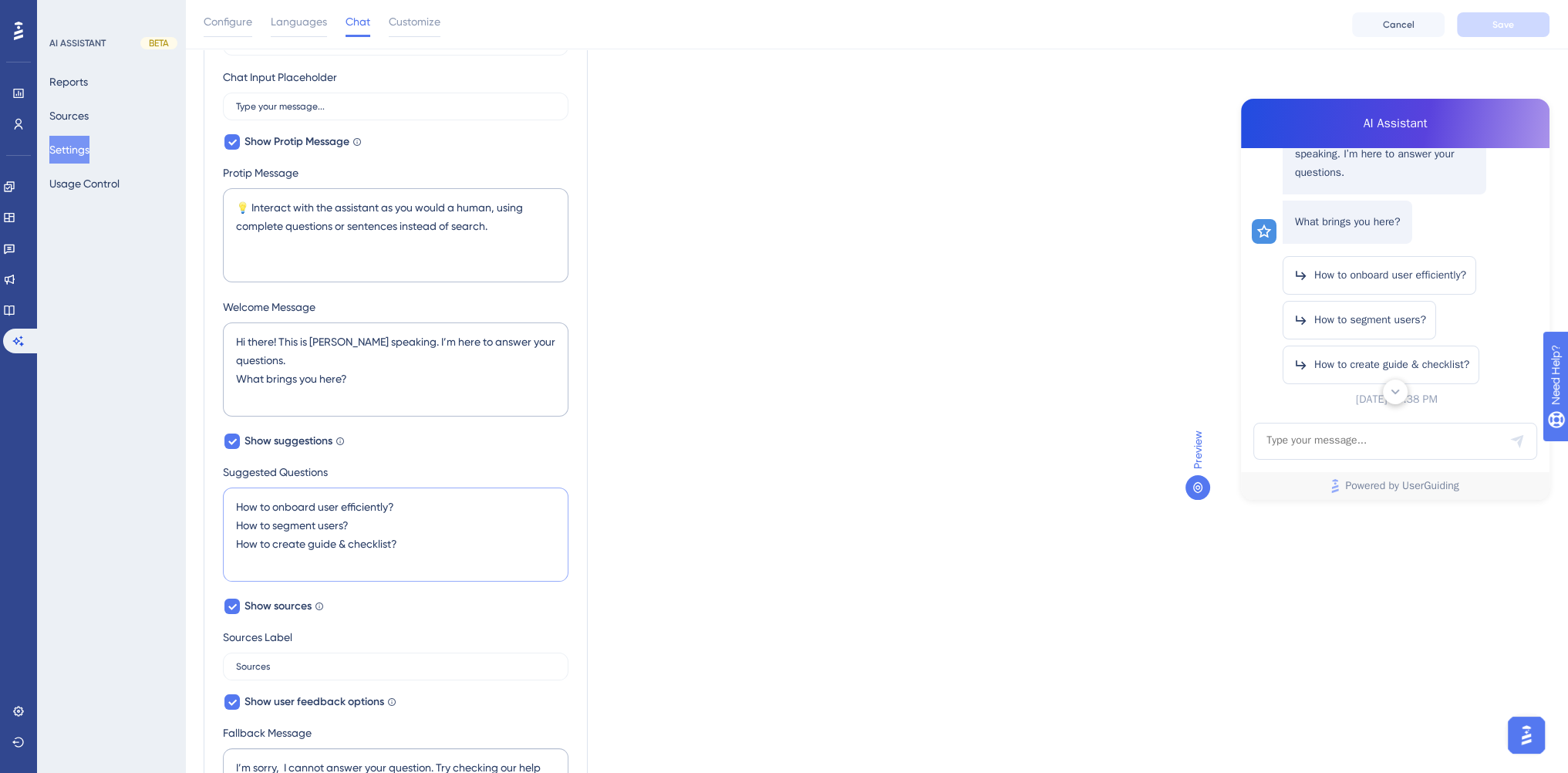 drag, startPoint x: 419, startPoint y: 537, endPoint x: 181, endPoint y: 509, distance: 239.6414 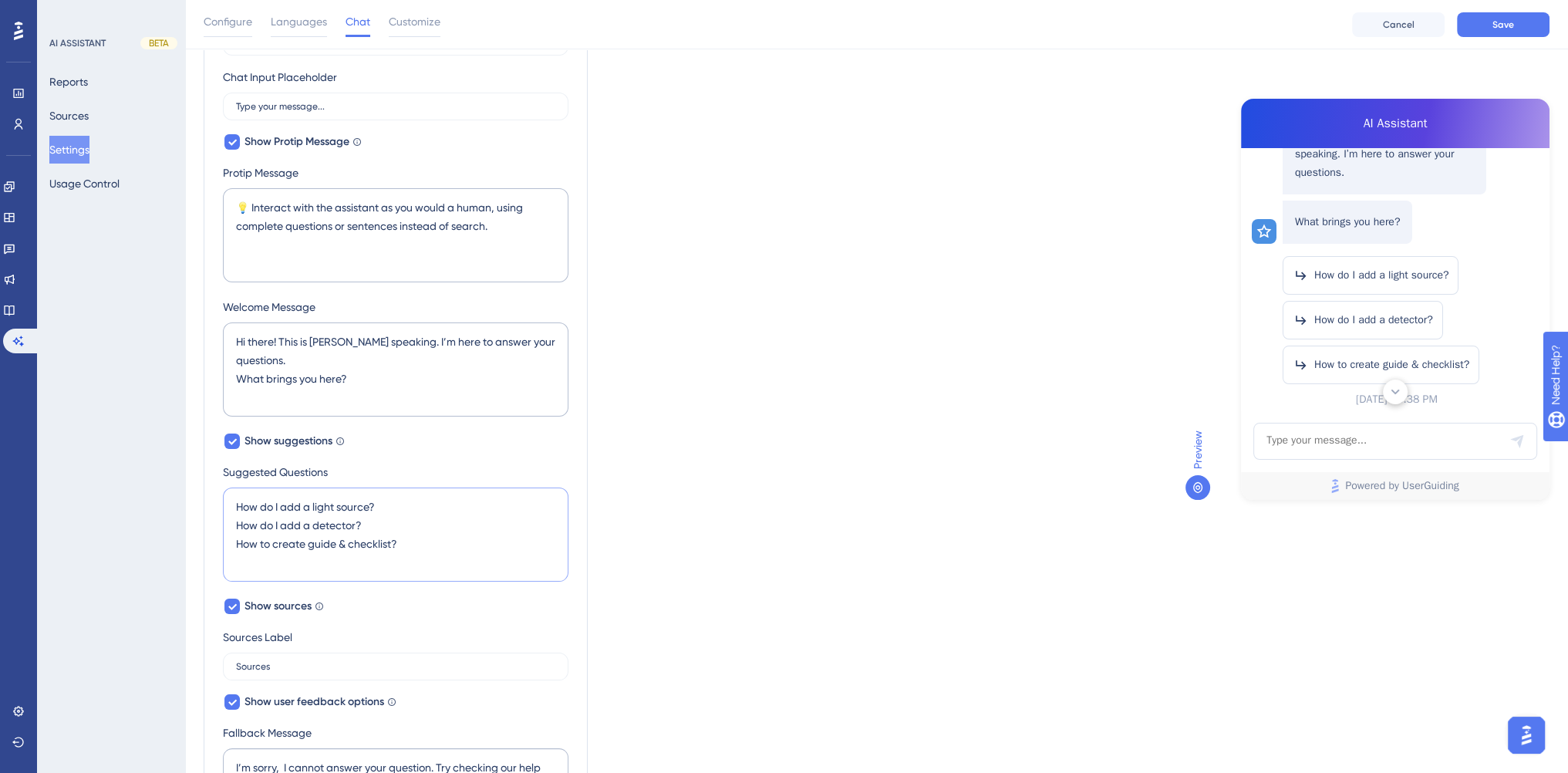 drag, startPoint x: 394, startPoint y: 542, endPoint x: 202, endPoint y: 531, distance: 192.31485 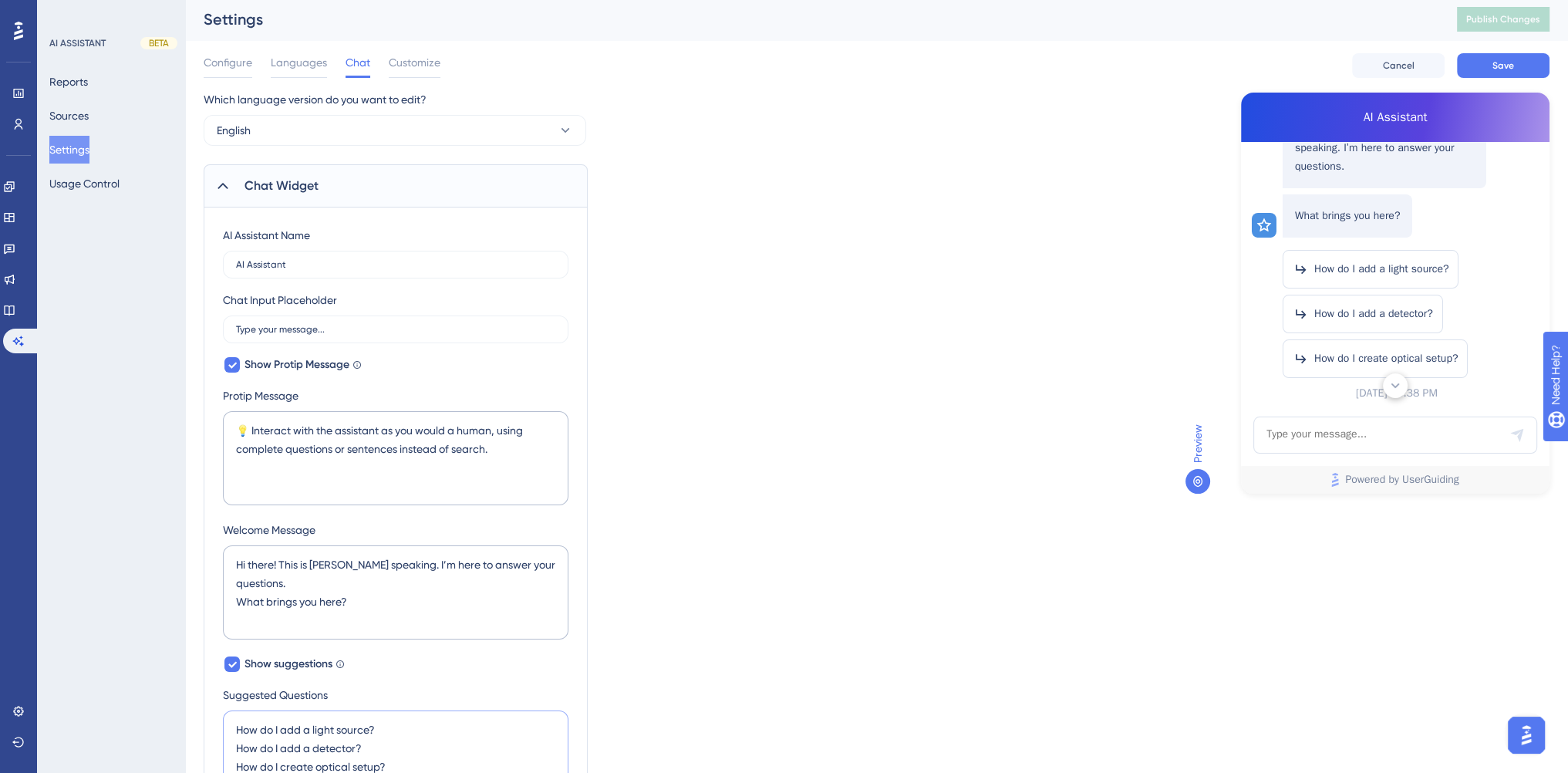 scroll, scrollTop: 0, scrollLeft: 0, axis: both 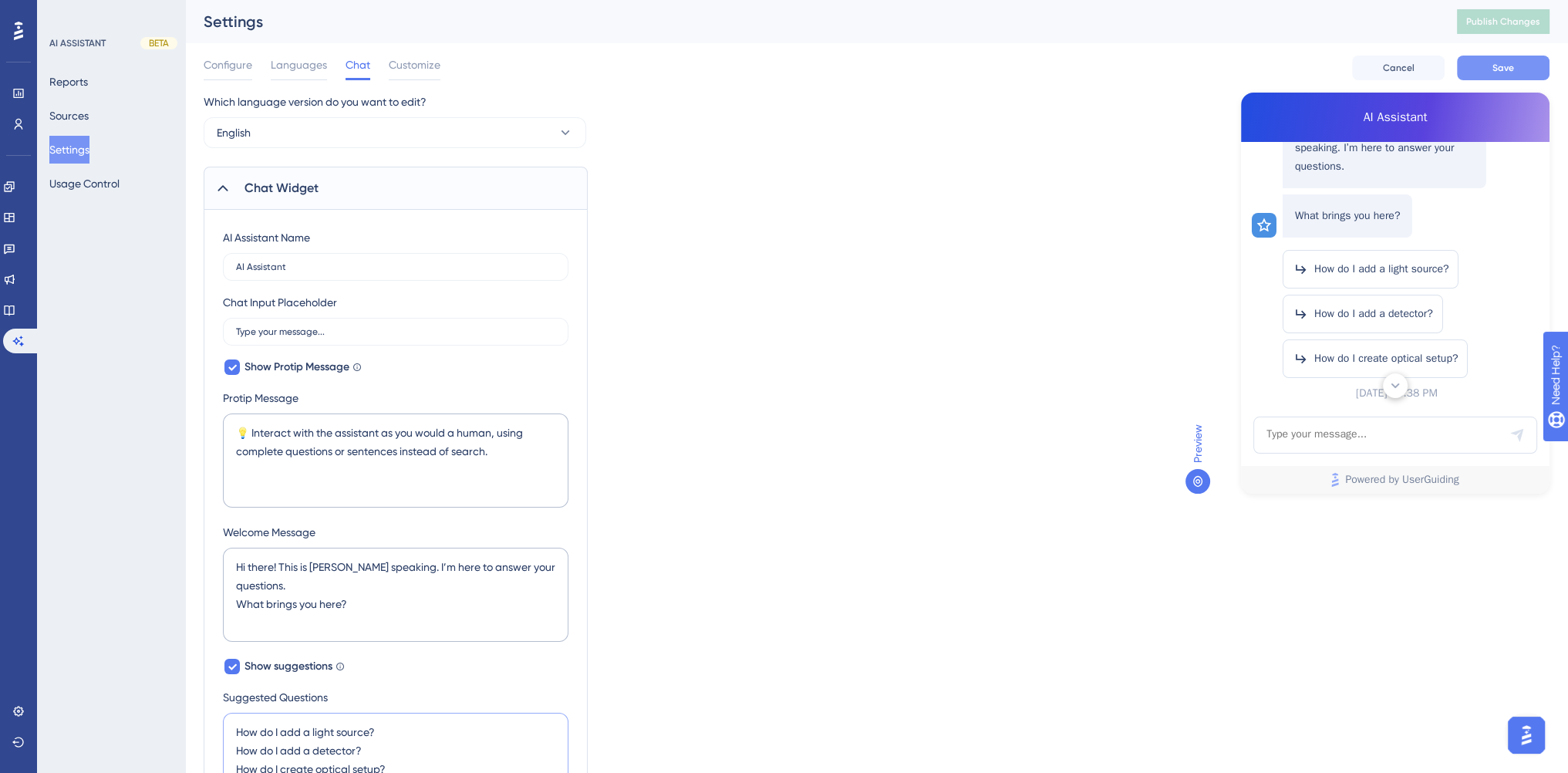 type on "How do I add a light source?
How do I add a detector?
How do I create optical setup?" 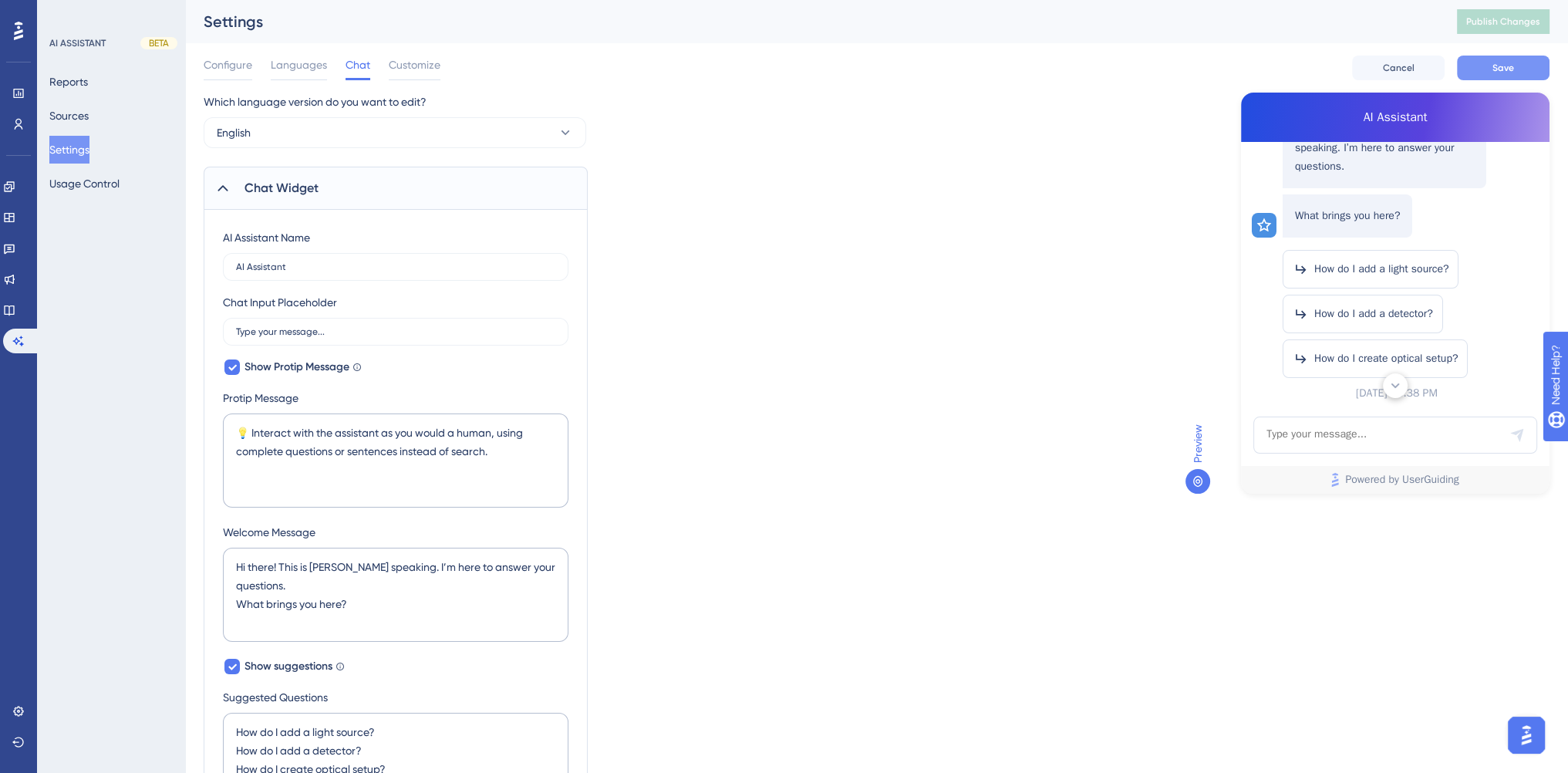 click on "Save" at bounding box center [1503, 68] 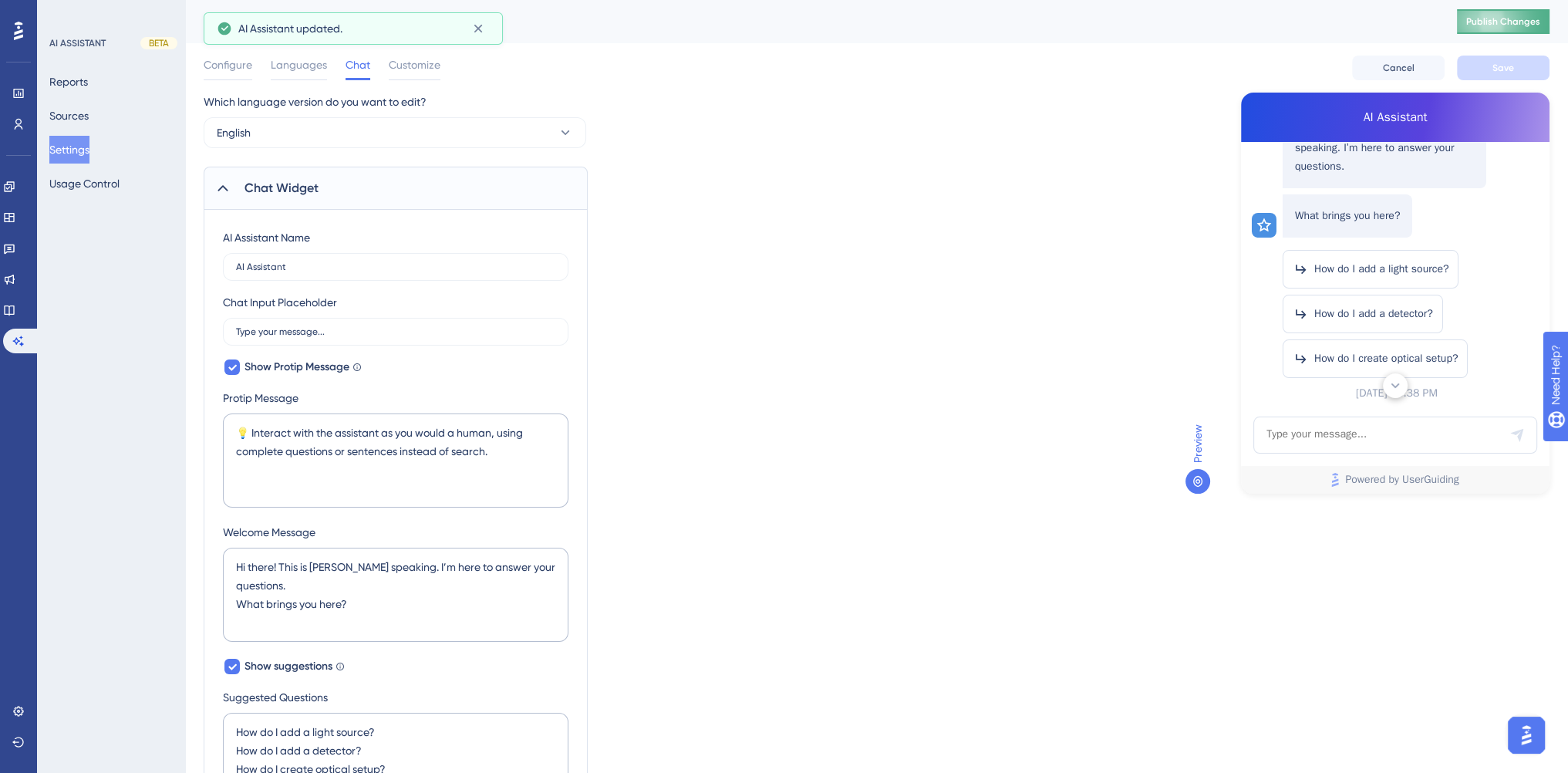 click on "Publish Changes" at bounding box center (1503, 22) 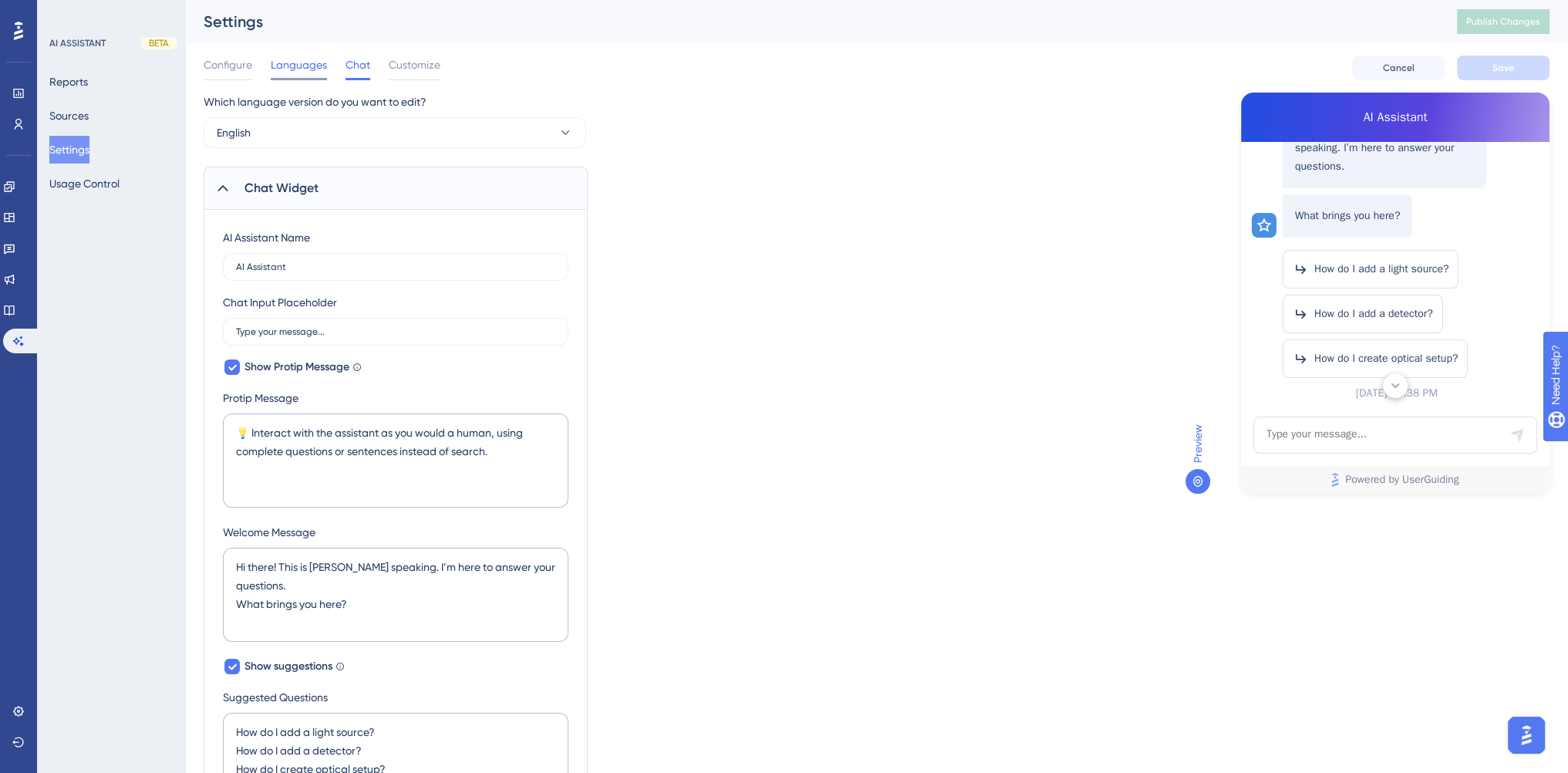 click on "Languages" at bounding box center (298, 65) 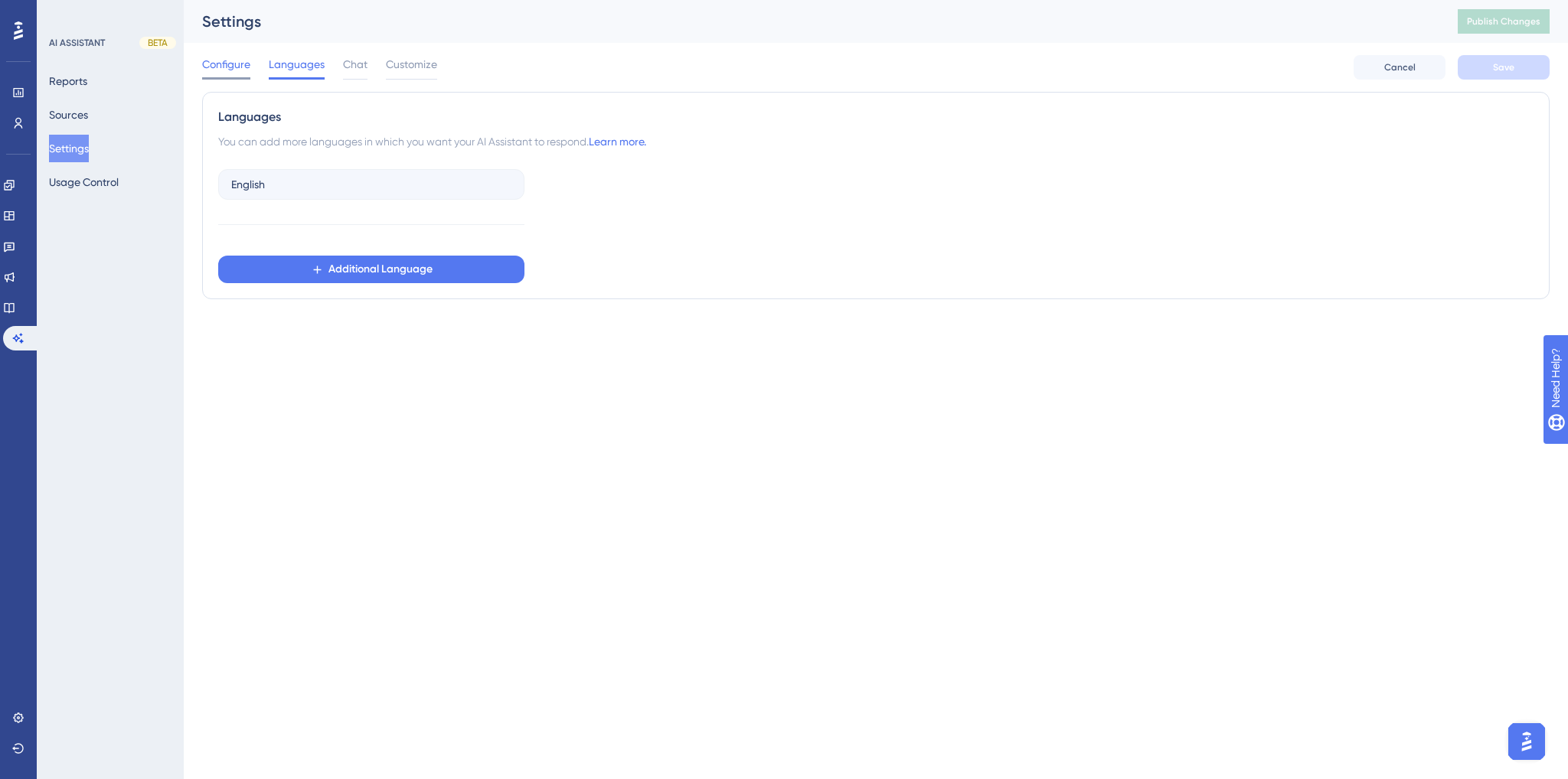 click on "Configure" at bounding box center (226, 64) 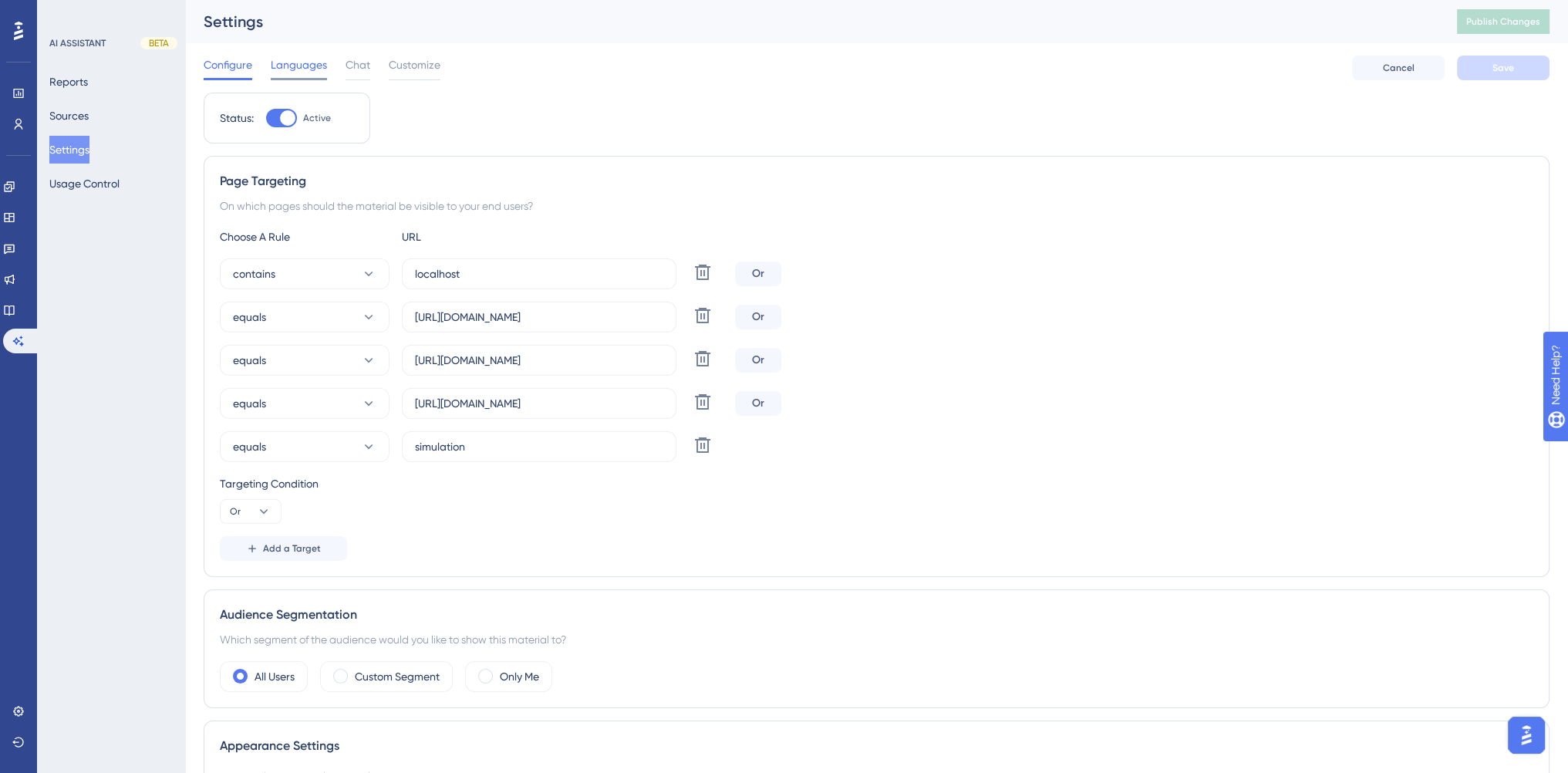 click on "Languages" at bounding box center (298, 65) 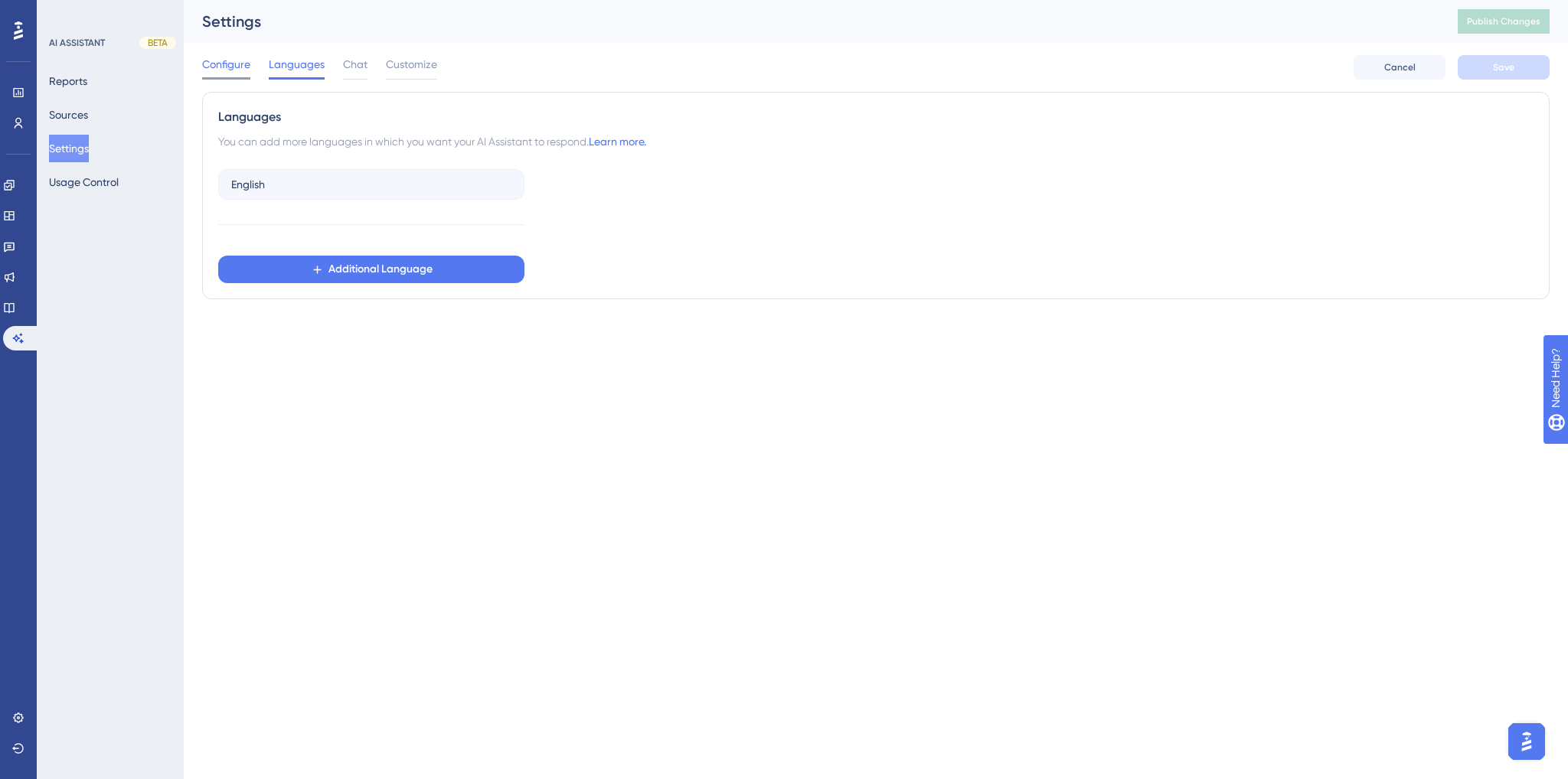 click on "Configure" at bounding box center [226, 64] 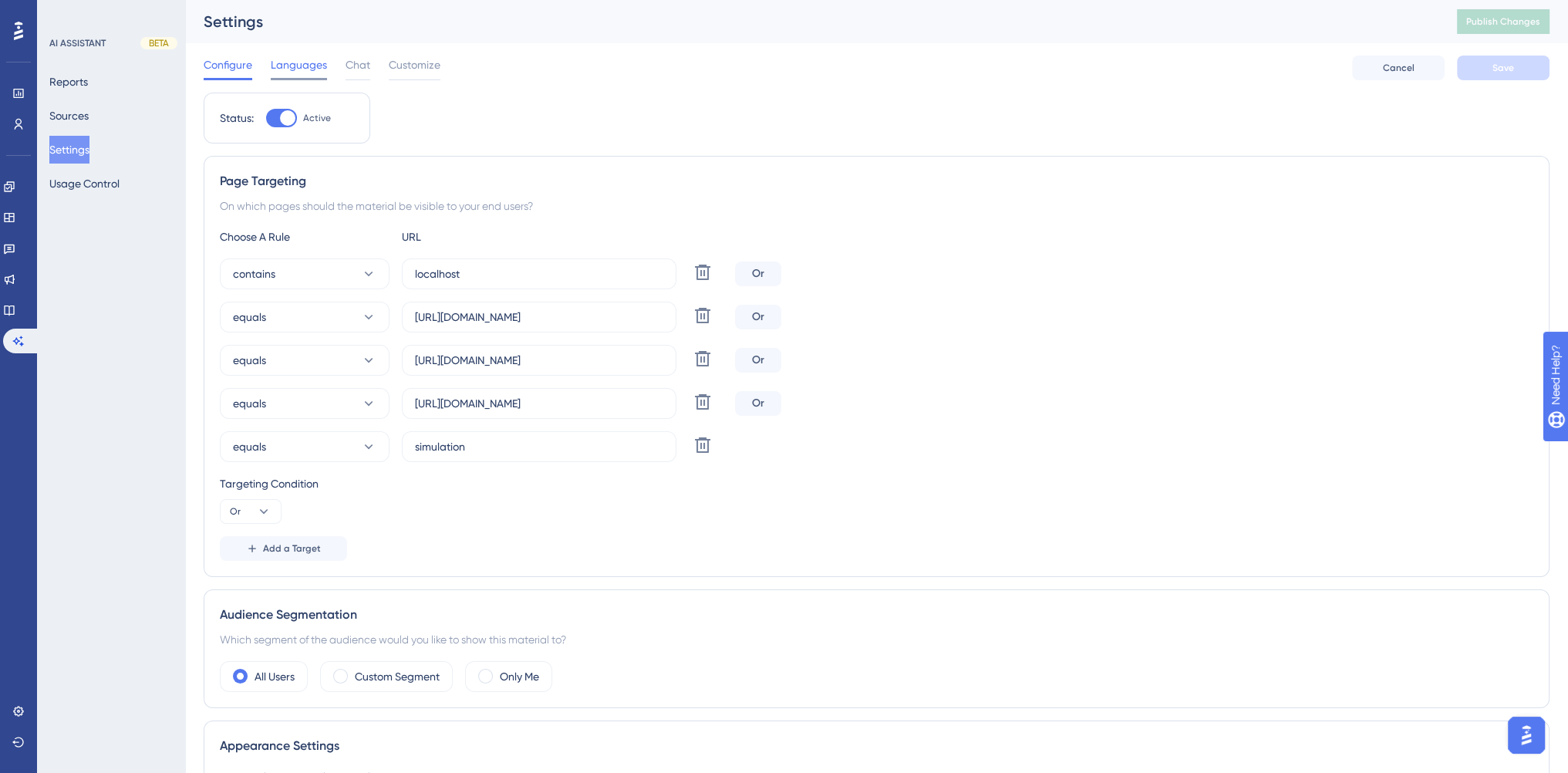 click on "Languages" at bounding box center (298, 65) 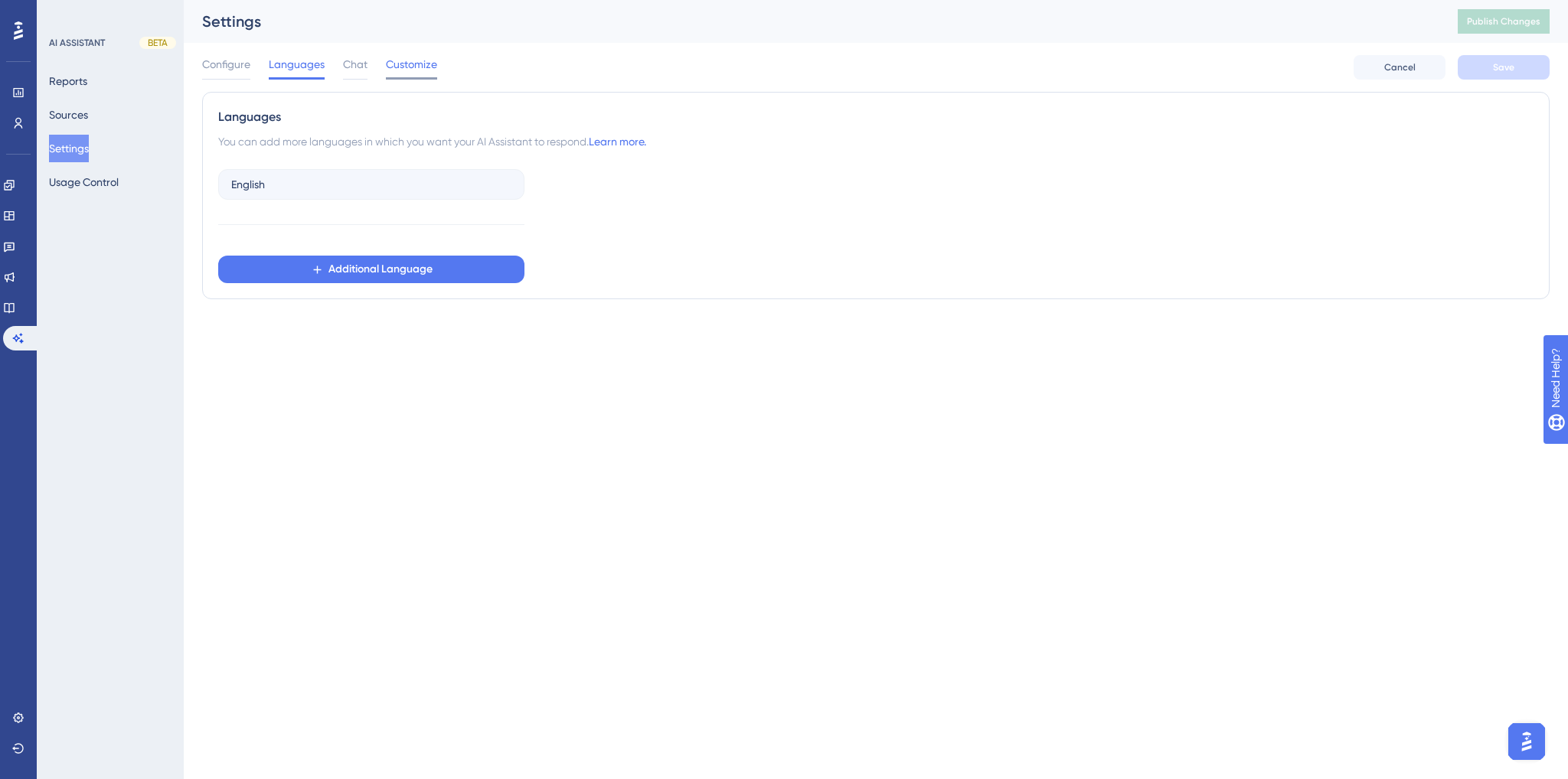 click on "Customize" at bounding box center [411, 64] 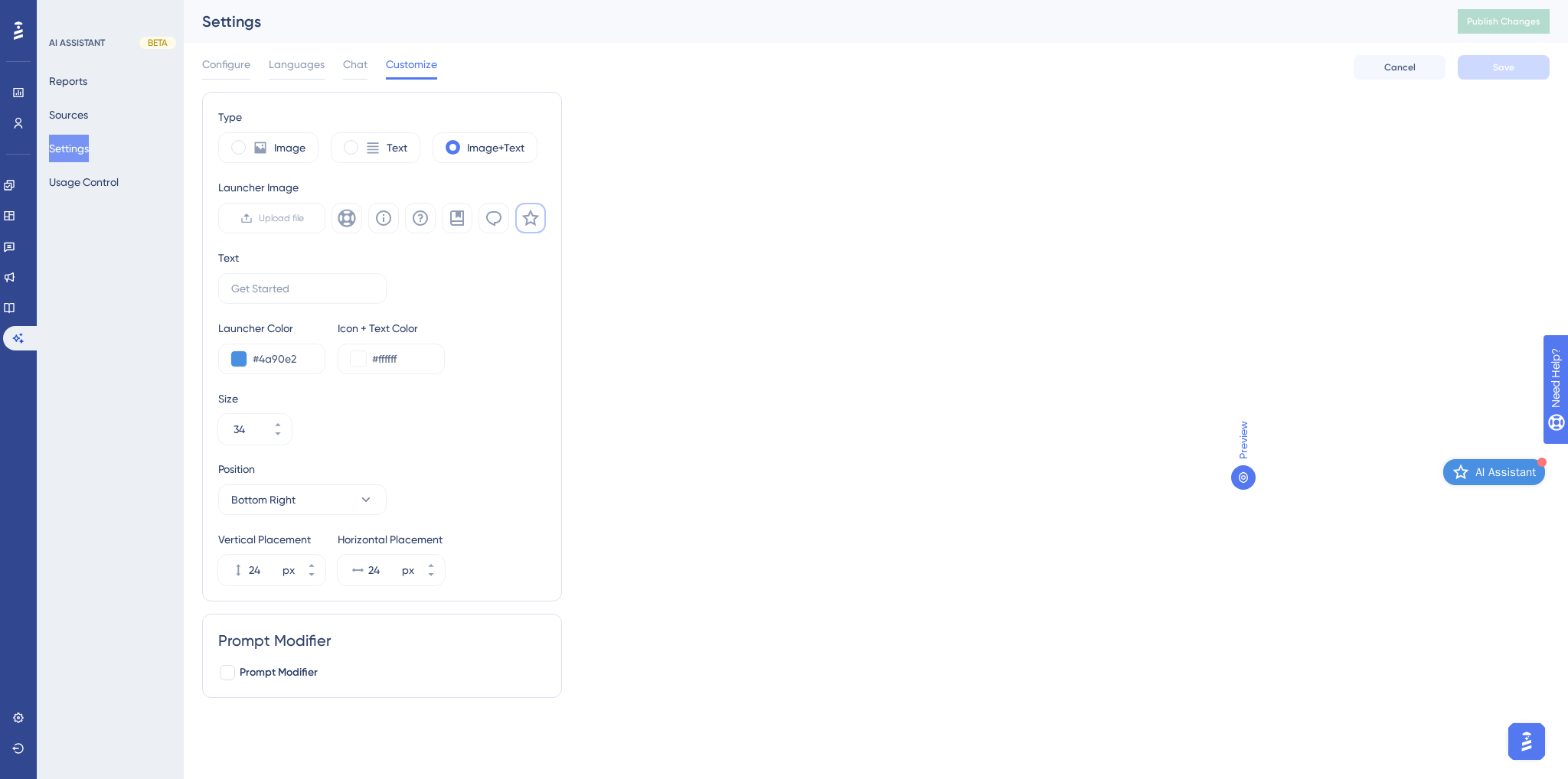click 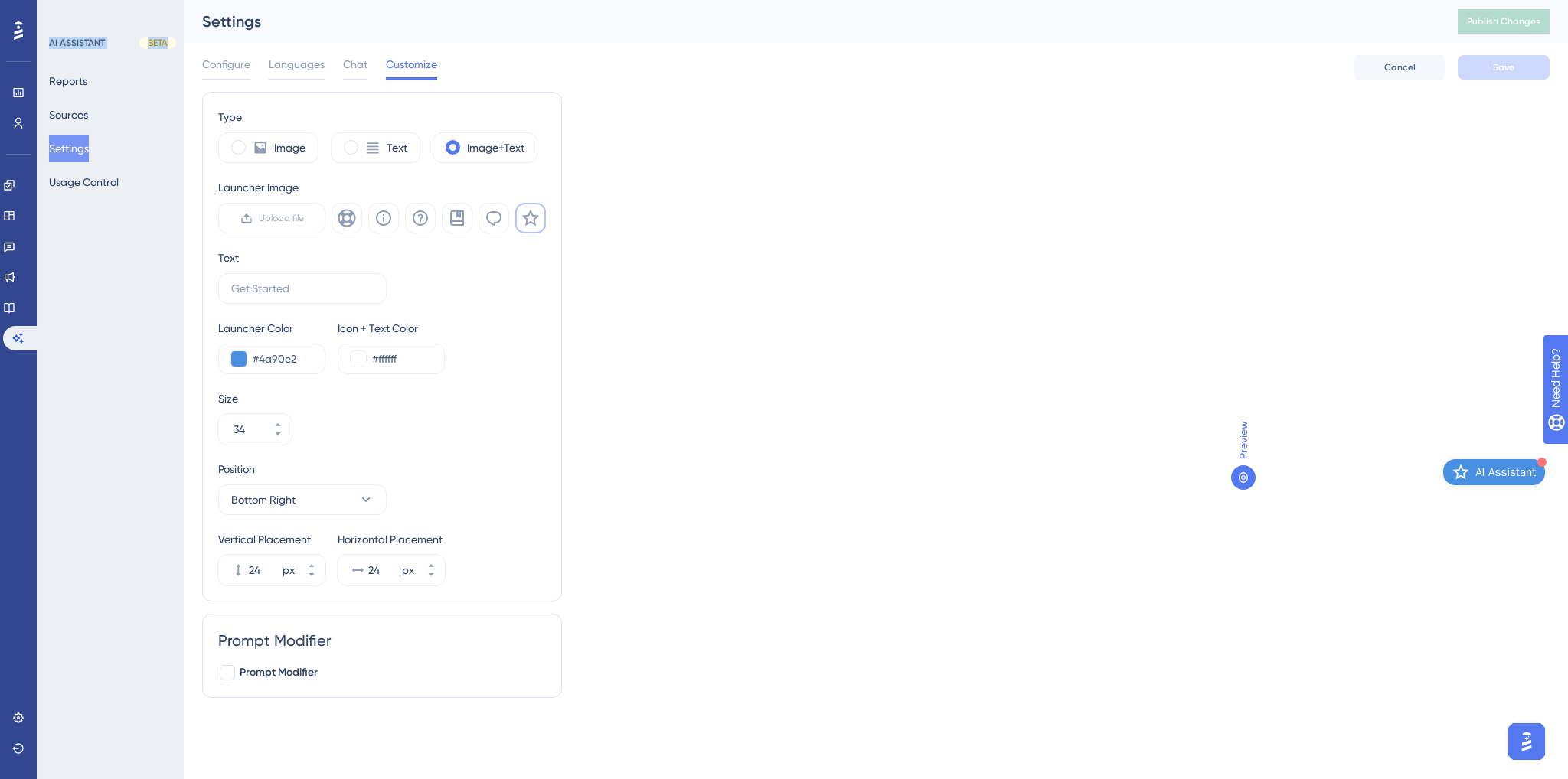 drag, startPoint x: 15, startPoint y: 36, endPoint x: 272, endPoint y: 200, distance: 304.86882 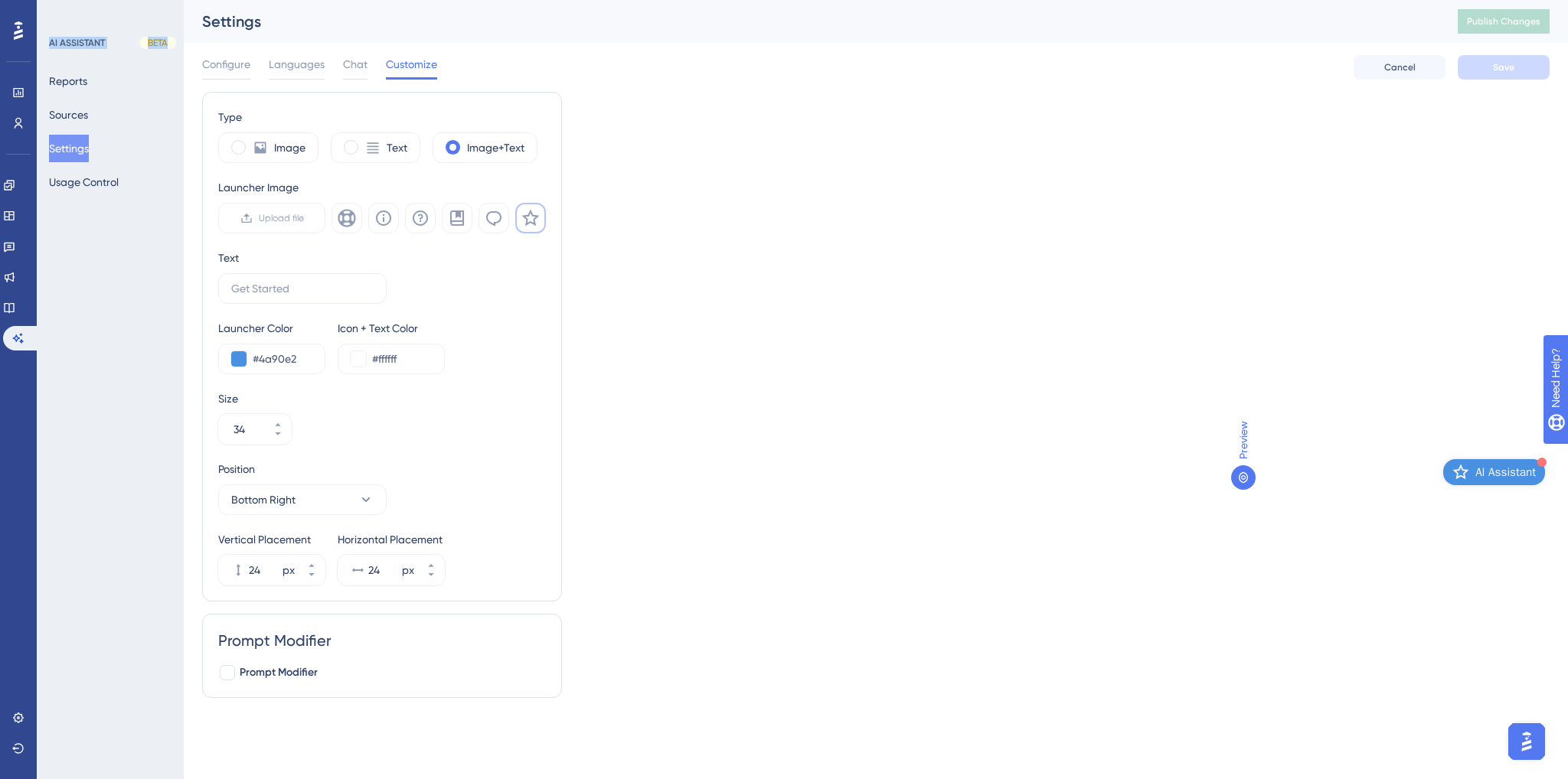 click on "Performance Users Engagement Widgets Feedback Product Updates Knowledge Base AI Assistant Settings Logout AI ASSISTANT BETA Reports Sources Settings Usage Control Settings Publish Changes Configure Languages Chat Customize Cancel Save Type Image Text Image+Text Launcher Image Upload file Text Launcher Color #4a90e2 Icon + Text Color #ffffff Size 34 Position Bottom Right Vertical Placement 24 px Horizontal Placement 24 px Prompt Modifier Prompt Modifier Preview AI Assistant" at bounding box center [876, 367] 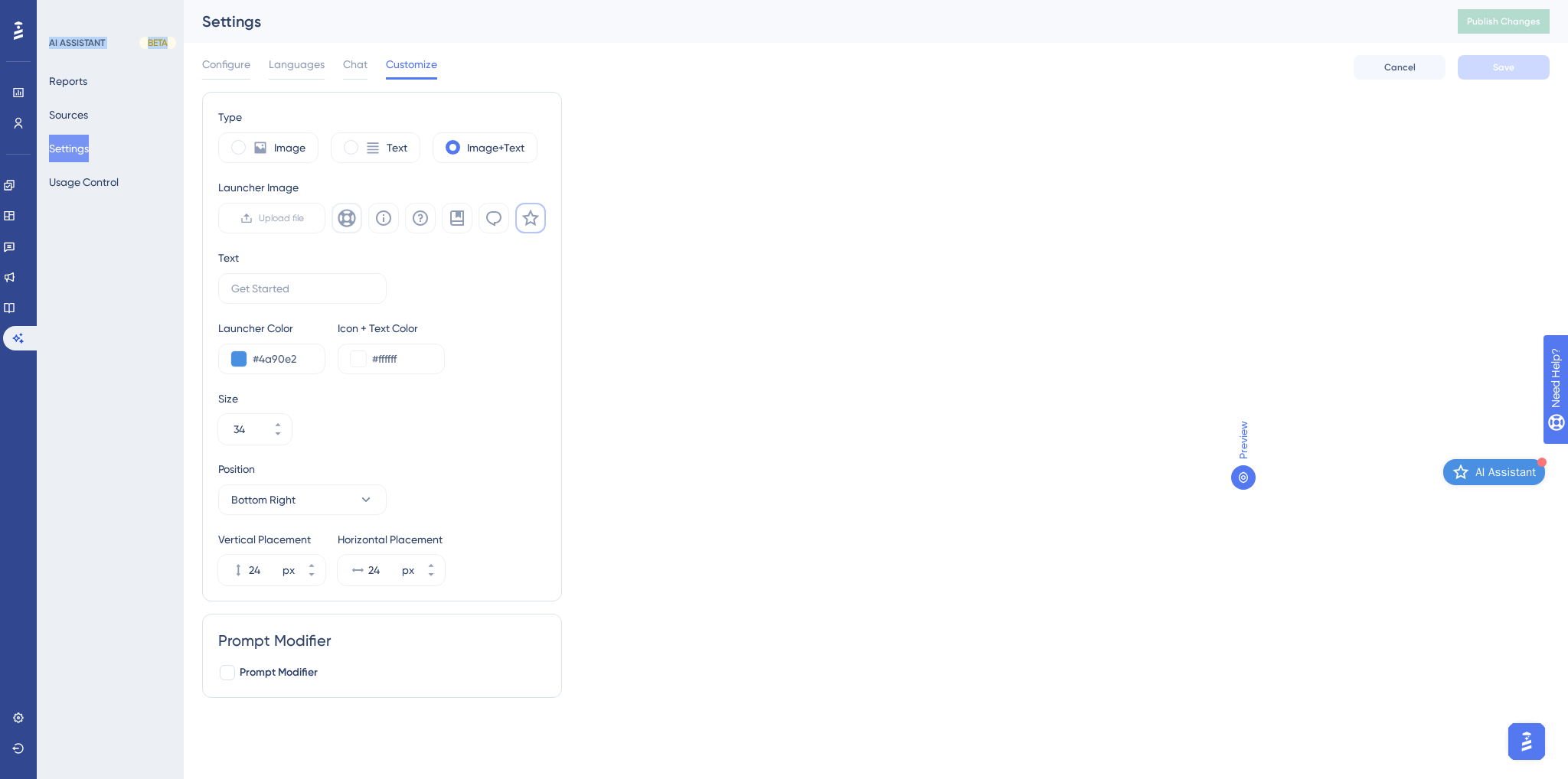 click 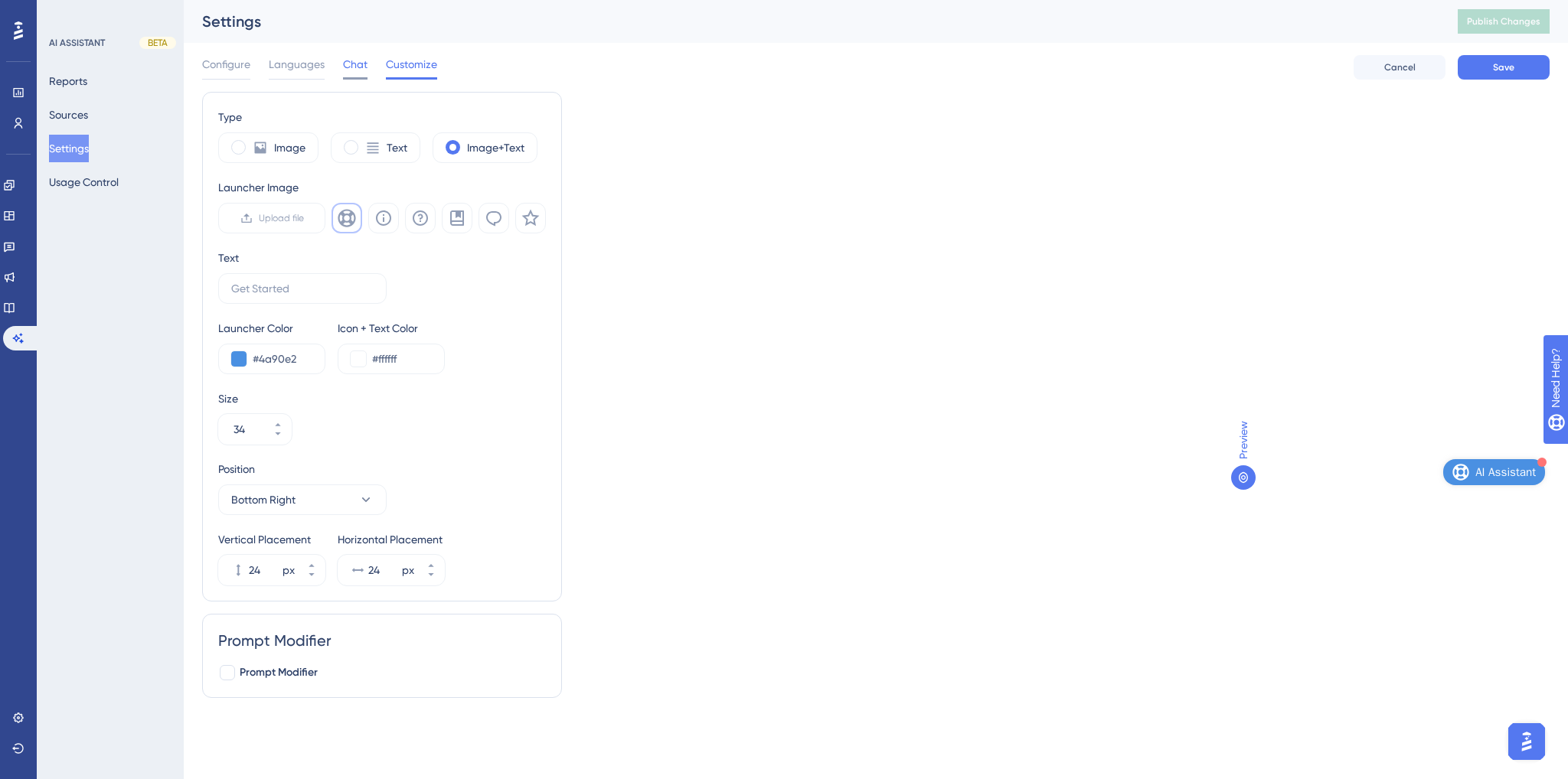 click on "Chat" at bounding box center [355, 64] 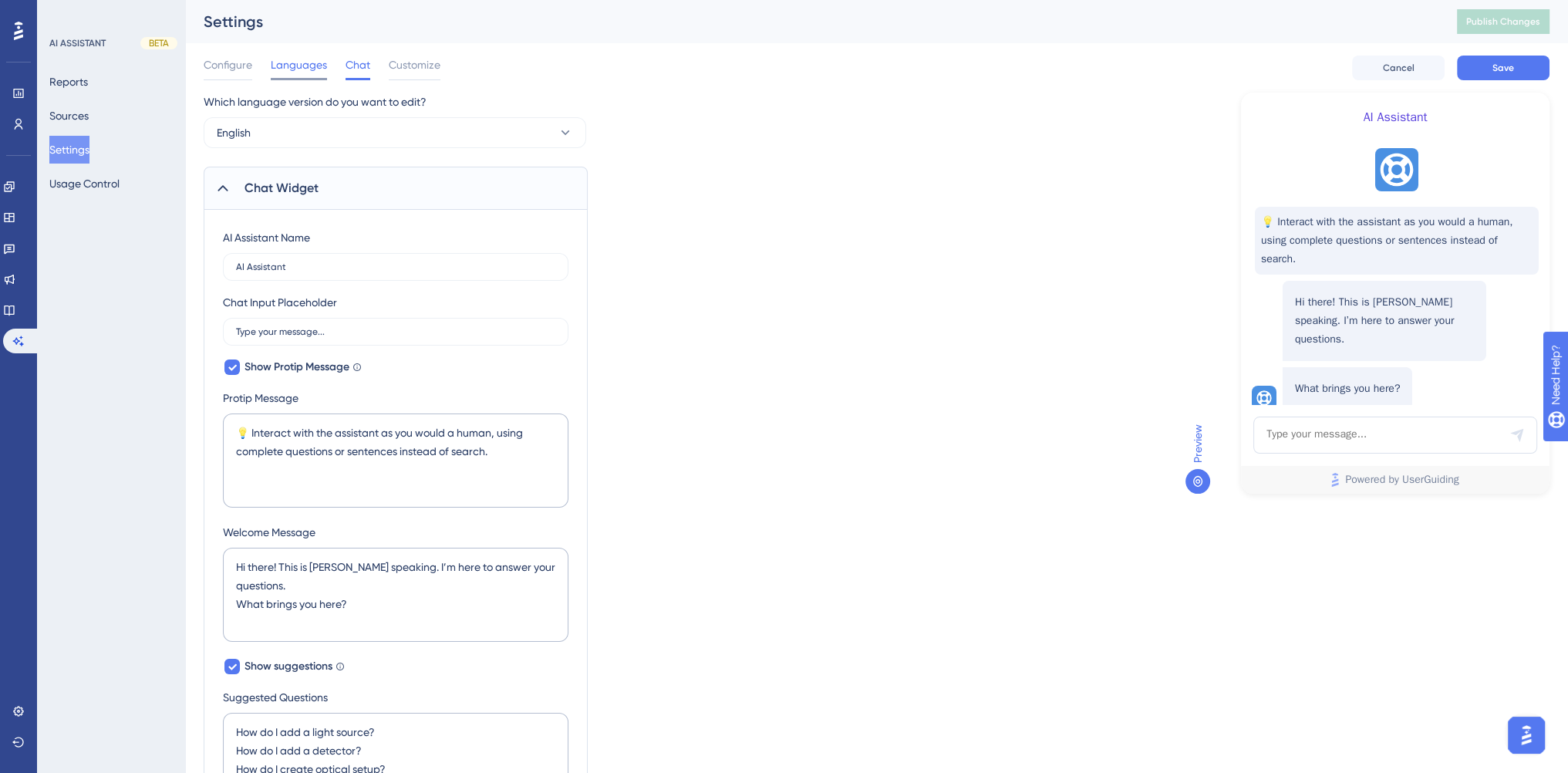 click on "Languages" at bounding box center [298, 65] 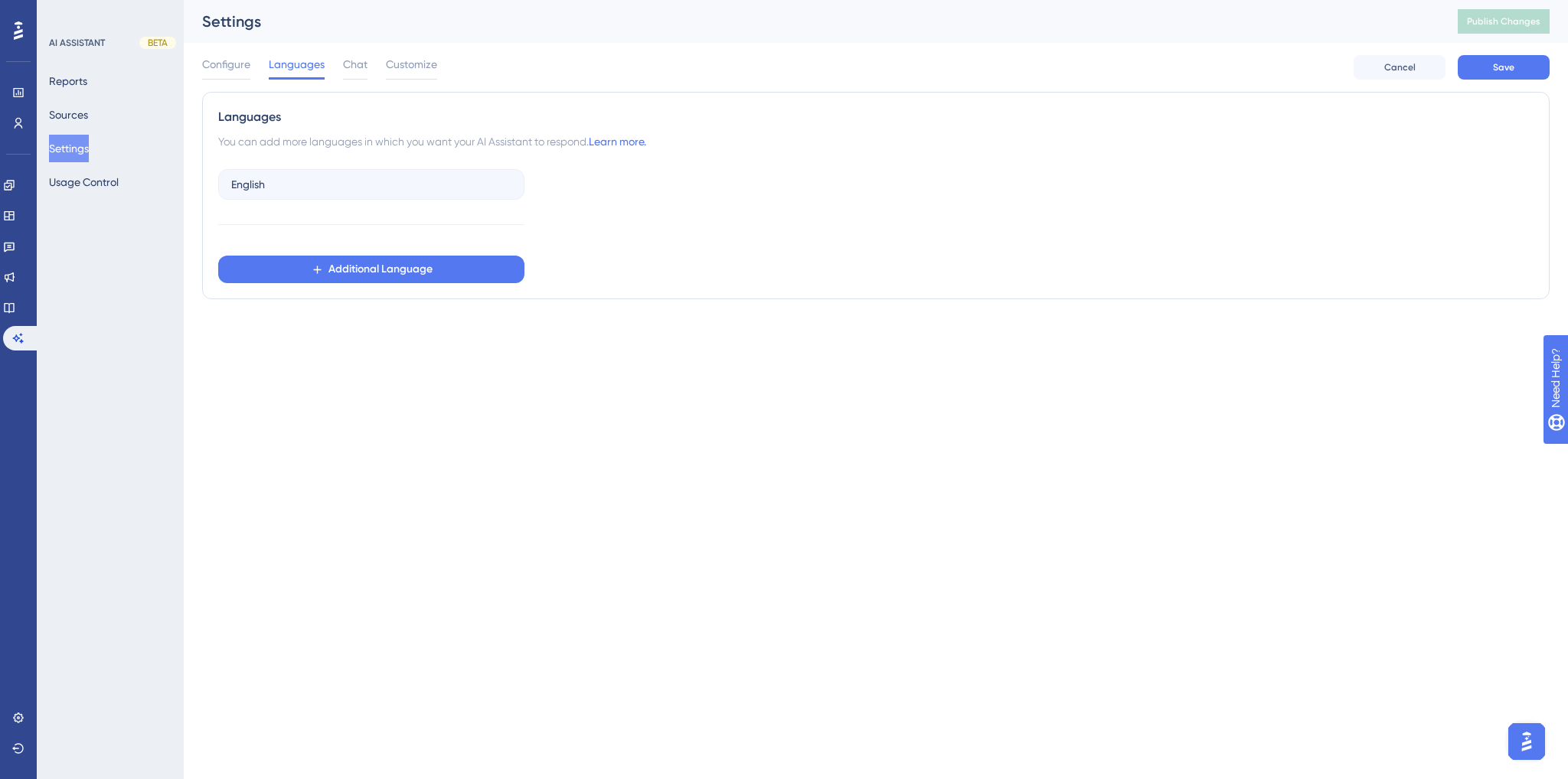 click on "Performance Users Engagement Widgets Feedback Product Updates Knowledge Base AI Assistant Settings Logout AI ASSISTANT BETA Reports Sources Settings Usage Control Settings Publish Changes Configure Languages Chat Customize Cancel Save Languages You can add more languages in which you want your AI Assistant to respond.   Learn more. English Additional Language" at bounding box center (876, 168) 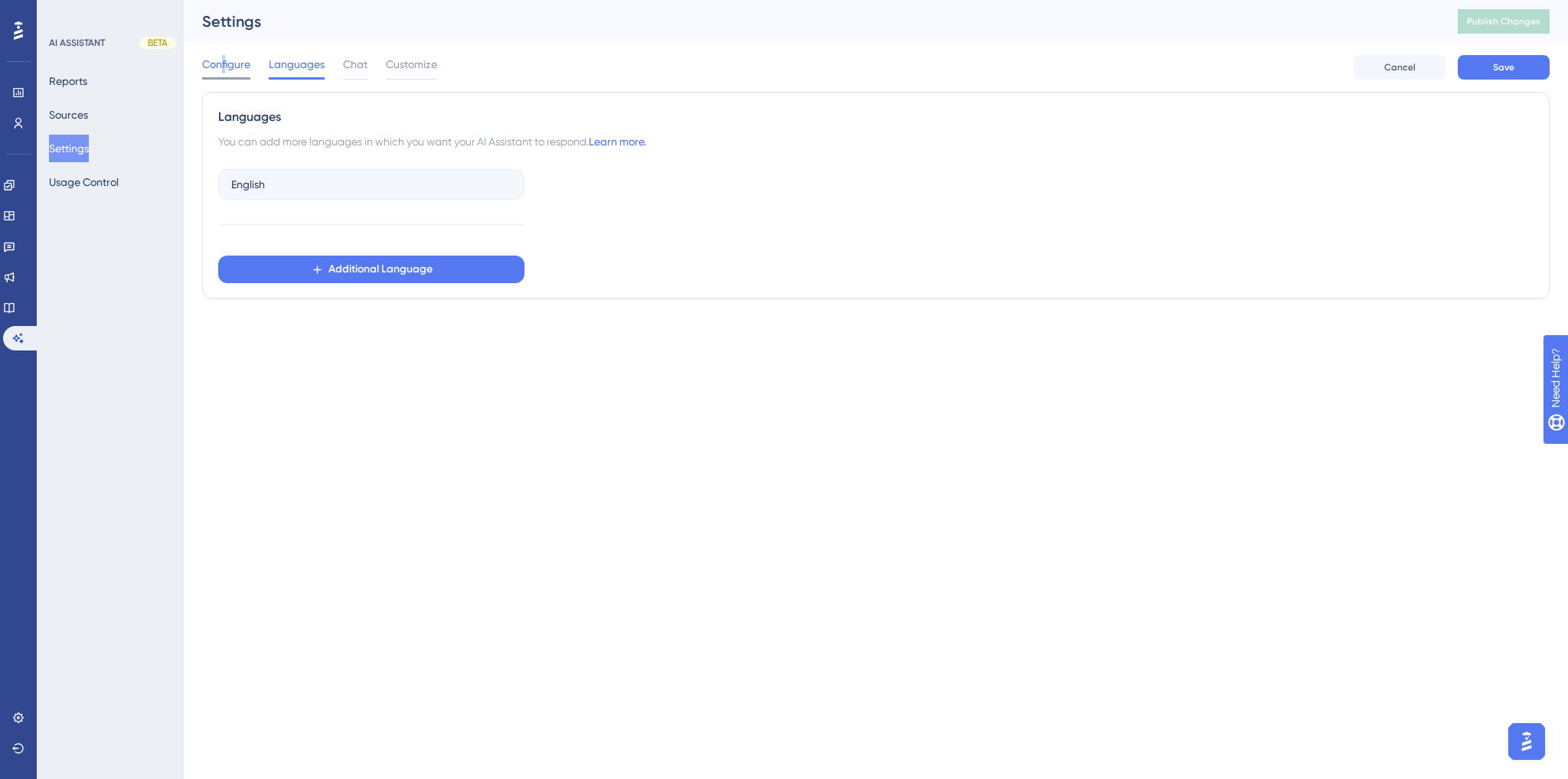 click on "Configure" at bounding box center [226, 64] 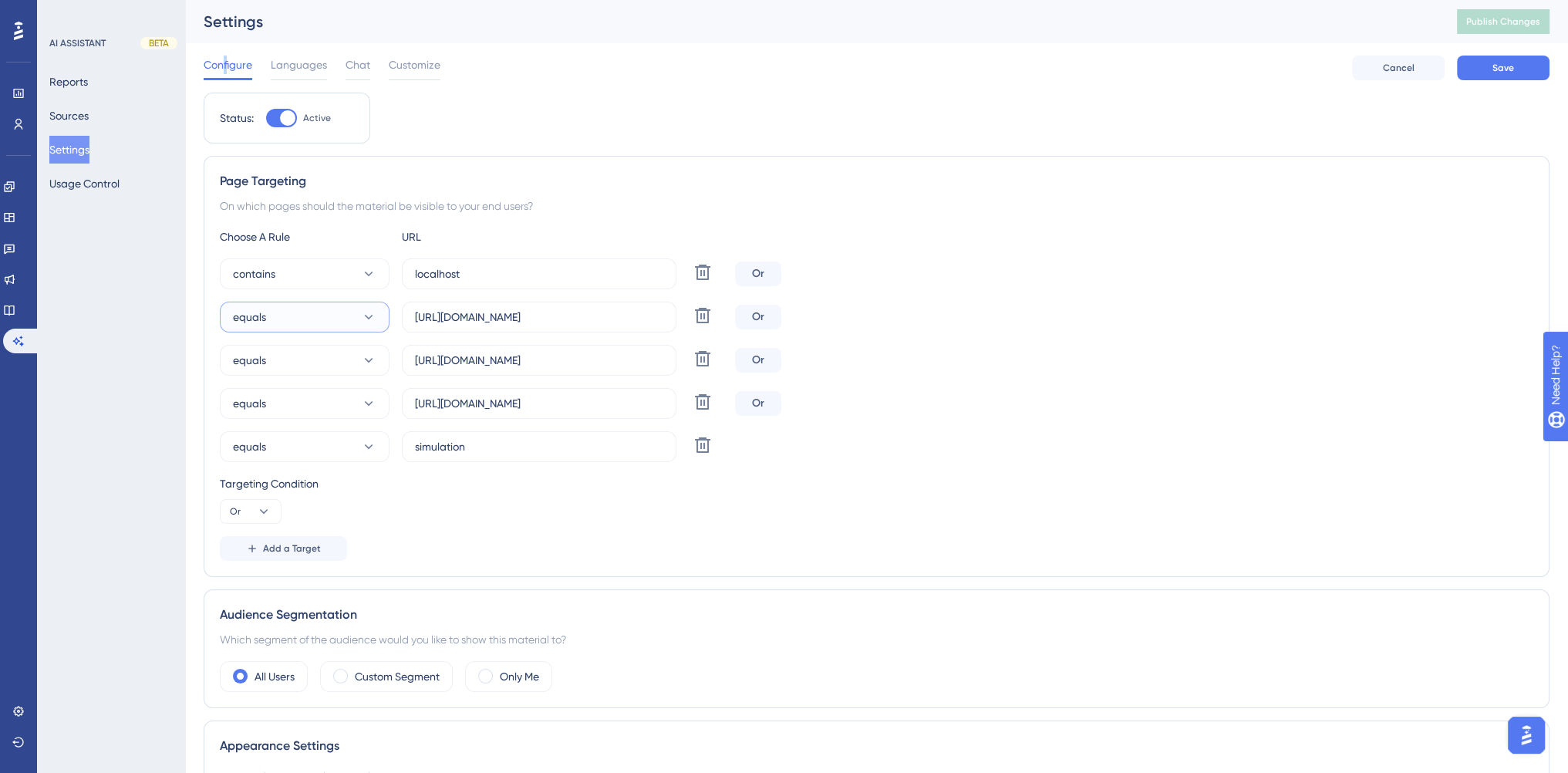 click 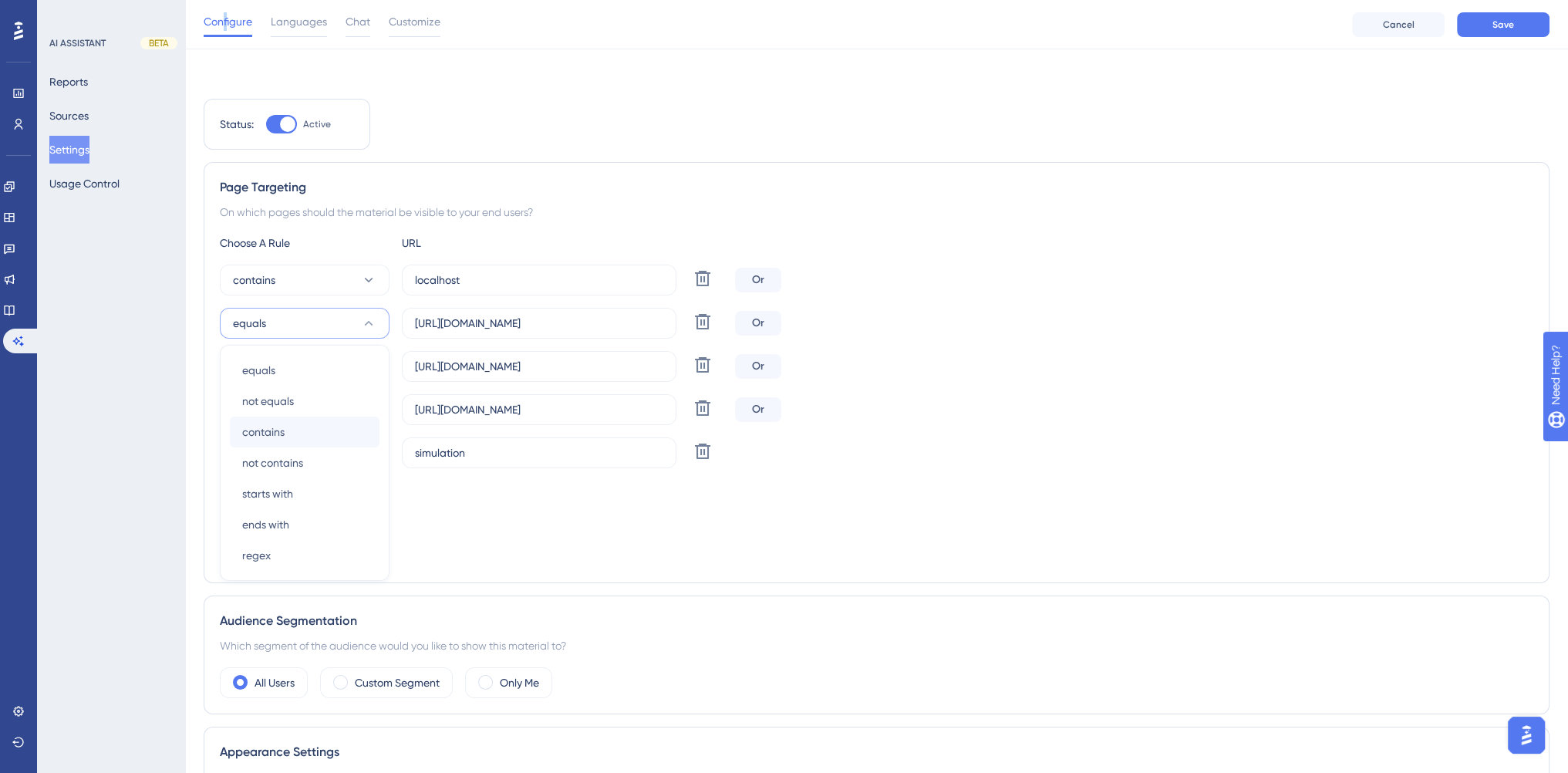 scroll, scrollTop: 69, scrollLeft: 0, axis: vertical 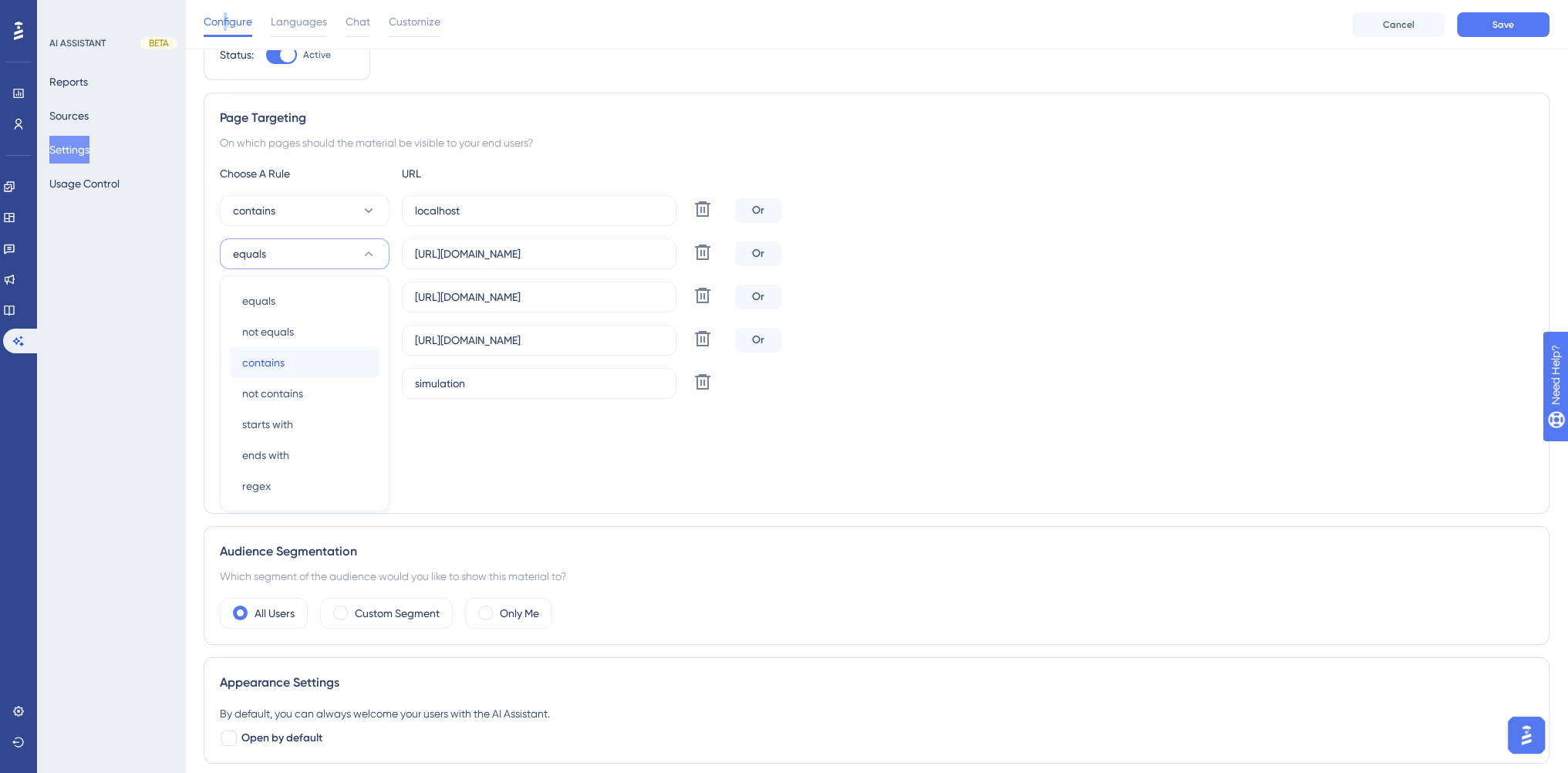 click on "contains contains" at bounding box center (305, 363) 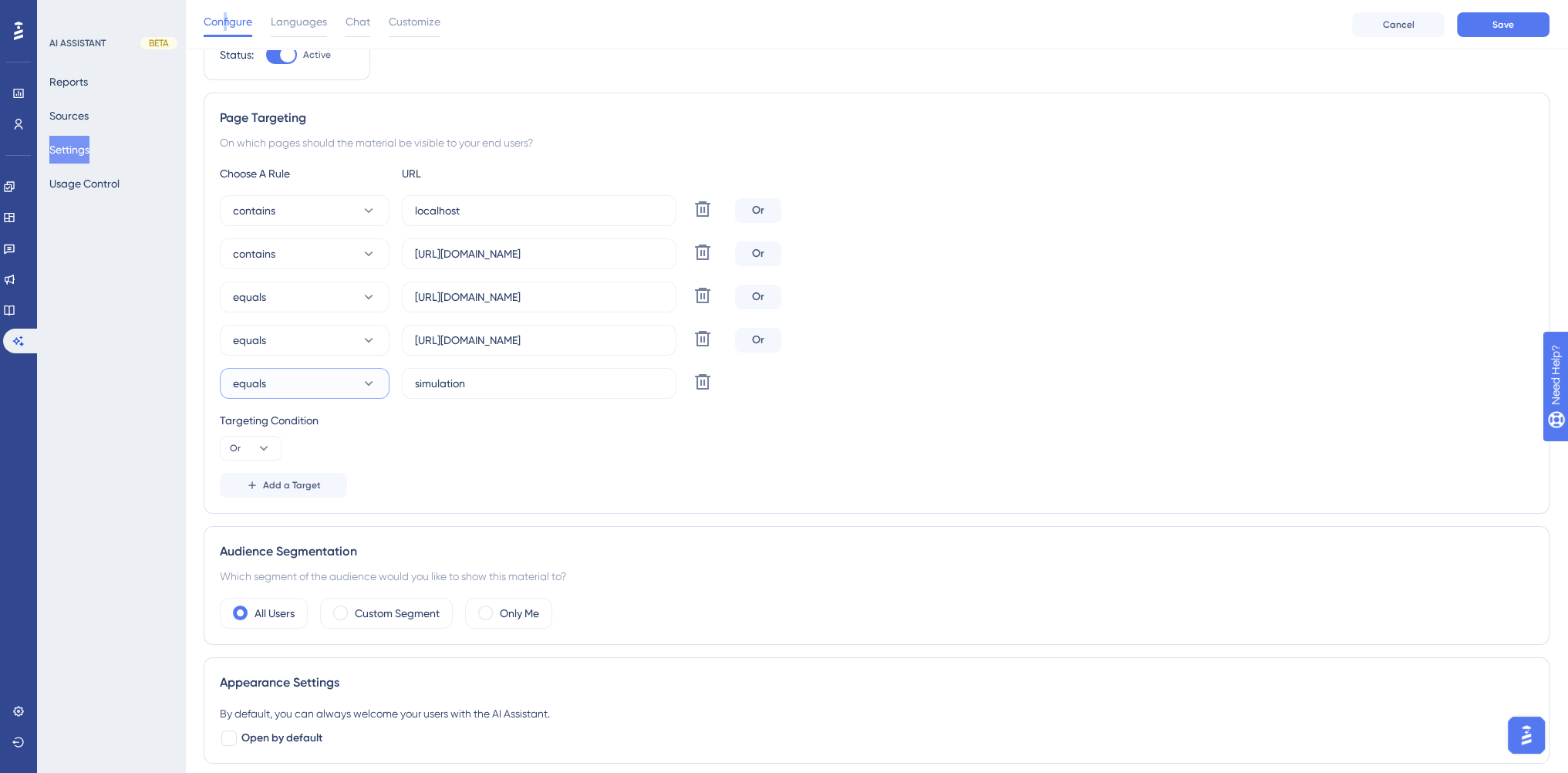 click 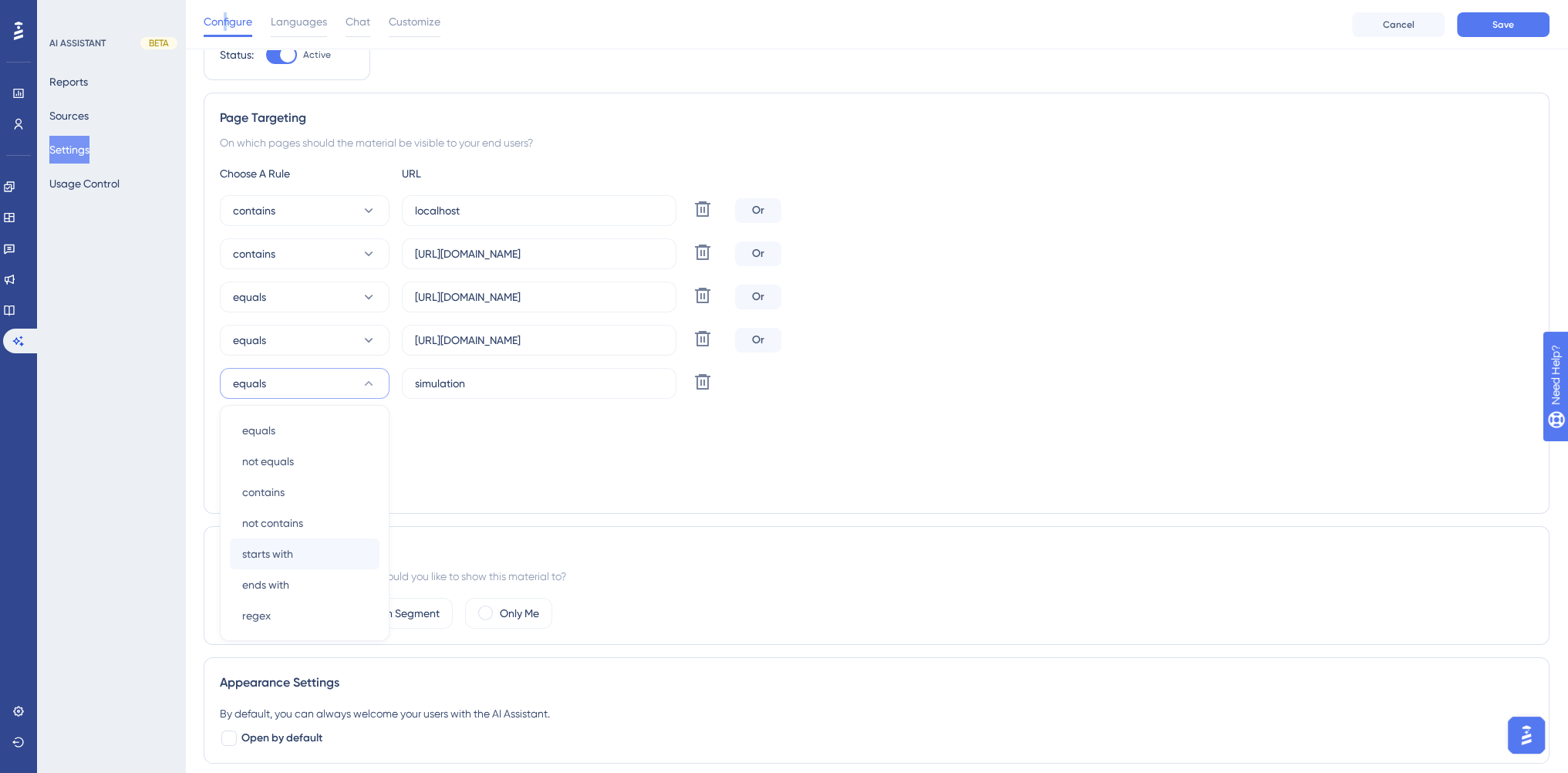 scroll, scrollTop: 205, scrollLeft: 0, axis: vertical 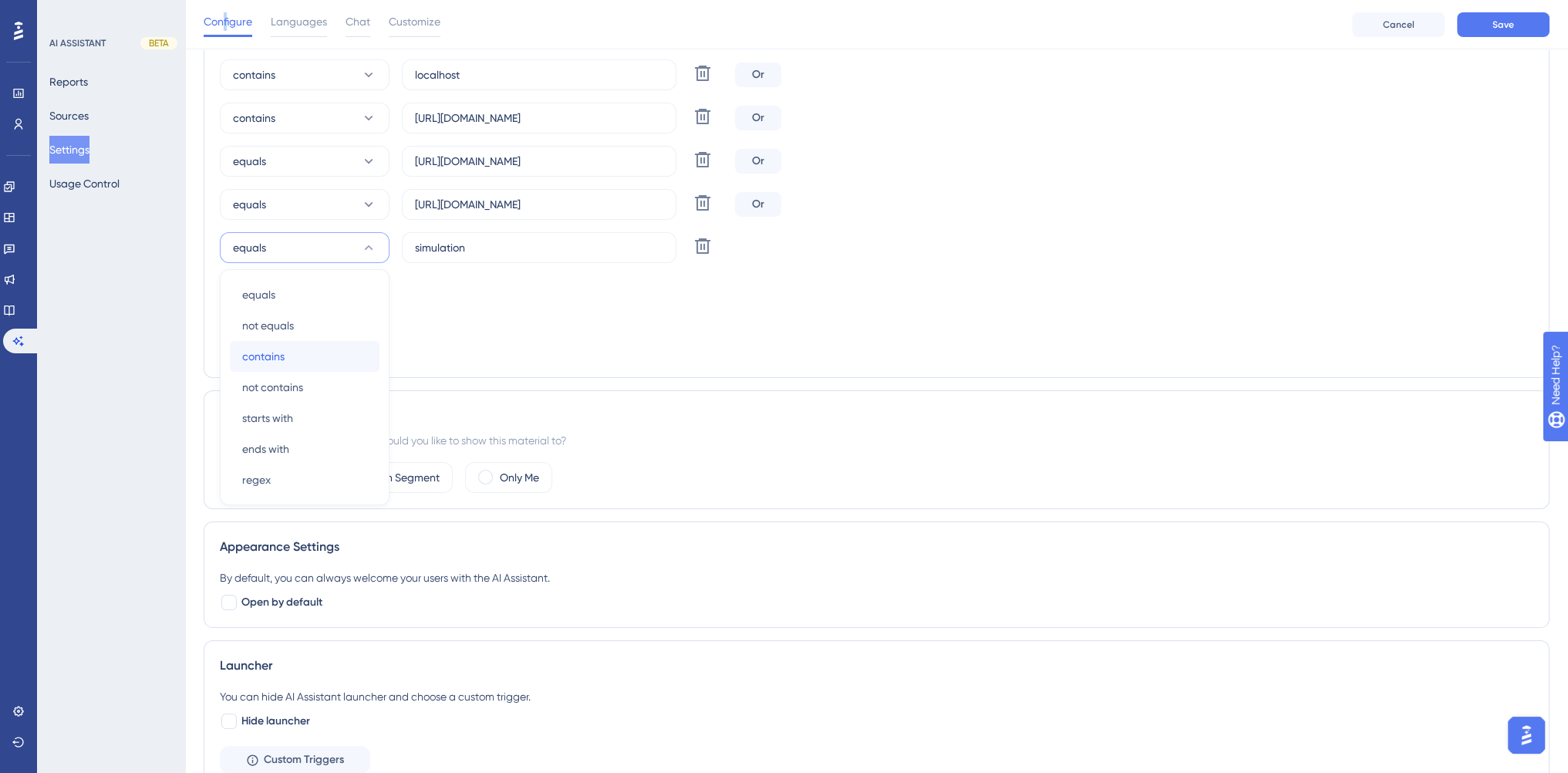 click on "contains contains" at bounding box center [305, 356] 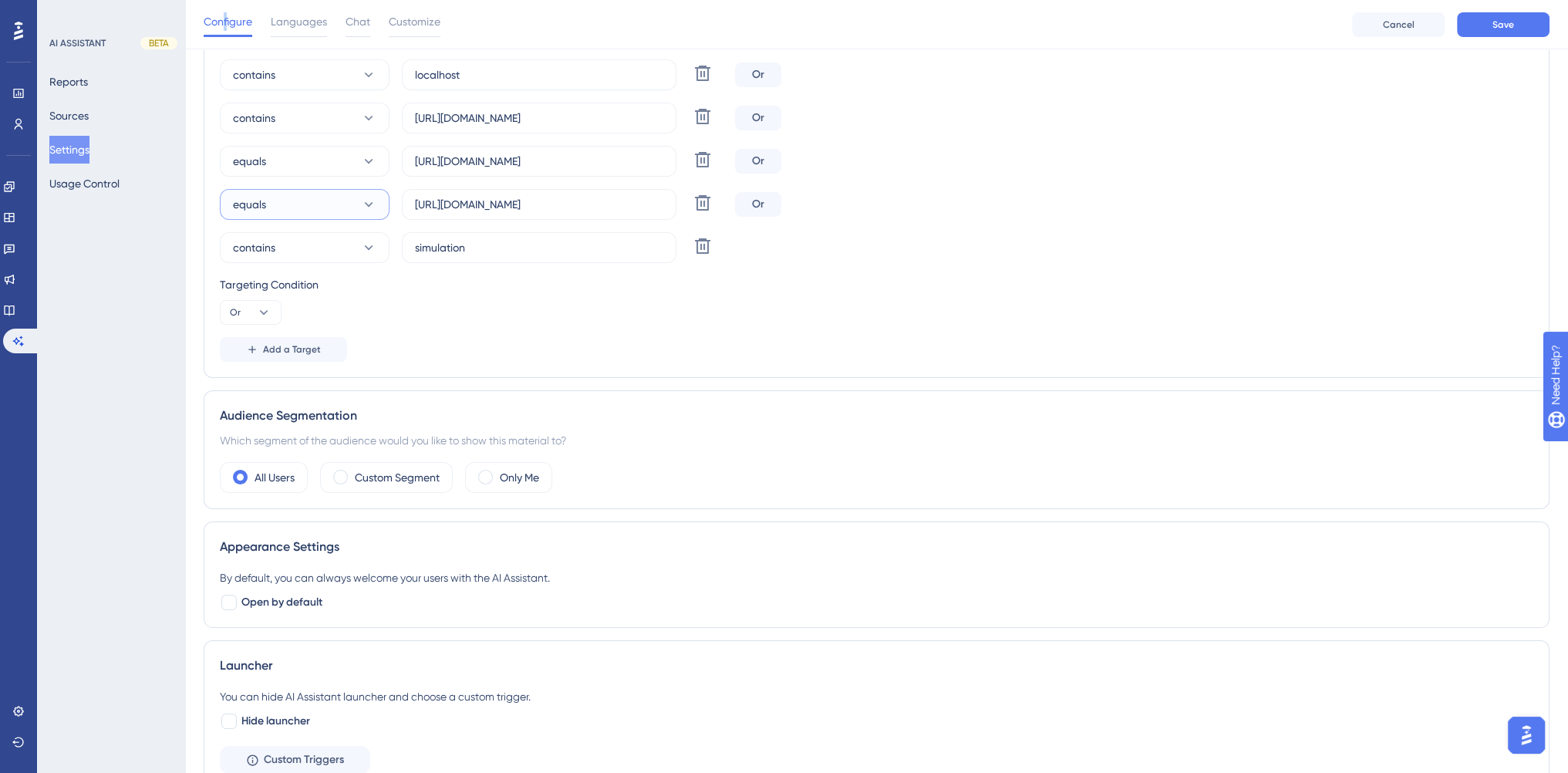 click on "equals" at bounding box center [305, 204] 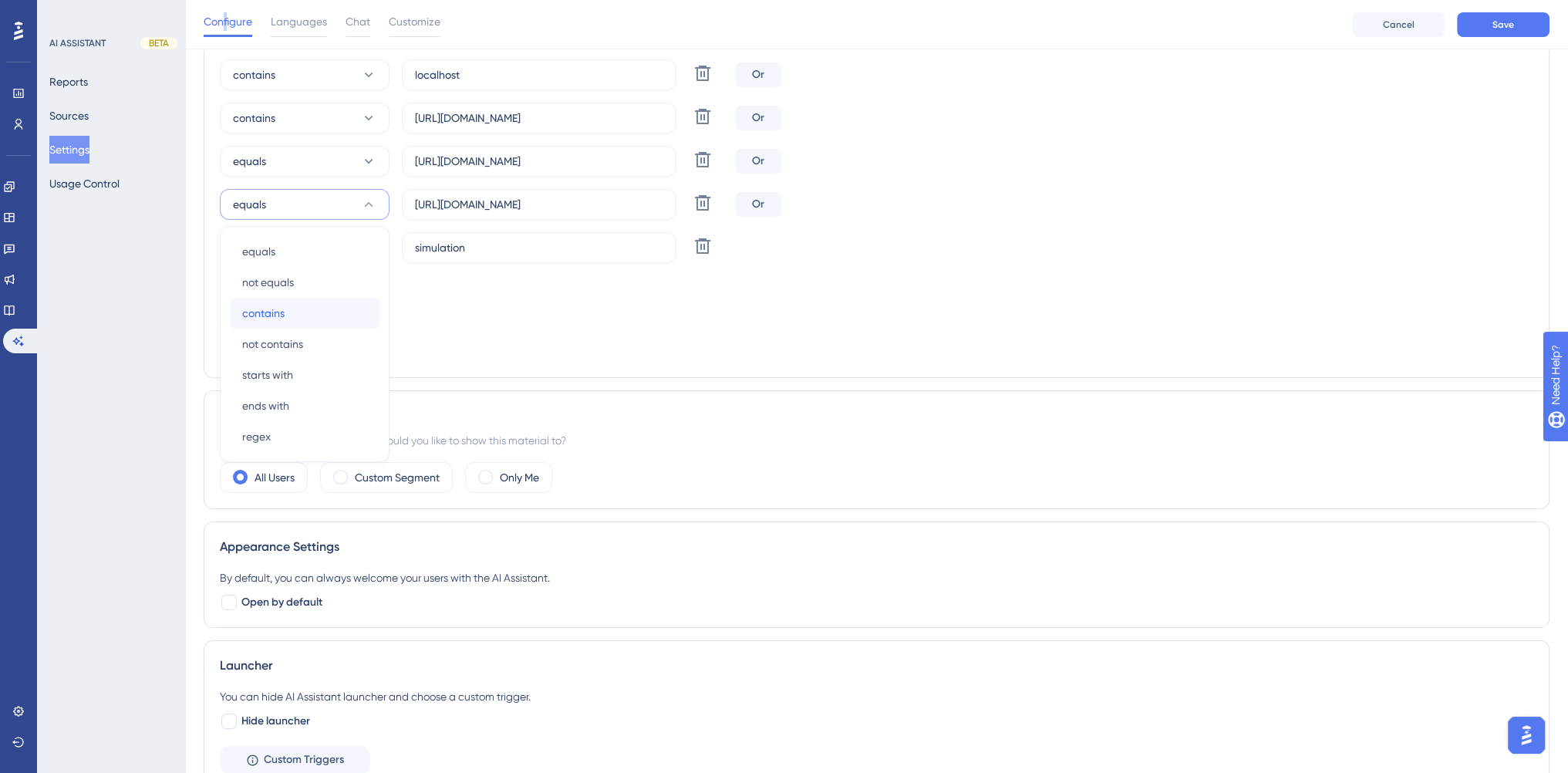 click on "contains contains" at bounding box center (305, 313) 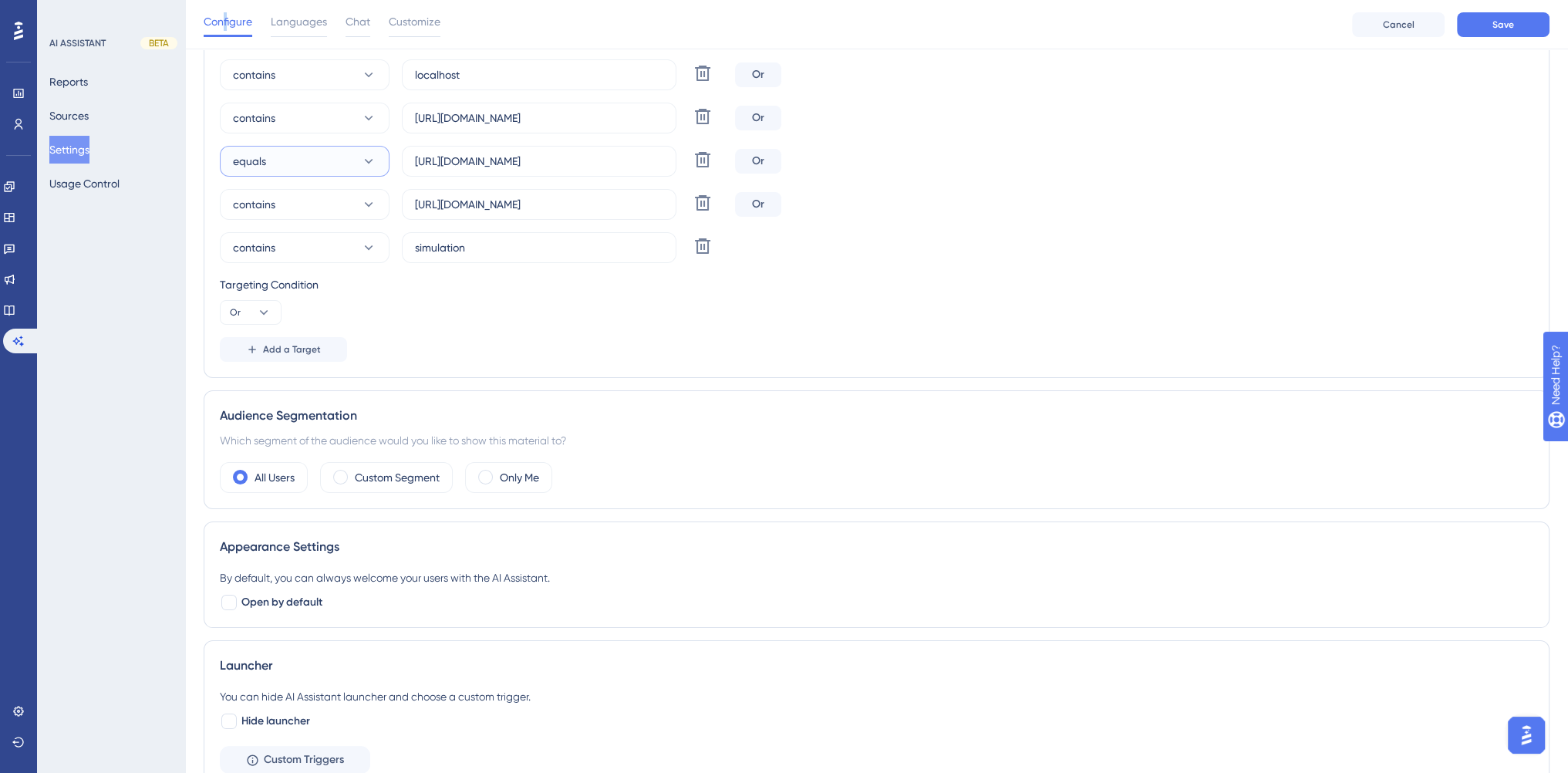 click on "equals" at bounding box center (305, 161) 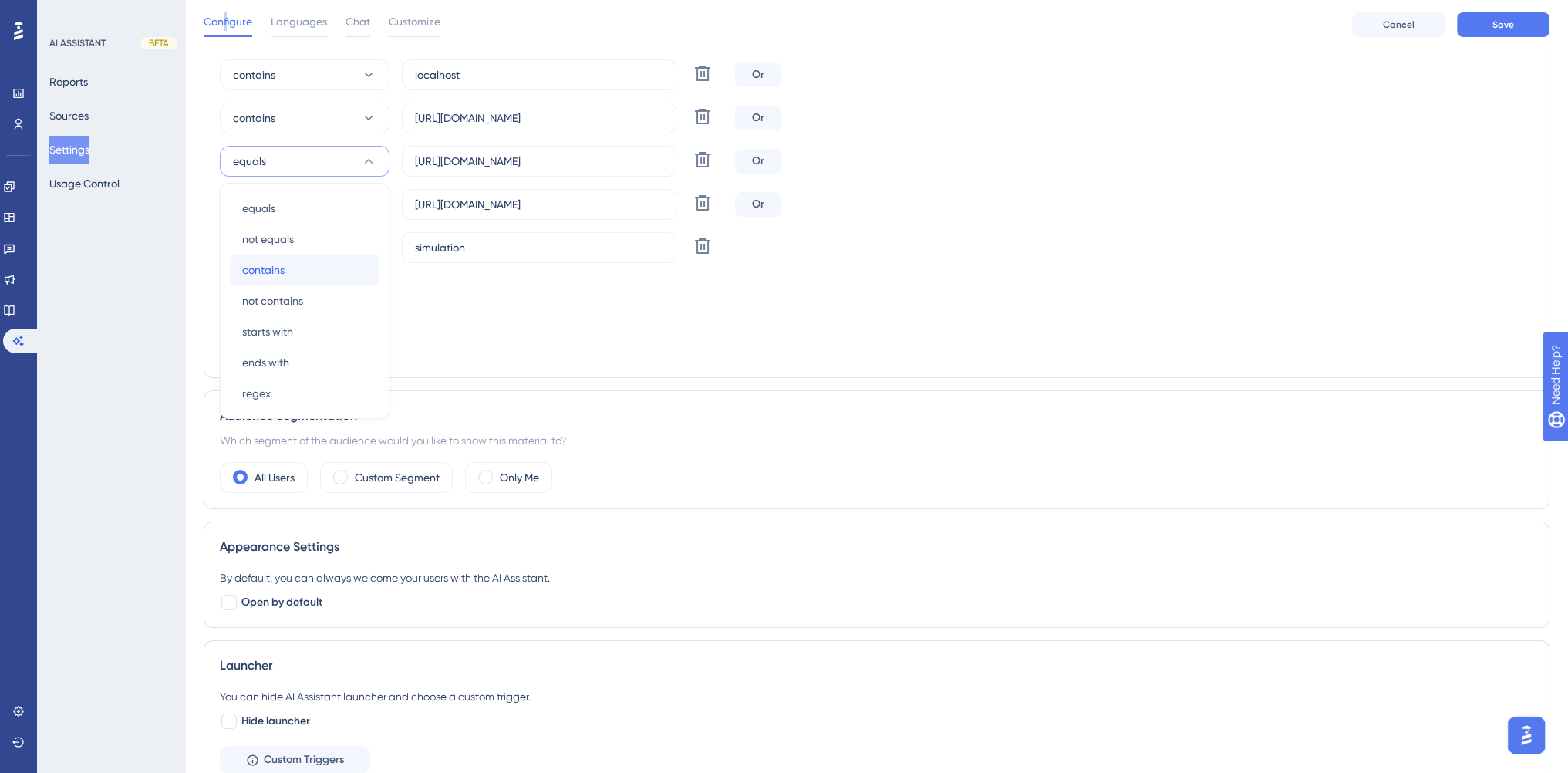 click on "contains contains" at bounding box center [305, 270] 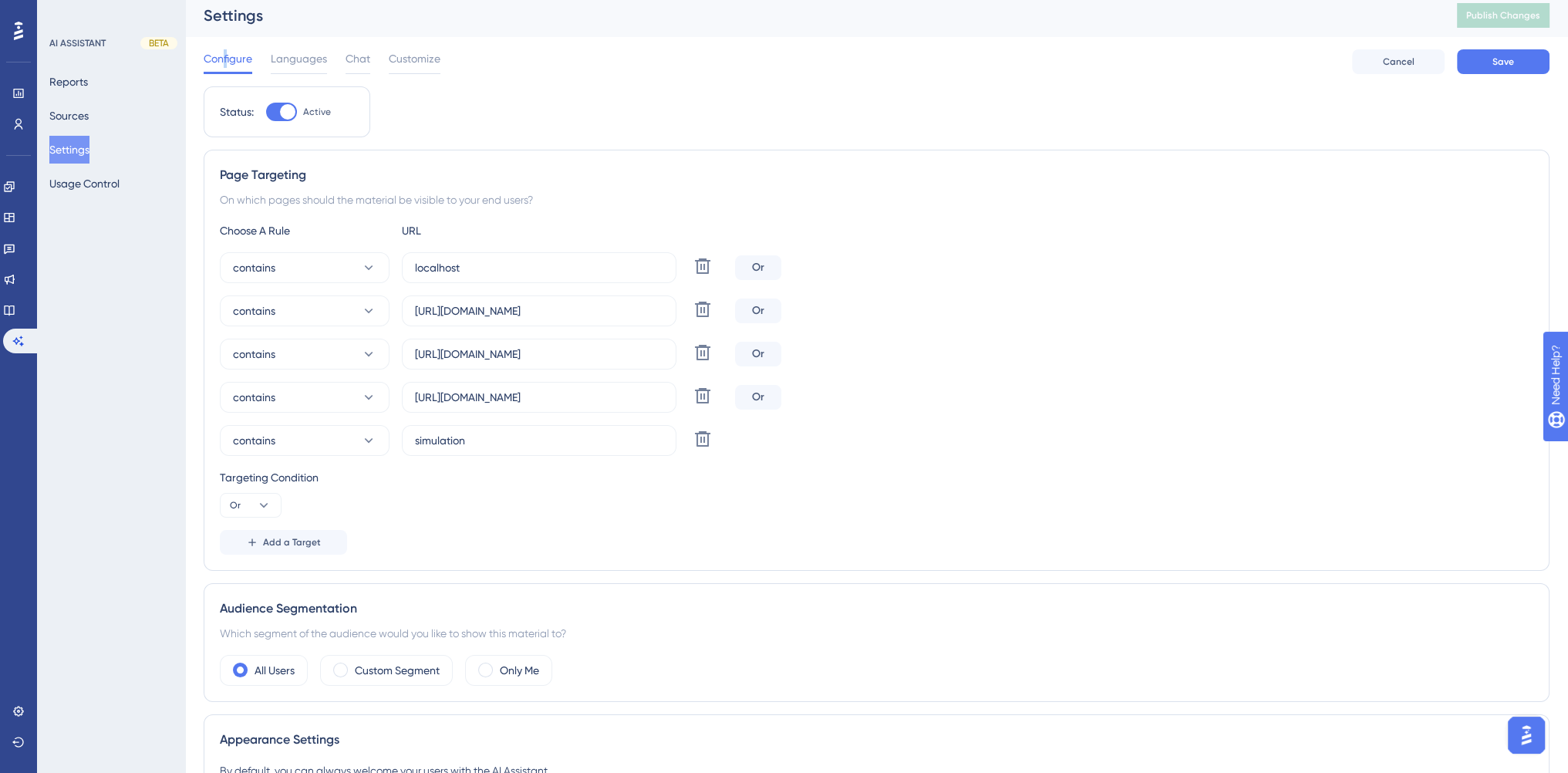 scroll, scrollTop: 0, scrollLeft: 0, axis: both 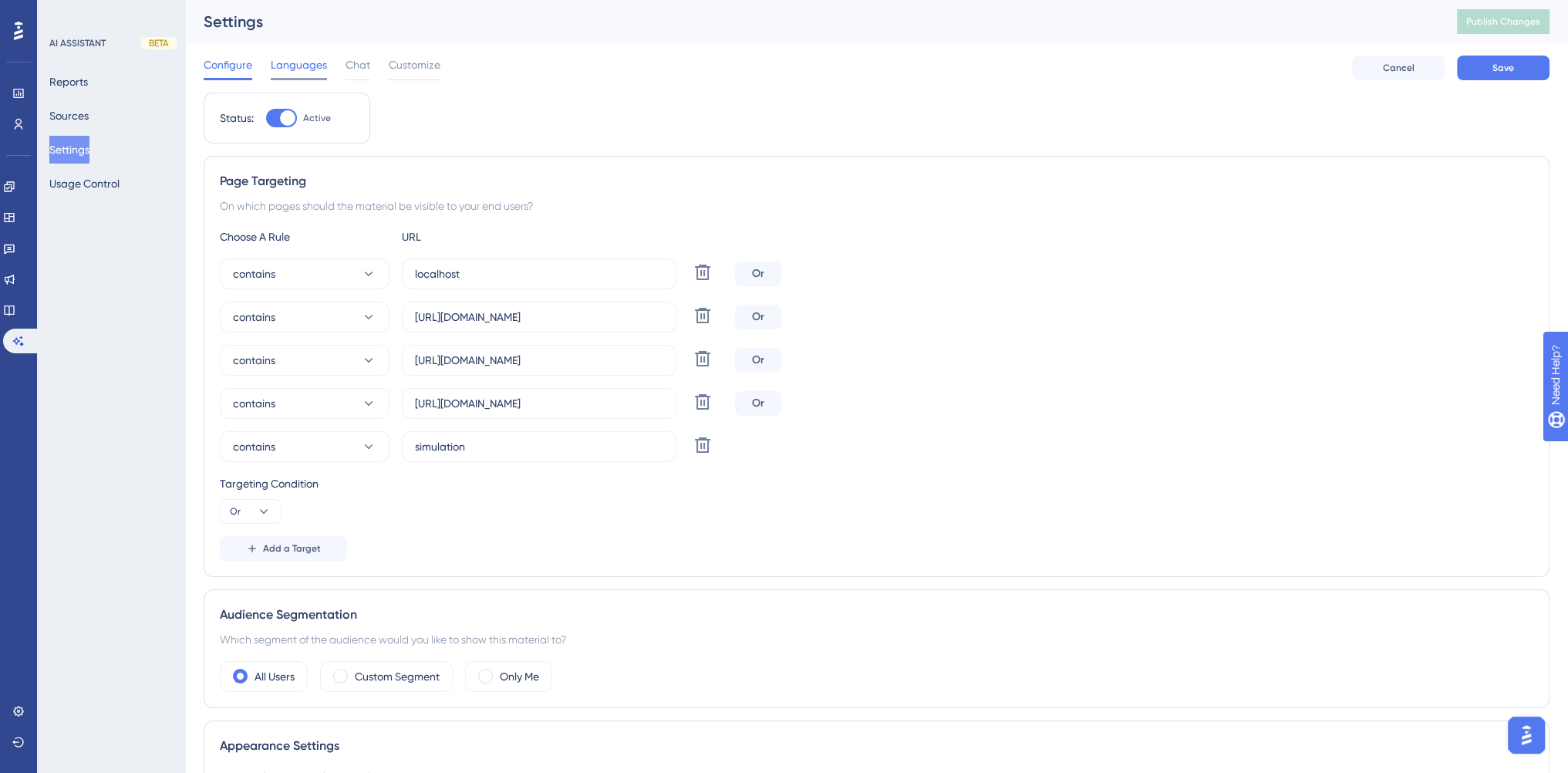 click on "Languages" at bounding box center (298, 65) 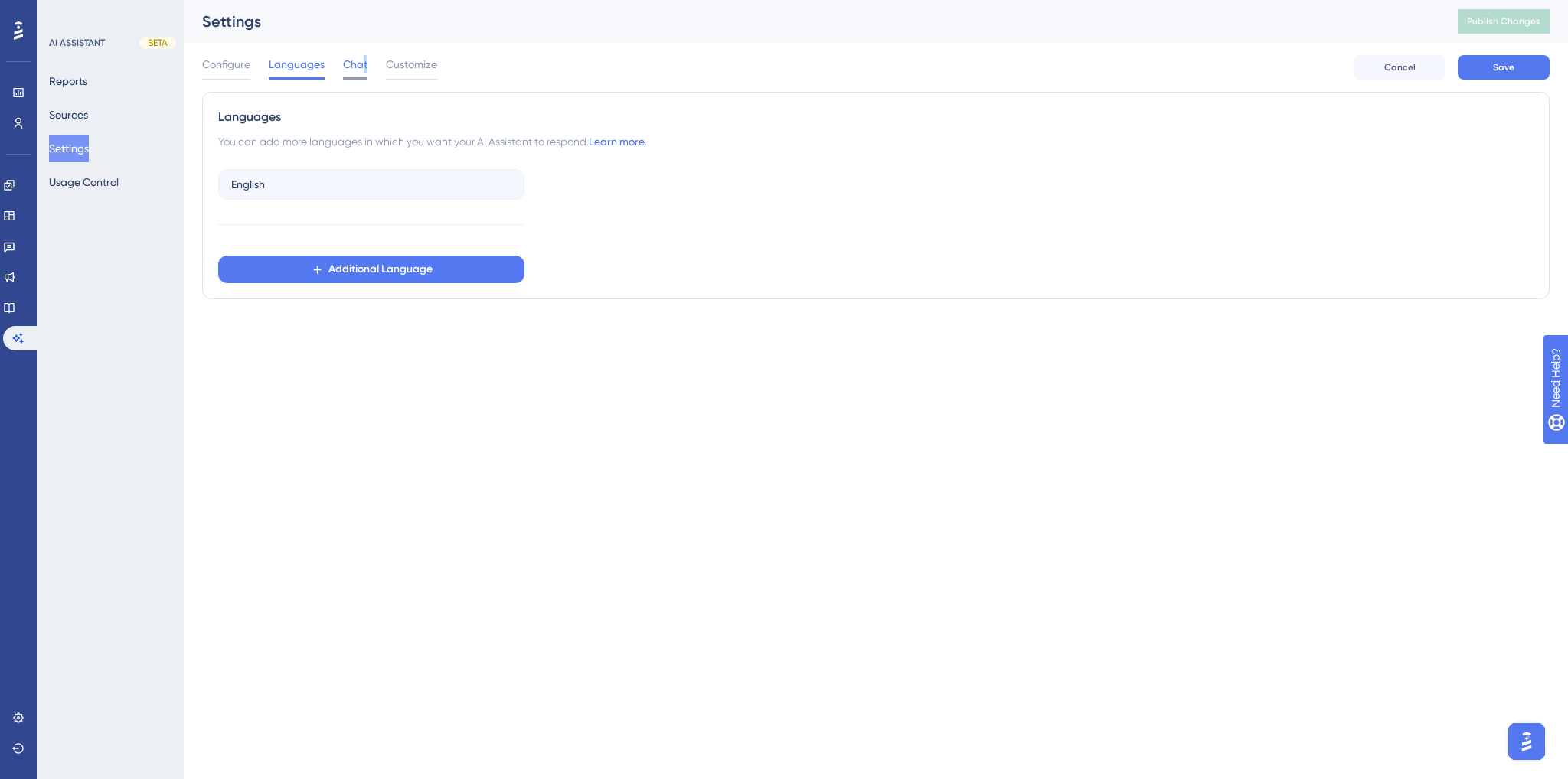 click on "Chat" at bounding box center (355, 67) 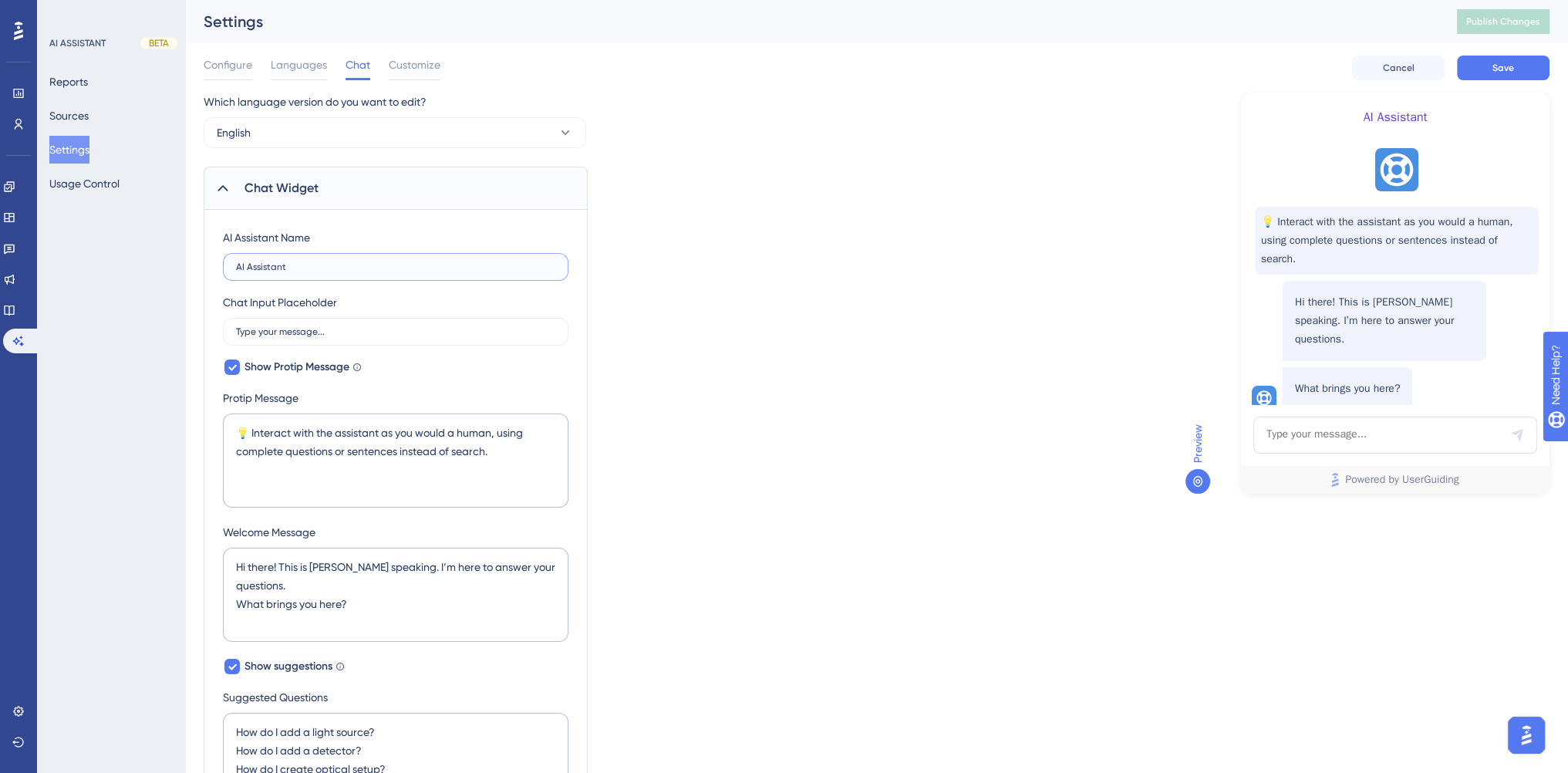 drag, startPoint x: 326, startPoint y: 261, endPoint x: 219, endPoint y: 251, distance: 107.46627 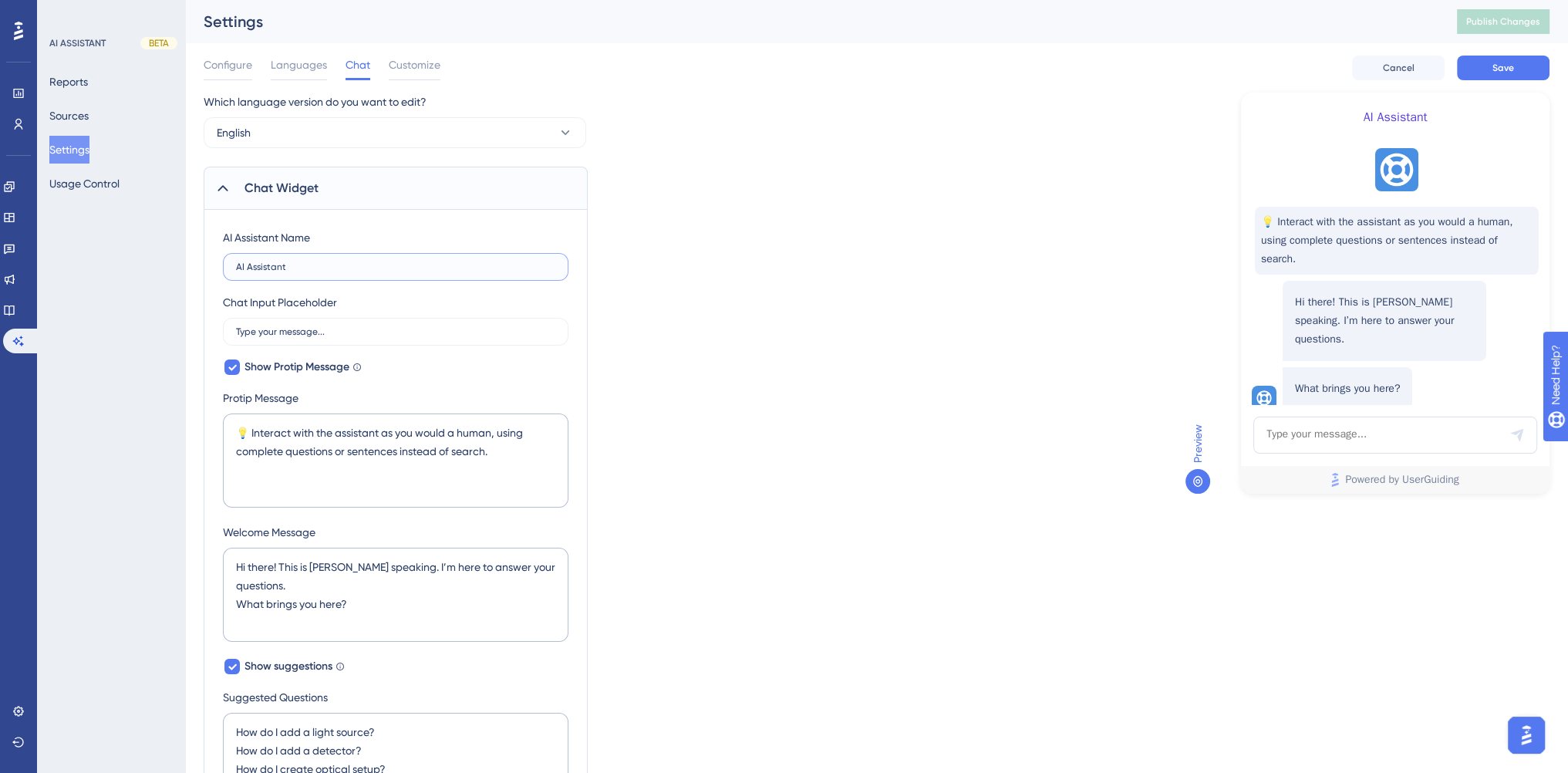 click on "AI Assistant Name AI Assistant Chat Input Placeholder Type your message... Show Protip Message Guide your users with a sentence on how to interact with AI Assistant. Protip Message 💡 Interact with the assistant as you would a human, using complete questions or sentences instead of search. Welcome Message Hi there! This is [PERSON_NAME] speaking. I’m here to answer your questions.
What brings you here? Show suggestions Suggest the most frequently asked questions or conversation starters to your users. Suggested Questions How do I add a light source?
How do I add a detector?
How do I create optical setup? Show sources Show the links to your articles from which AI Assistant find the answers. Available for UserGuiding Knowledge Base only. Sources Label Sources Show user feedback options Show thumbs up/down icons after each response by AI Assistant to see user feedback. Fallback Message I’m sorry,  I cannot answer your question. Try checking our help center. Fallback Action Booster Text" at bounding box center [396, 713] 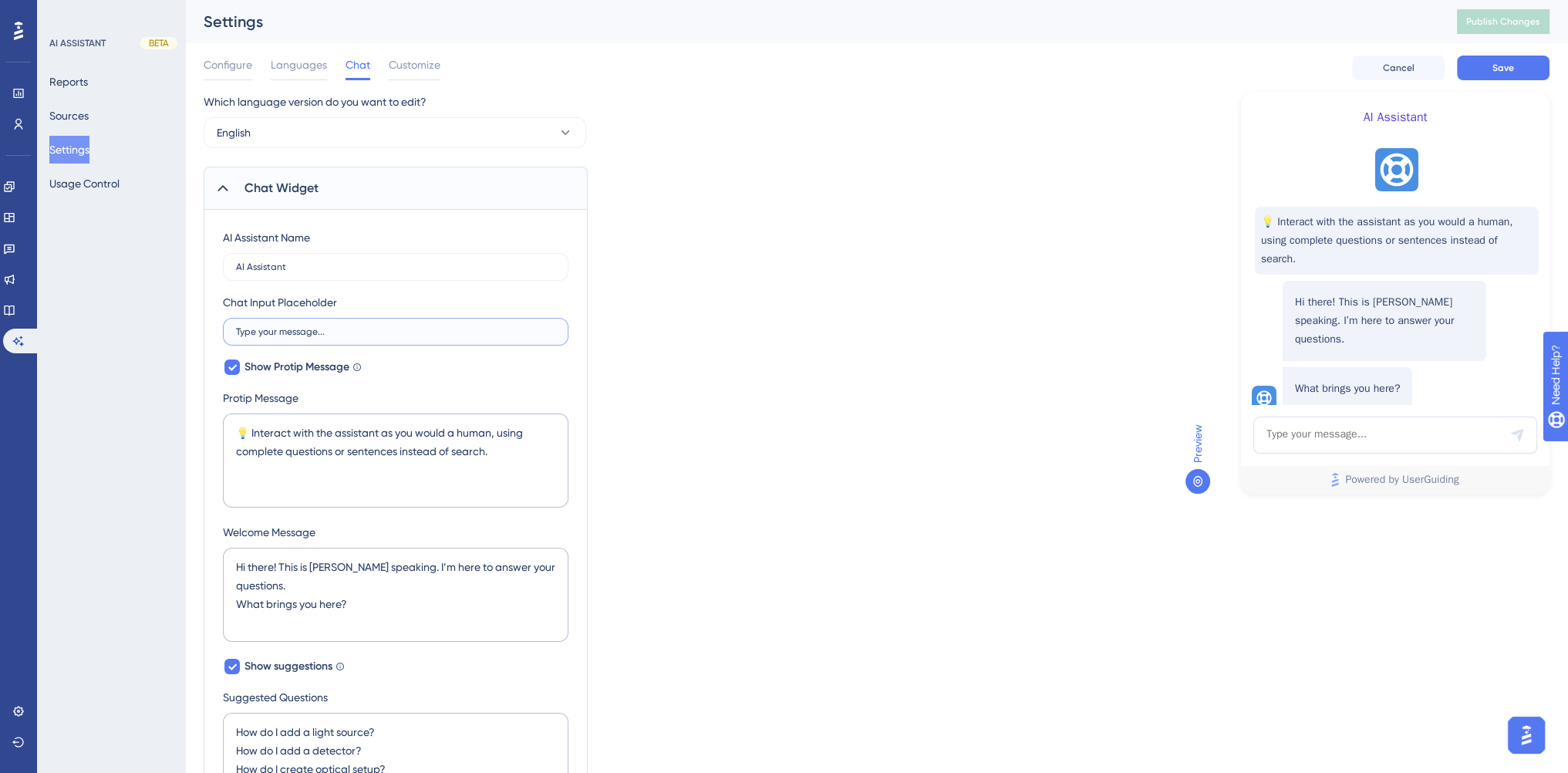 click on "Type your message..." at bounding box center (396, 332) 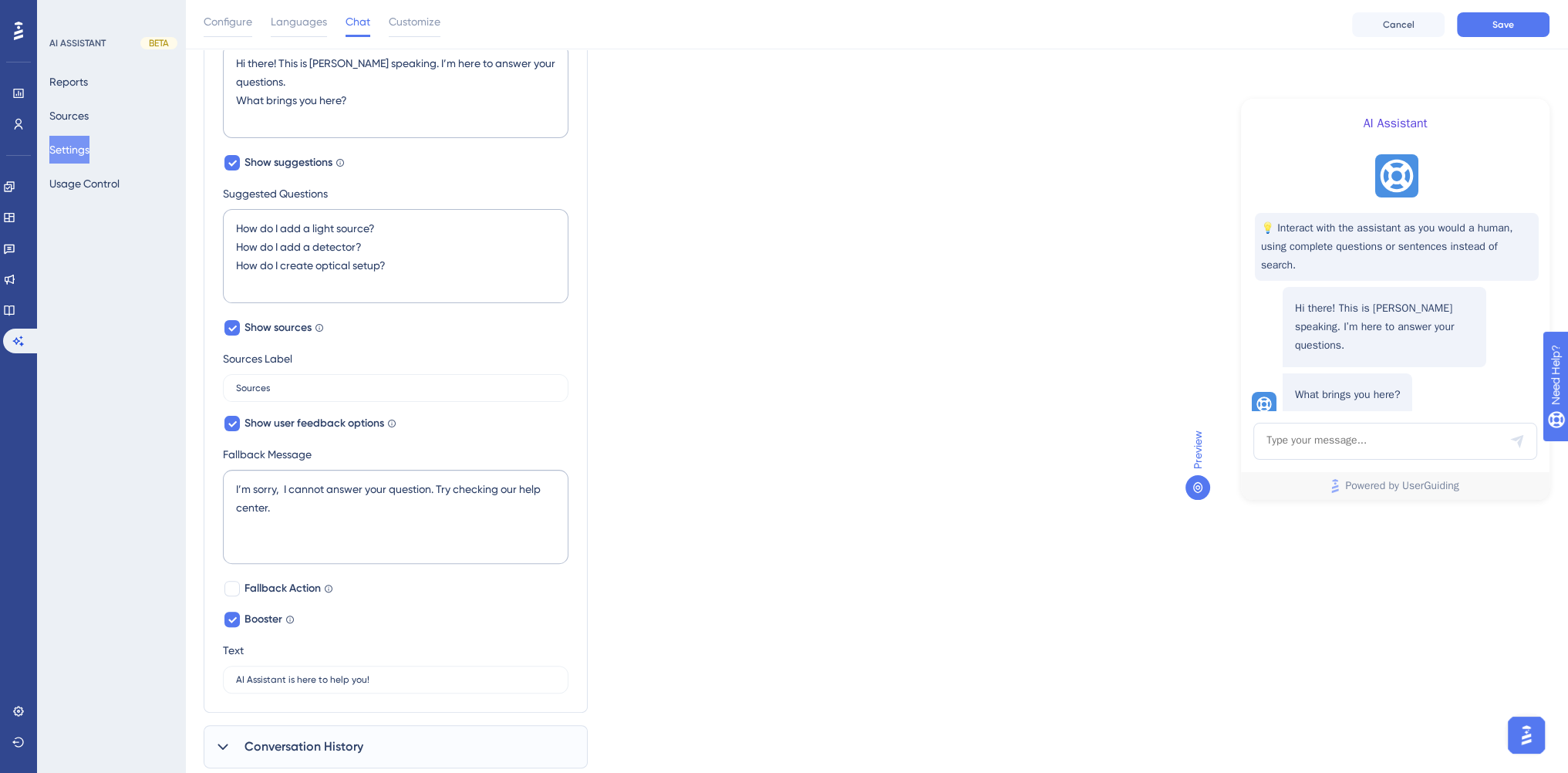 scroll, scrollTop: 552, scrollLeft: 0, axis: vertical 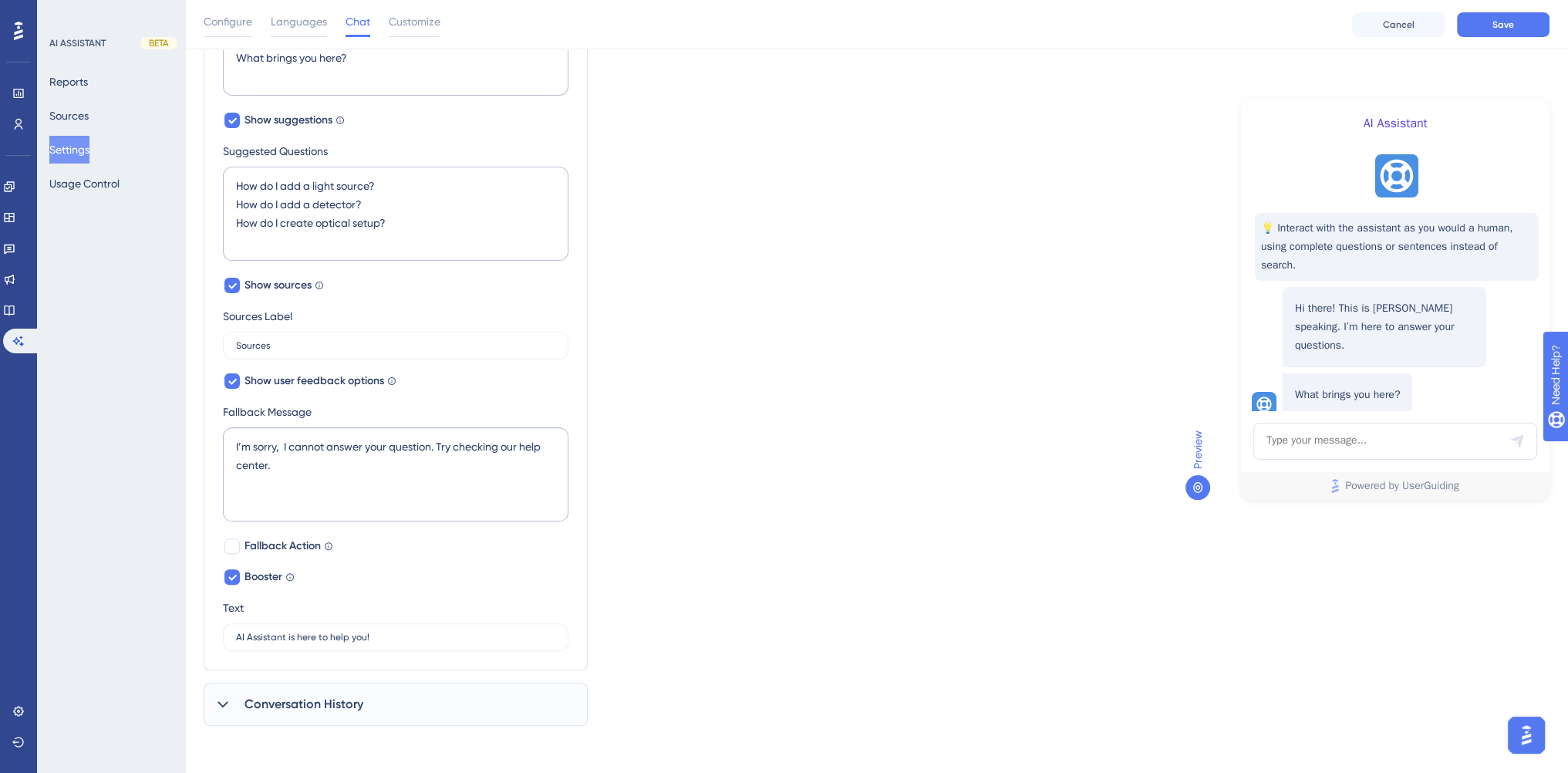 click on "Conversation History" at bounding box center (304, 704) 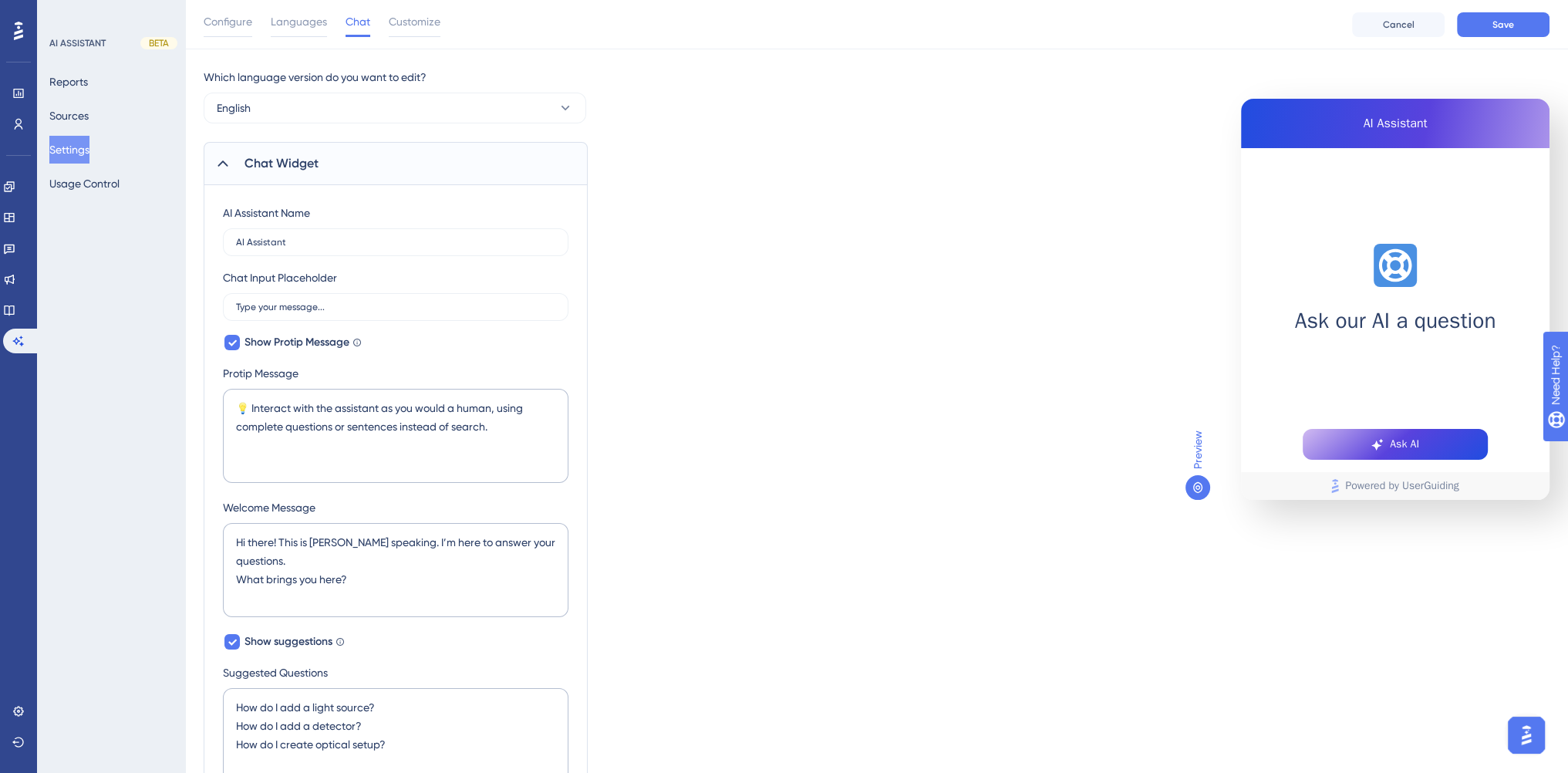 scroll, scrollTop: 0, scrollLeft: 0, axis: both 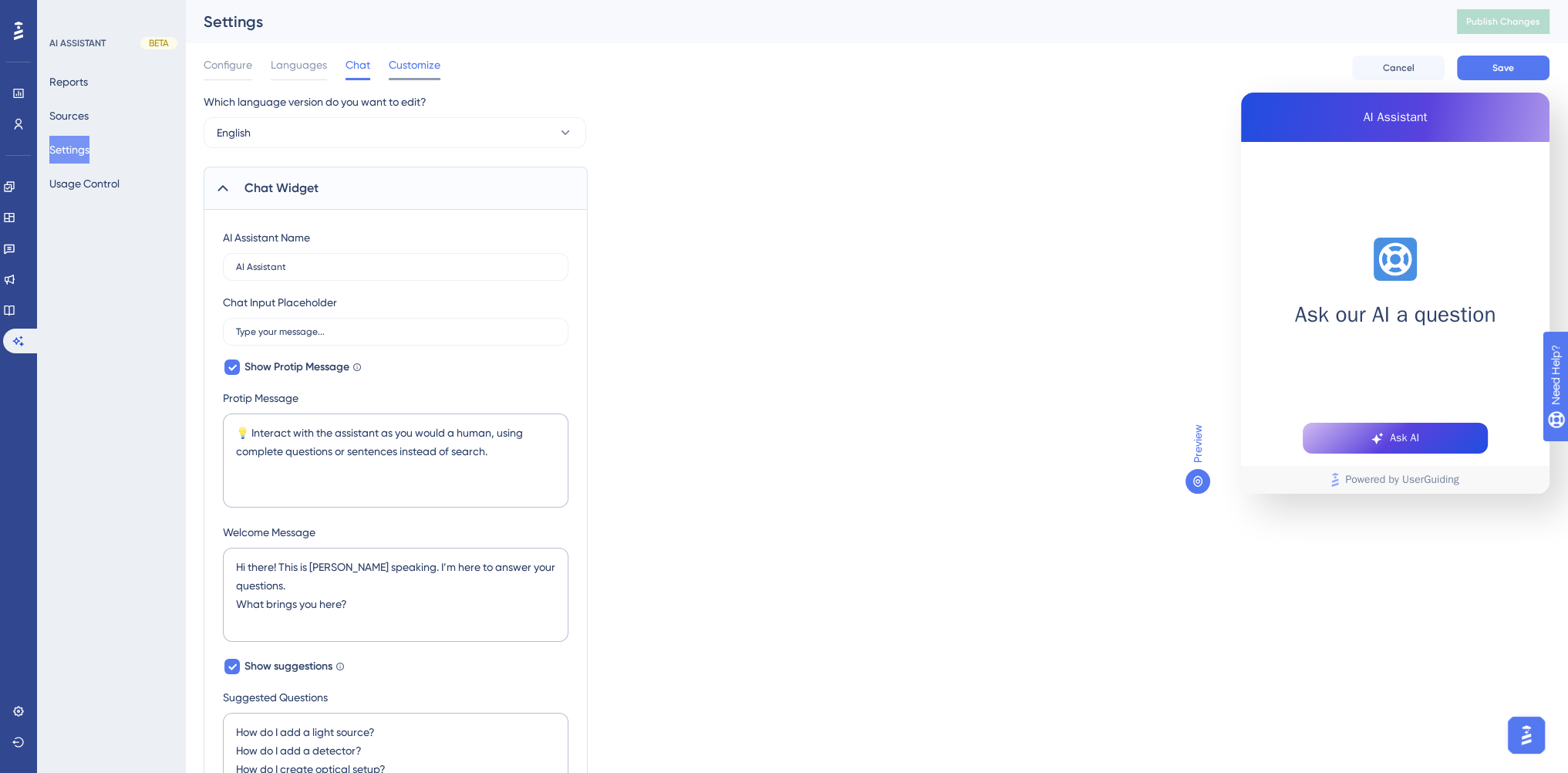 click on "Customize" at bounding box center (414, 65) 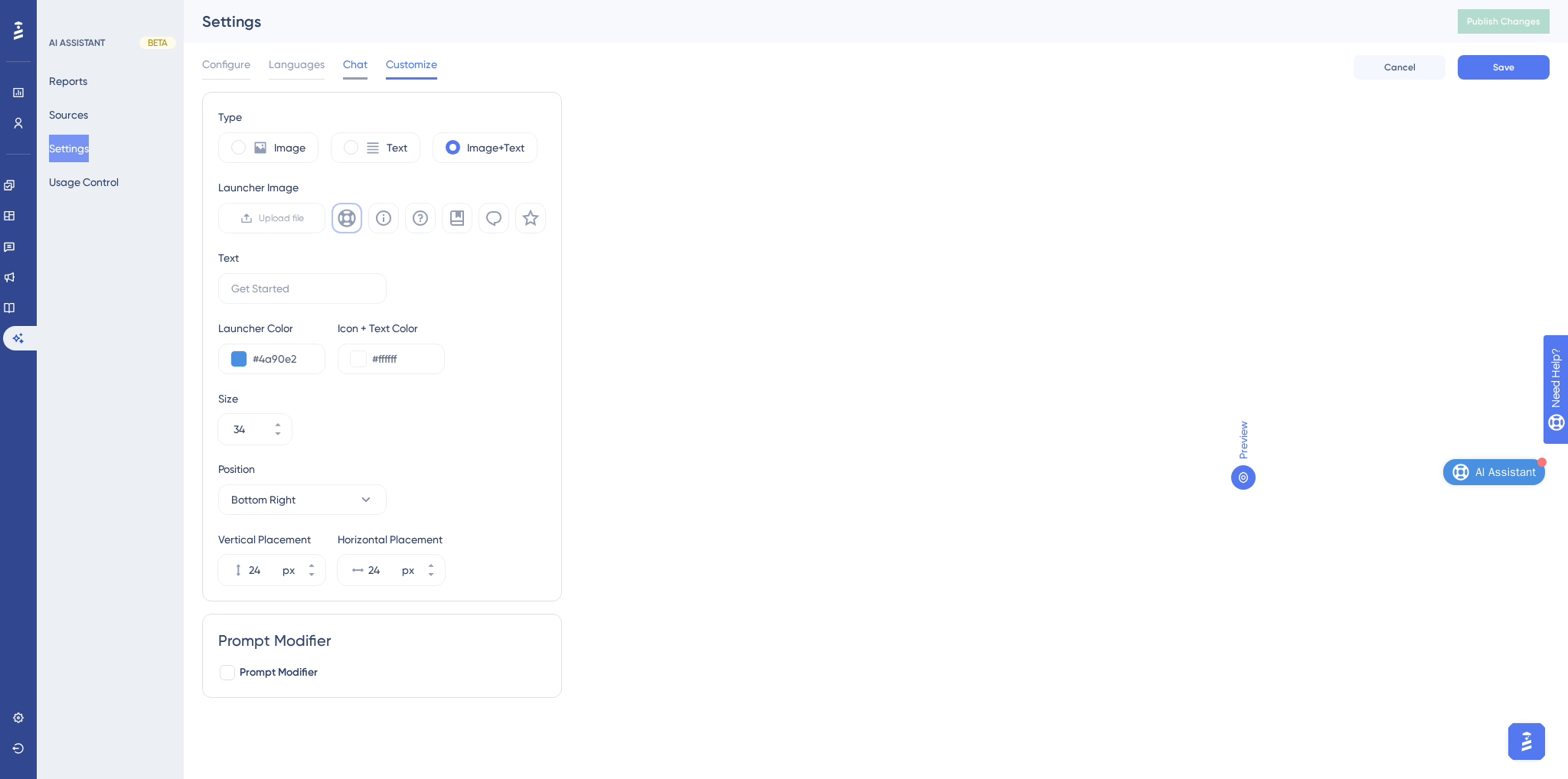 click on "Configure Languages Chat Customize" at bounding box center (319, 67) 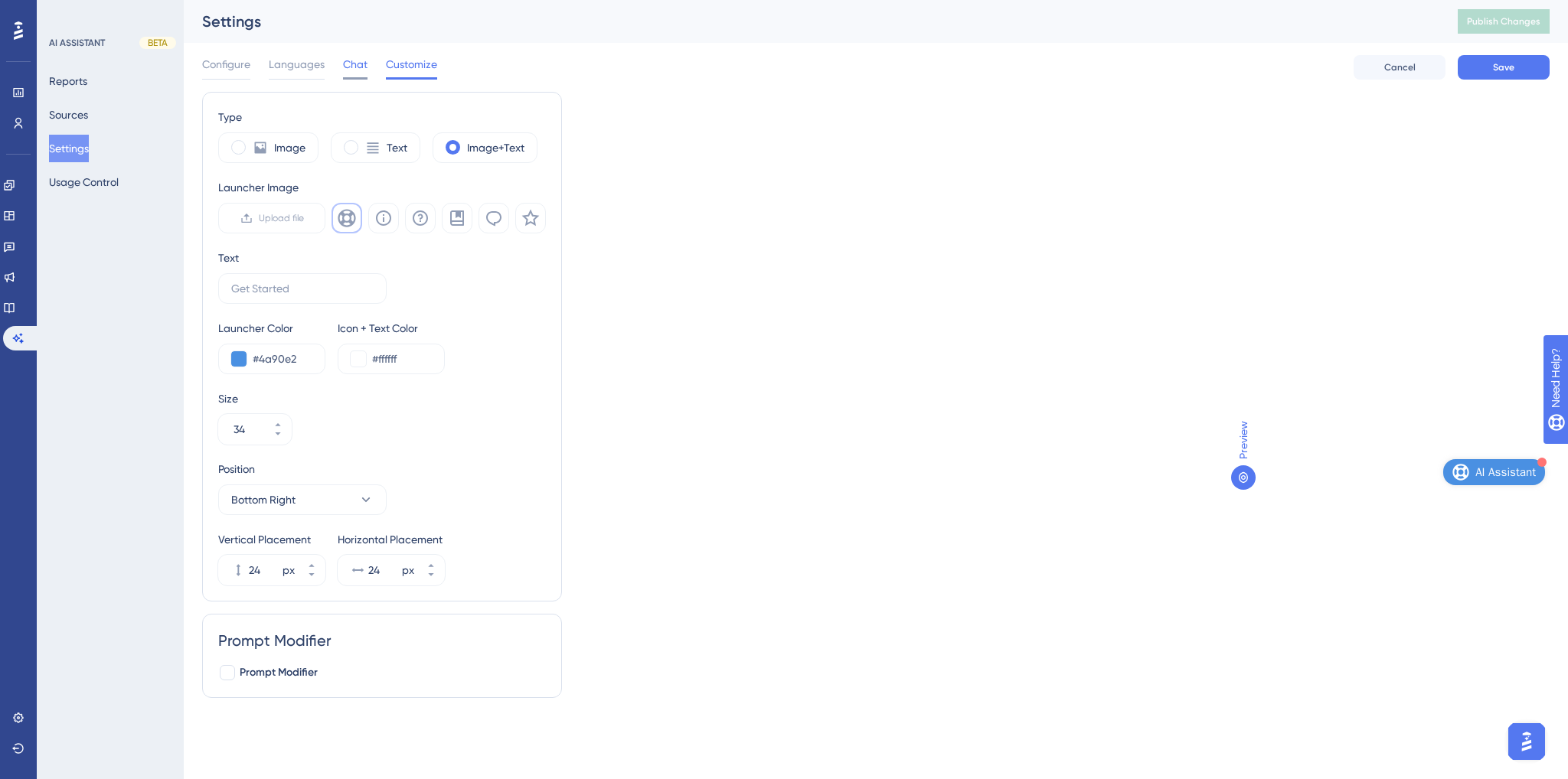 click on "Chat" at bounding box center (355, 64) 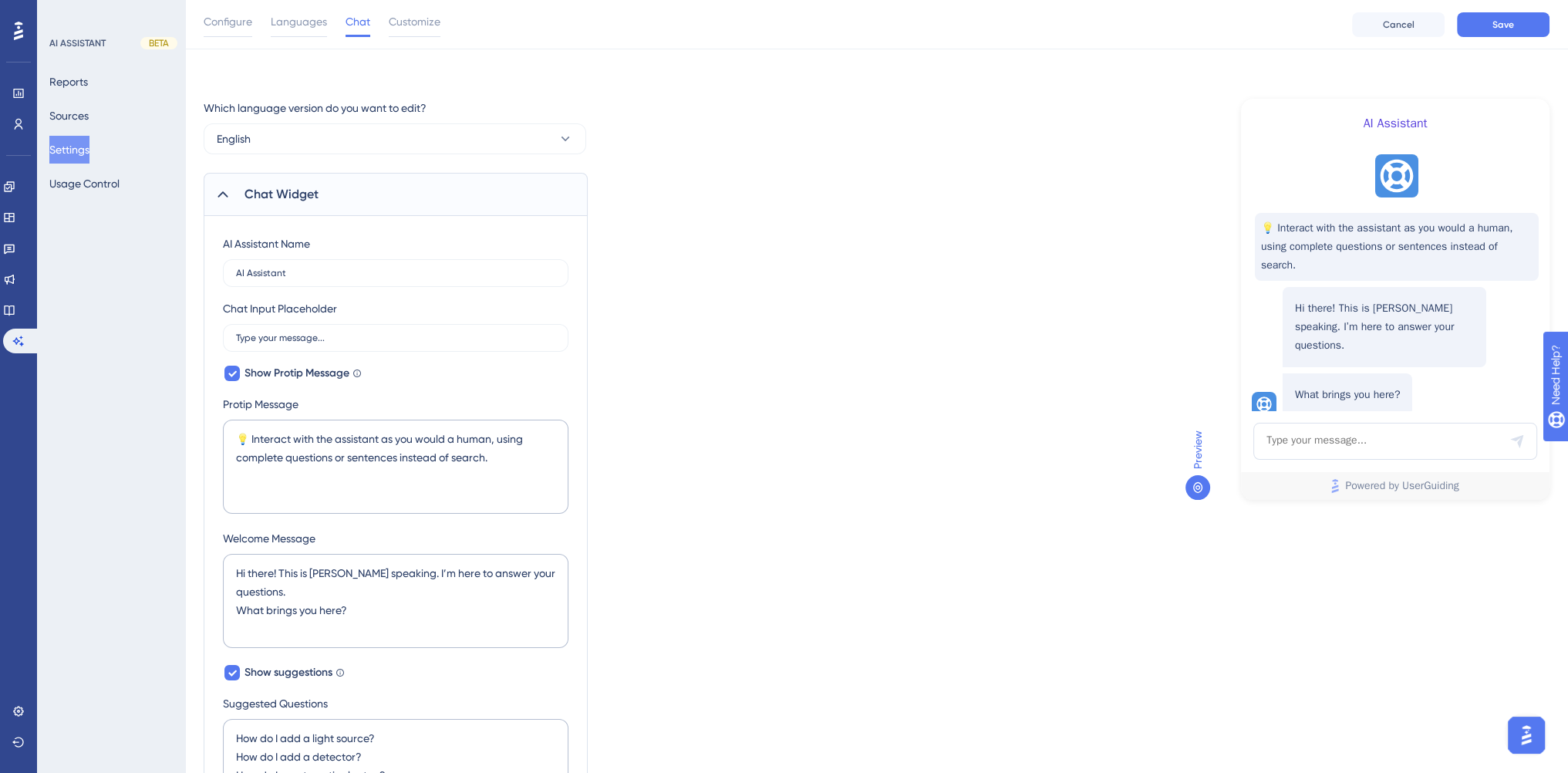 scroll, scrollTop: 0, scrollLeft: 0, axis: both 